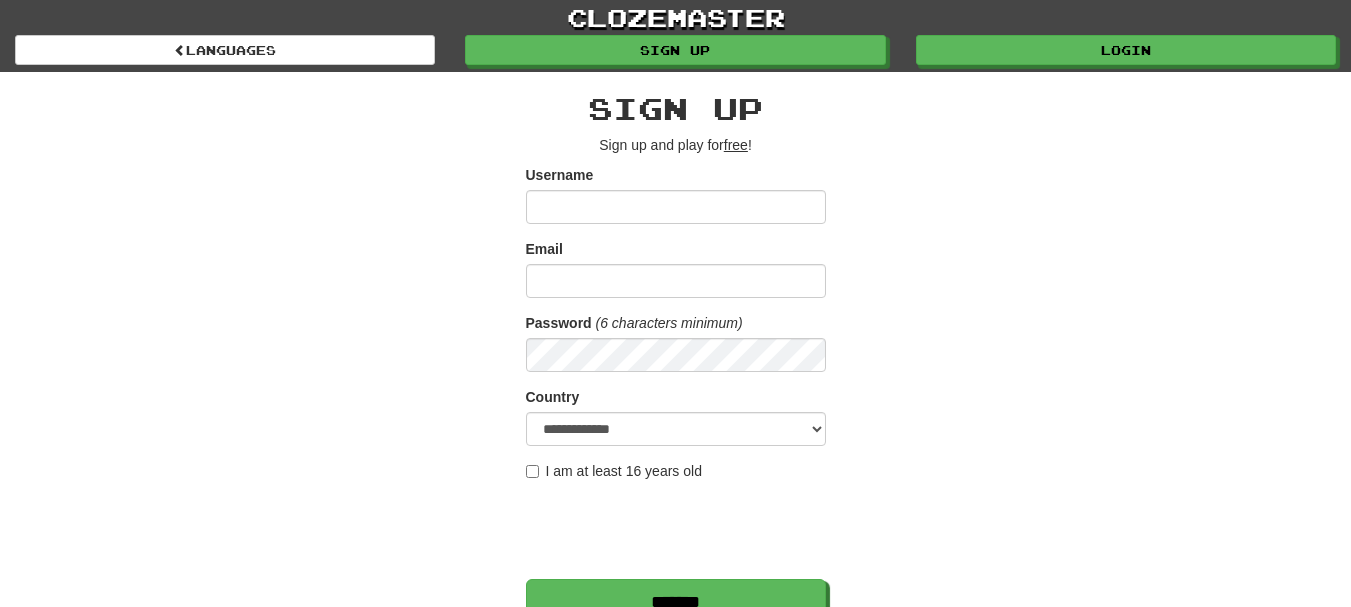 scroll, scrollTop: 0, scrollLeft: 0, axis: both 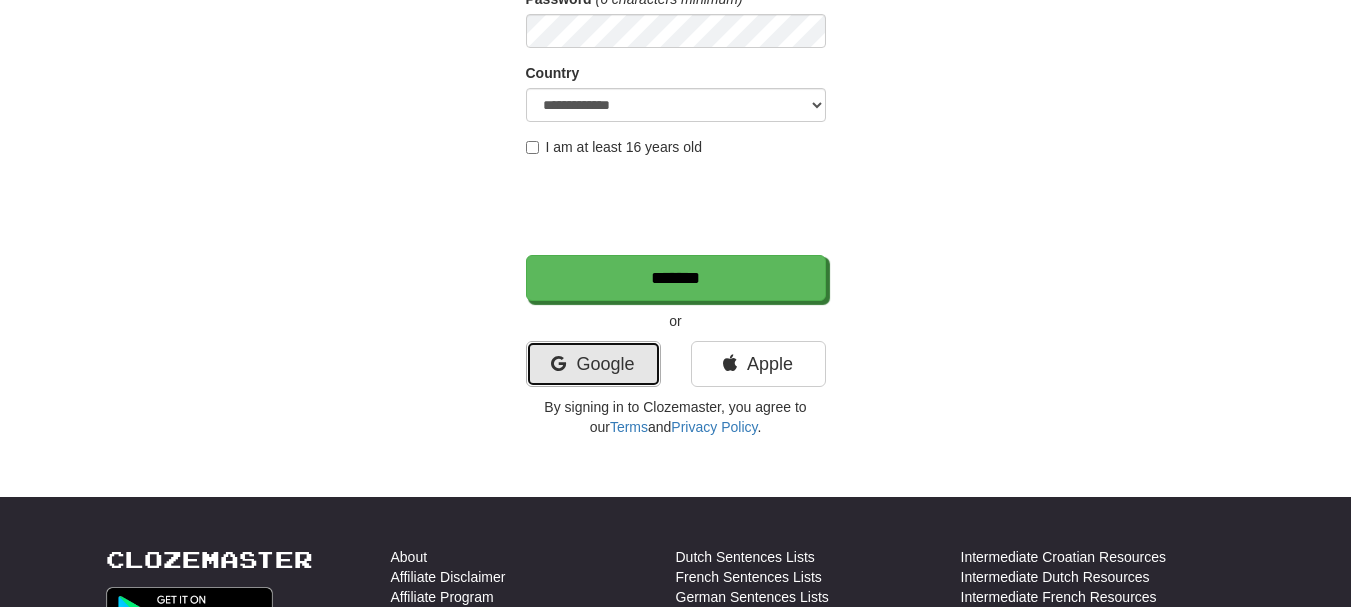 click on "Google" at bounding box center (593, 364) 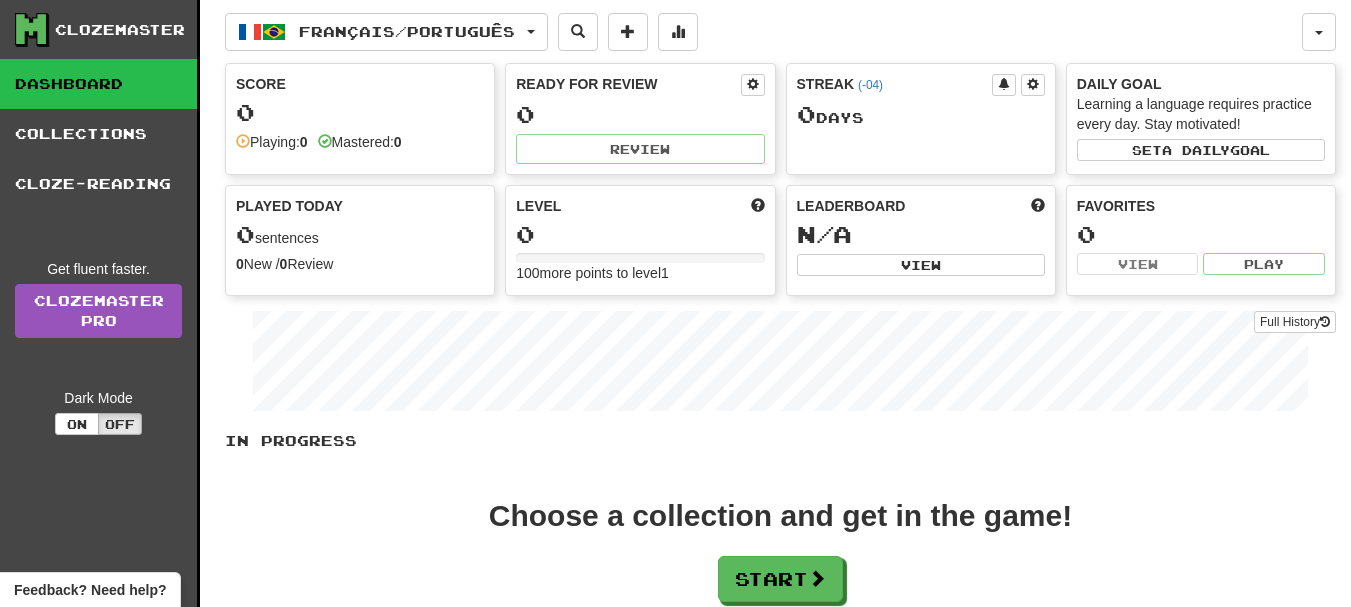 scroll, scrollTop: 0, scrollLeft: 0, axis: both 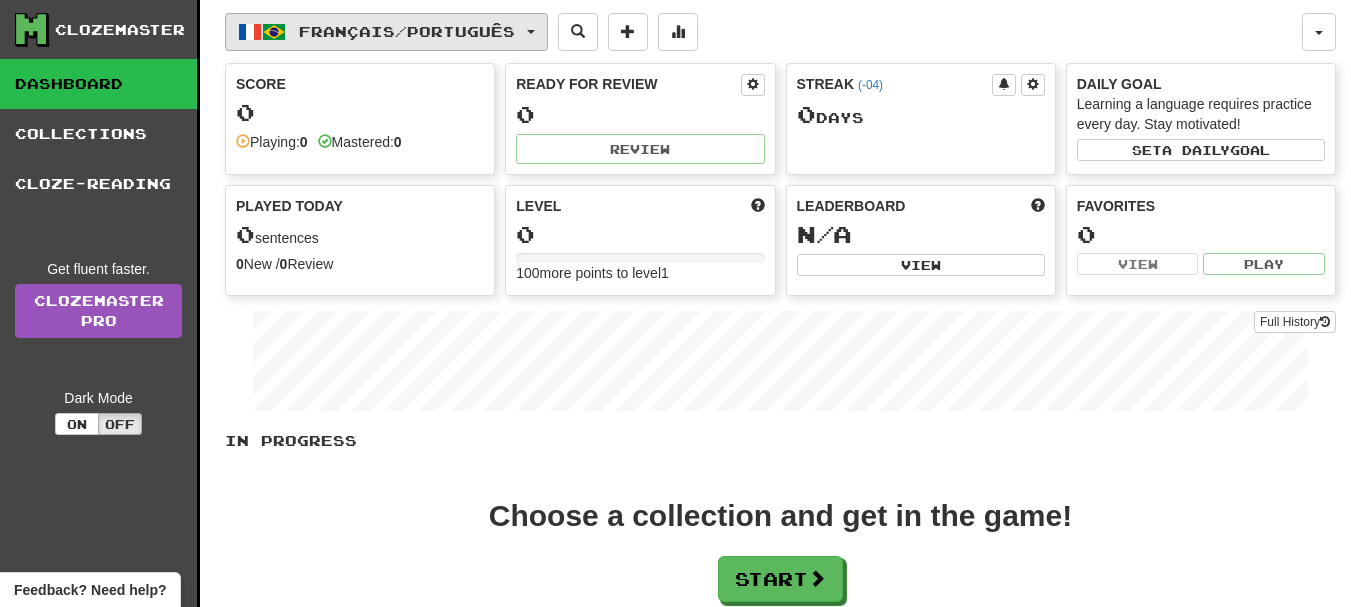 click on "Français  /  Português" at bounding box center [386, 32] 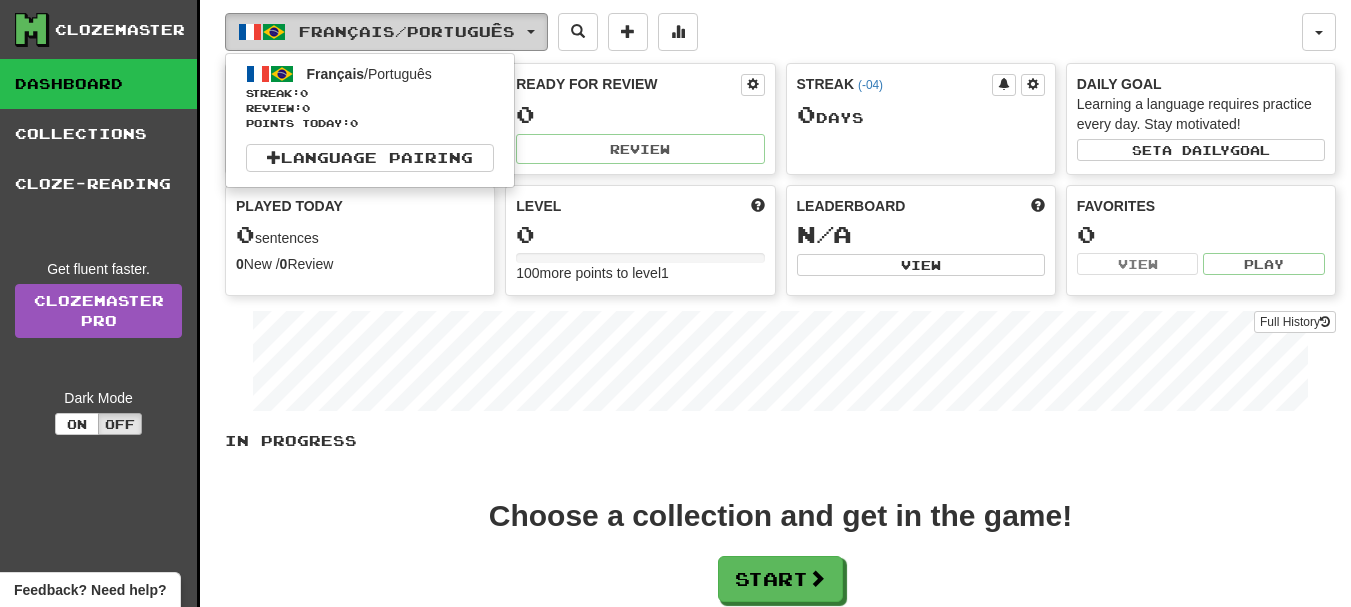 click on "Français  /  Português" at bounding box center (386, 32) 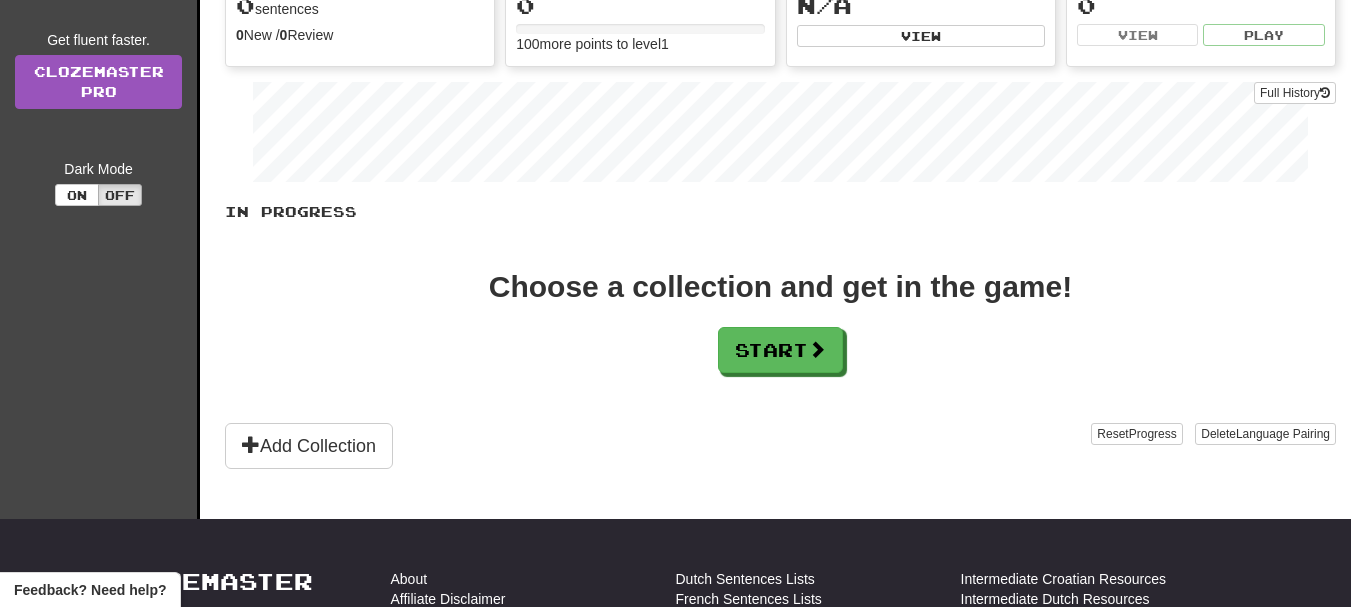 scroll, scrollTop: 239, scrollLeft: 0, axis: vertical 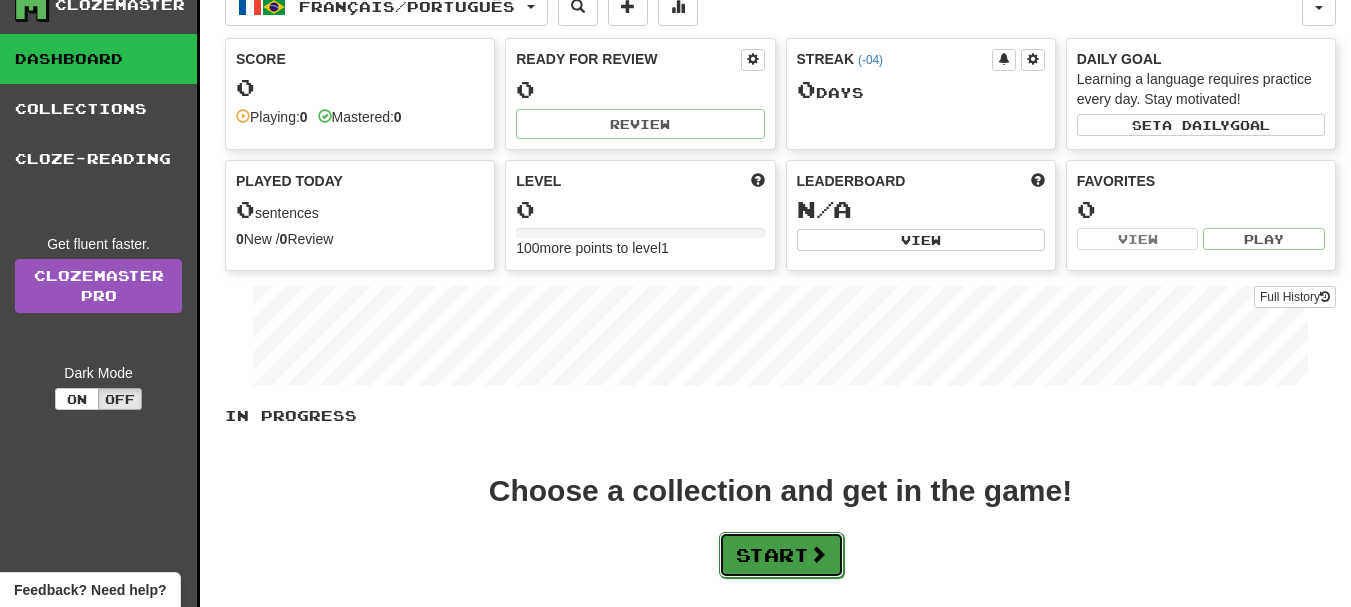 click on "Start" at bounding box center (781, 555) 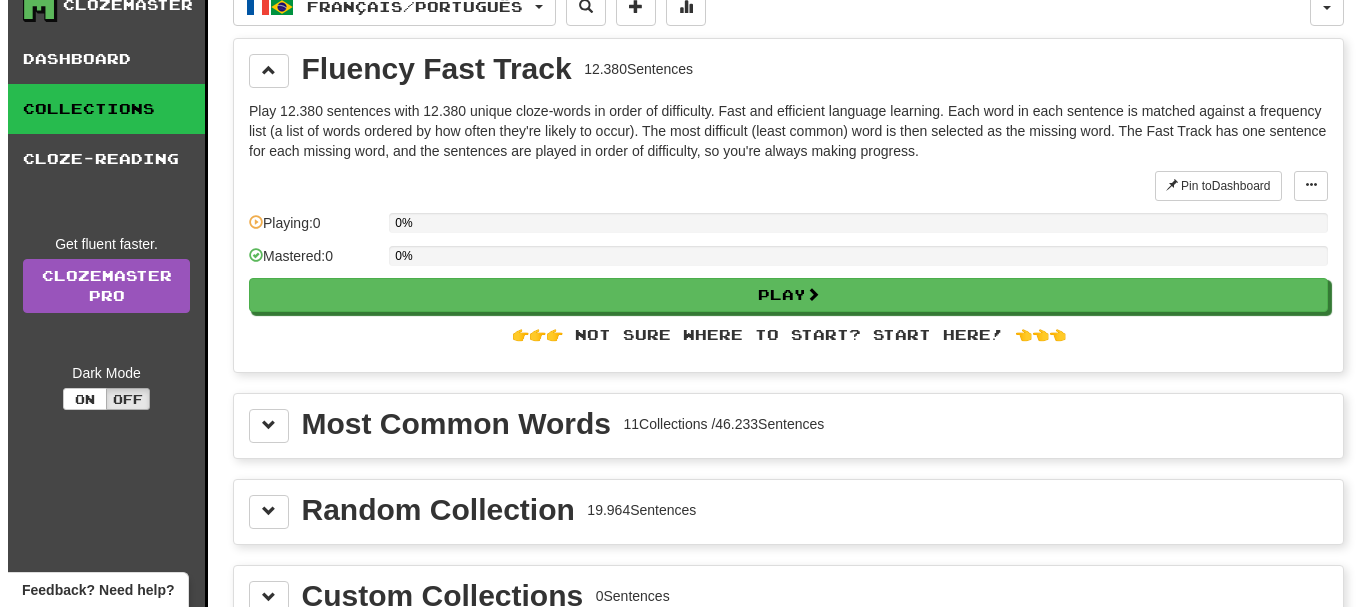 scroll, scrollTop: 0, scrollLeft: 0, axis: both 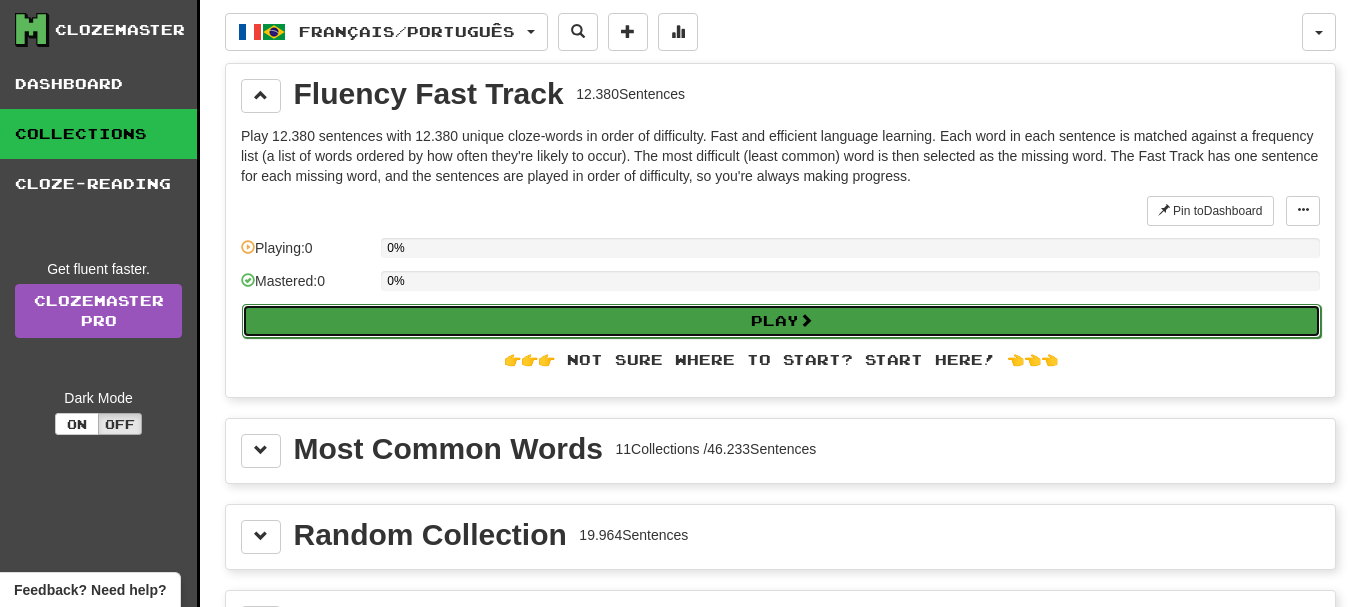 click on "Play" at bounding box center [781, 321] 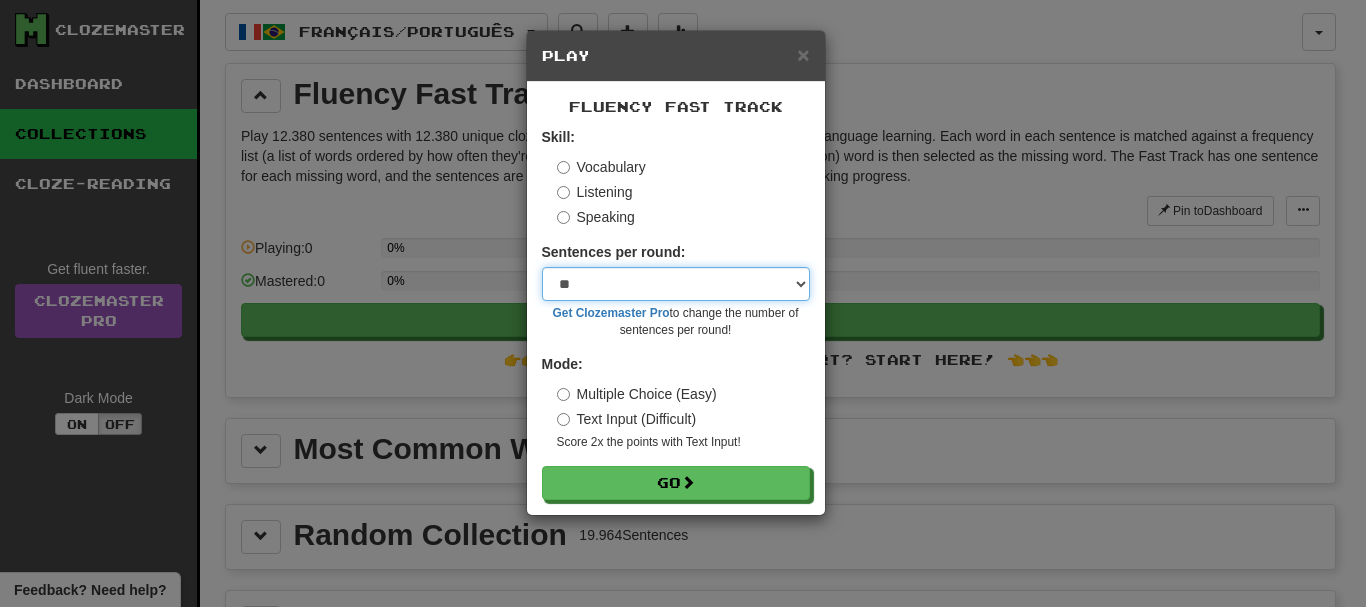 click on "* ** ** ** ** ** *** ********" at bounding box center [676, 284] 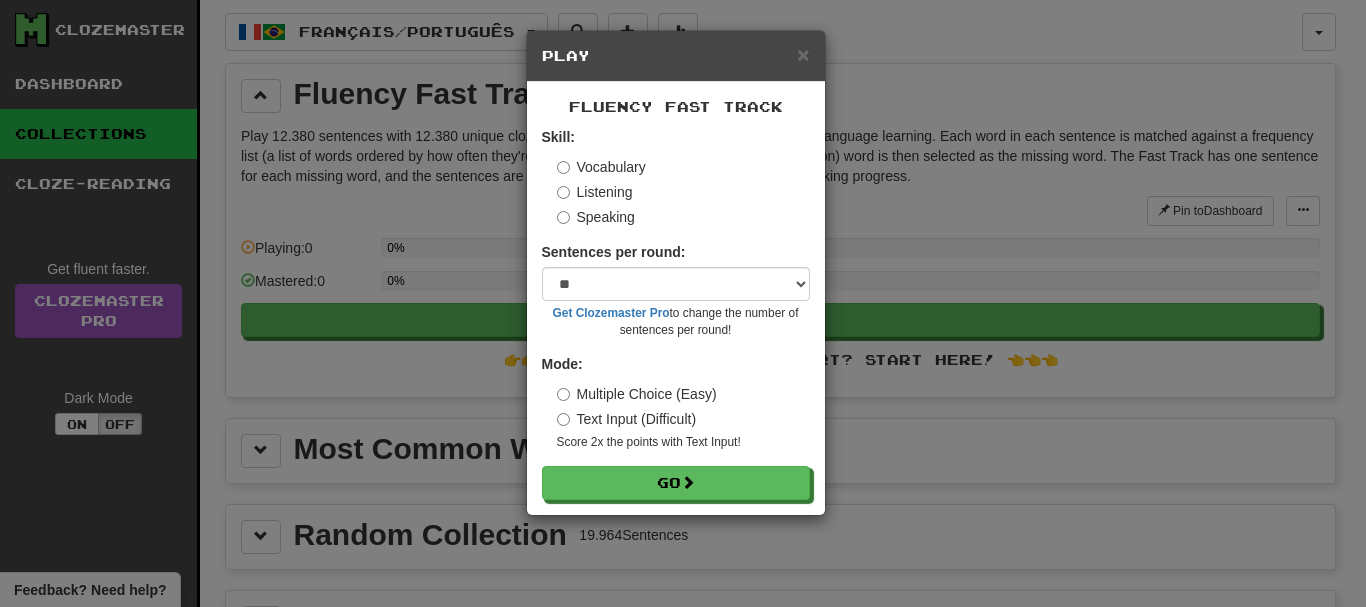click on "Text Input (Difficult)" at bounding box center (627, 419) 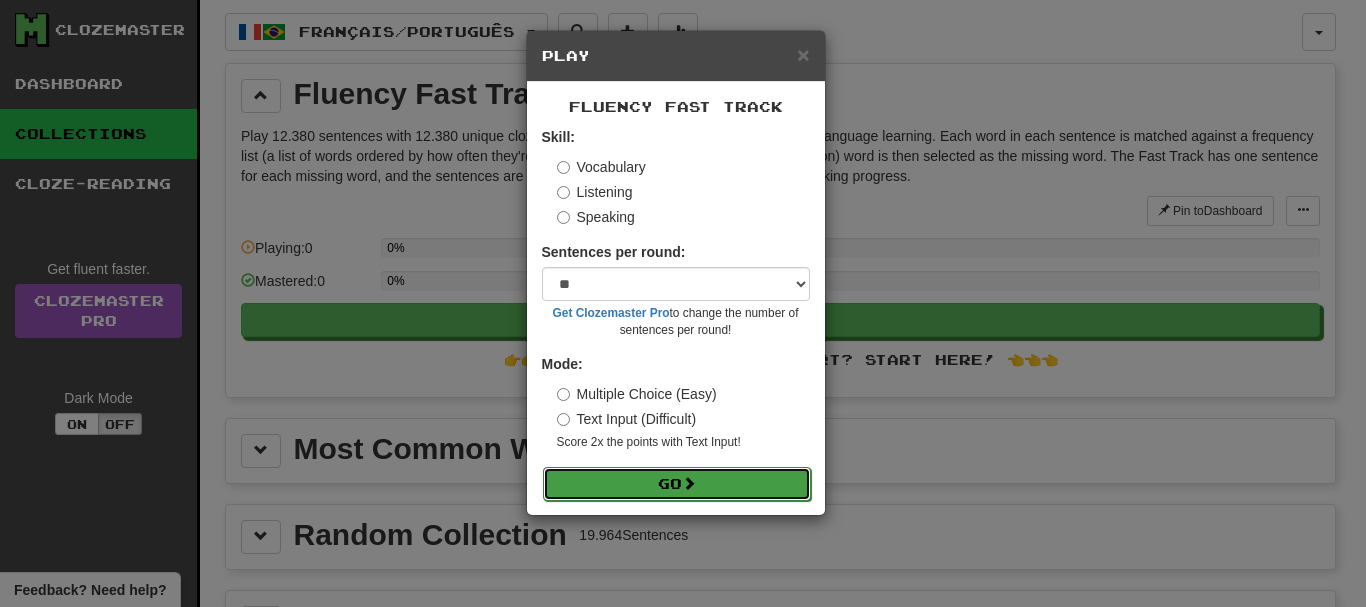 click on "Go" at bounding box center (677, 484) 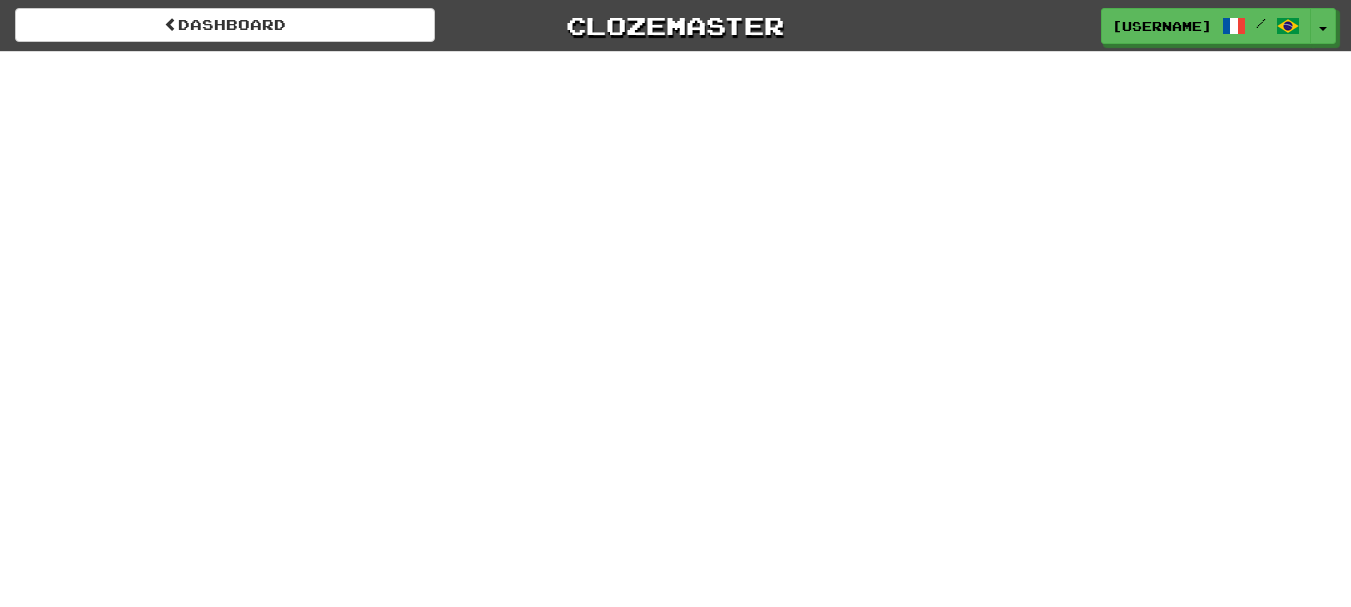 scroll, scrollTop: 0, scrollLeft: 0, axis: both 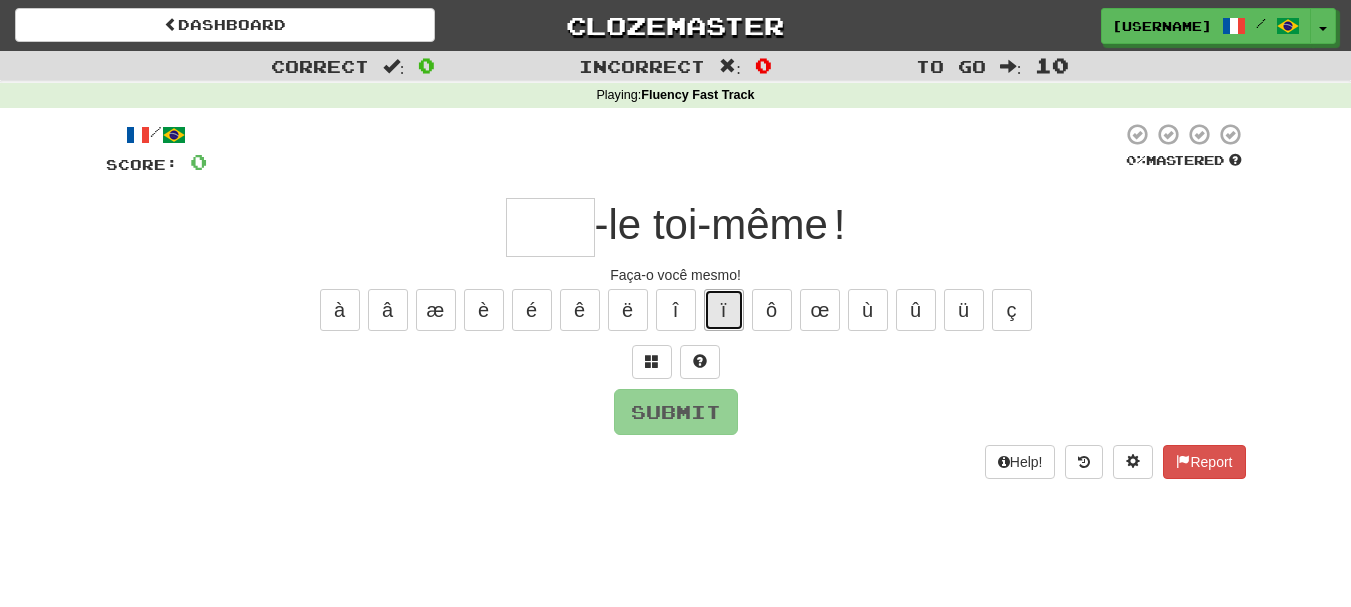 click on "ï" at bounding box center (724, 310) 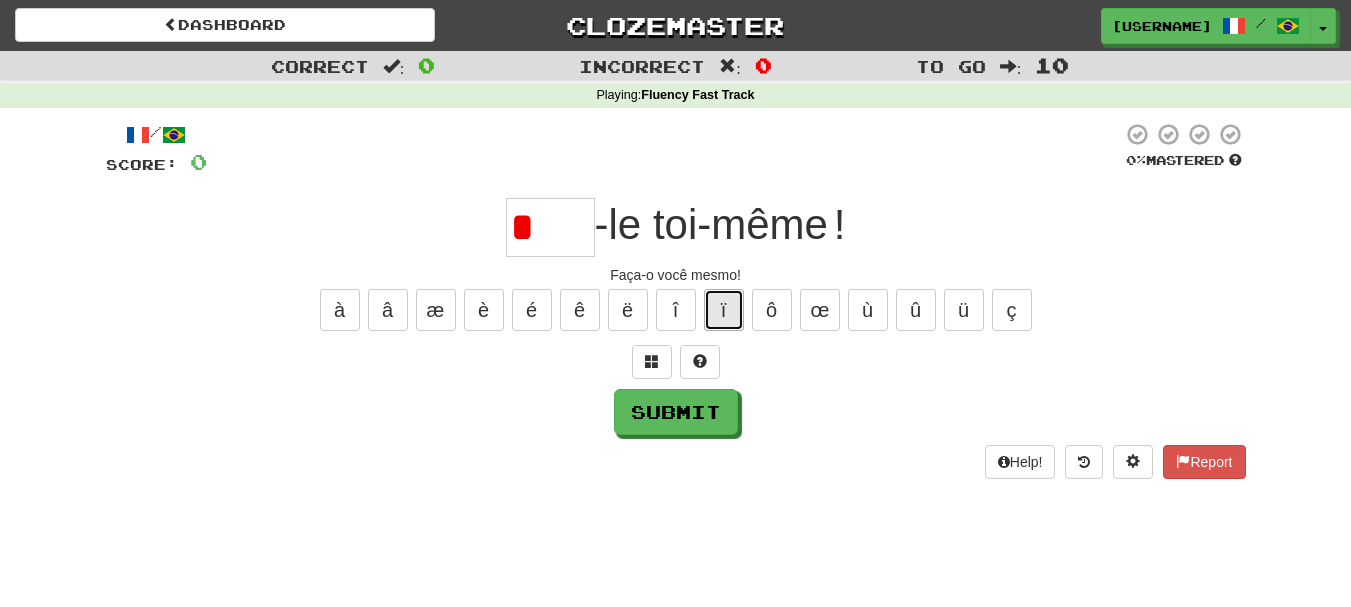 click on "ï" at bounding box center (724, 310) 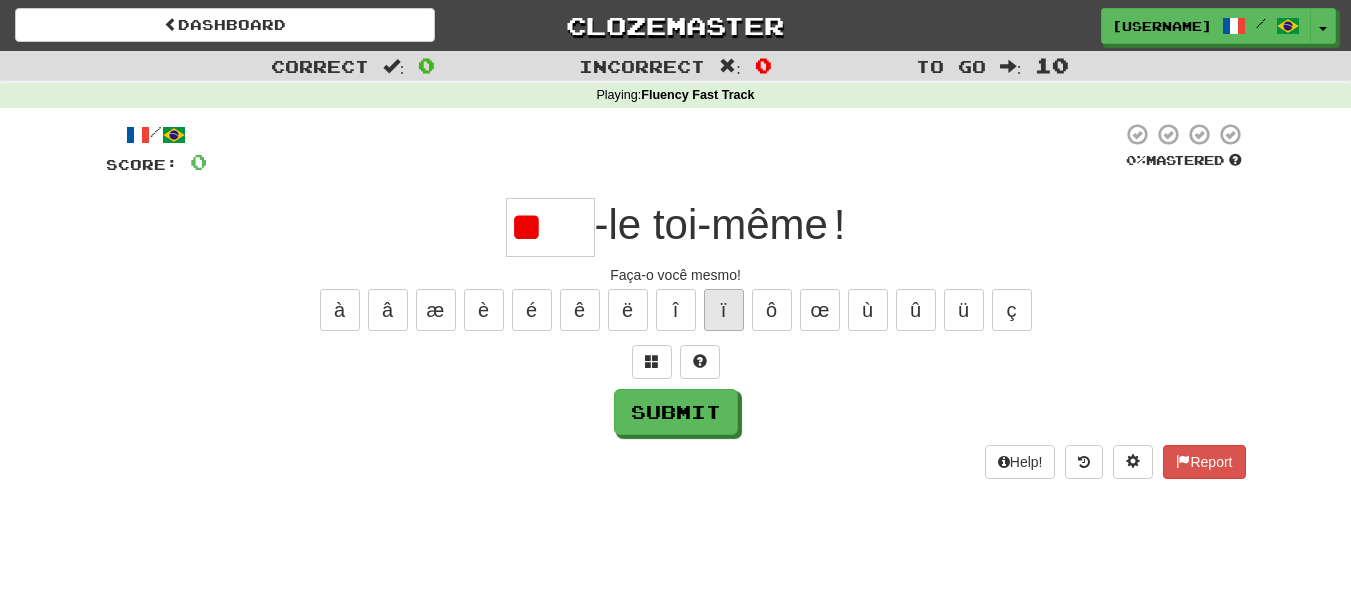 type on "*" 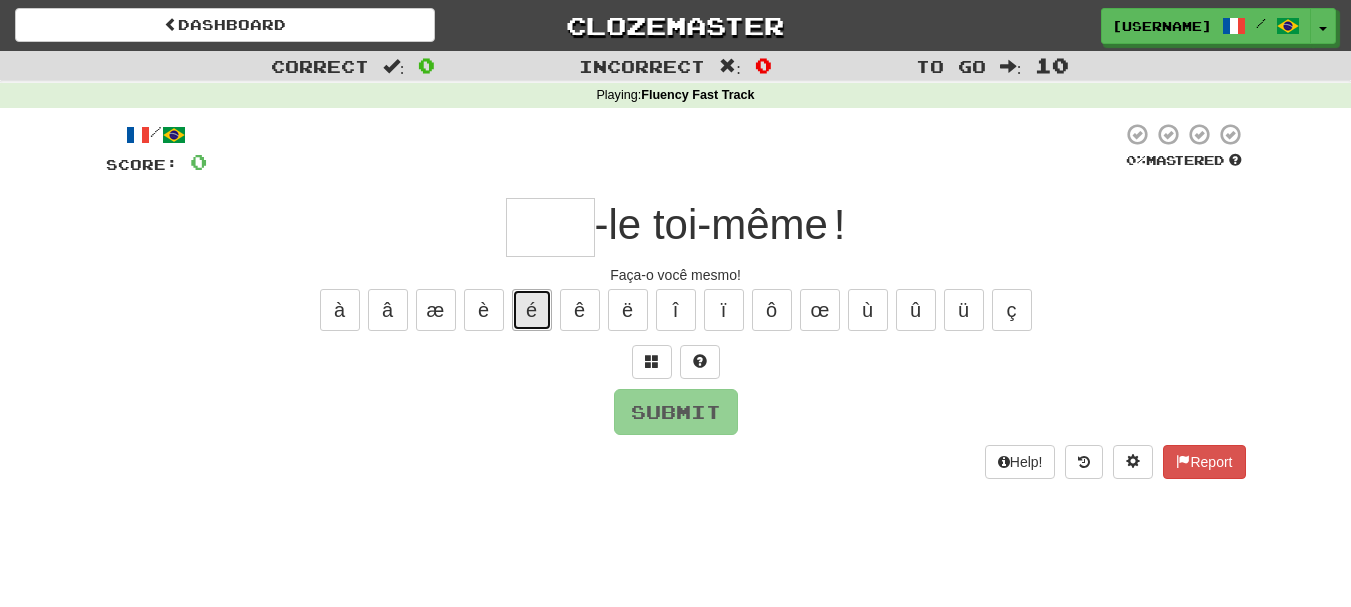 click on "é" at bounding box center (532, 310) 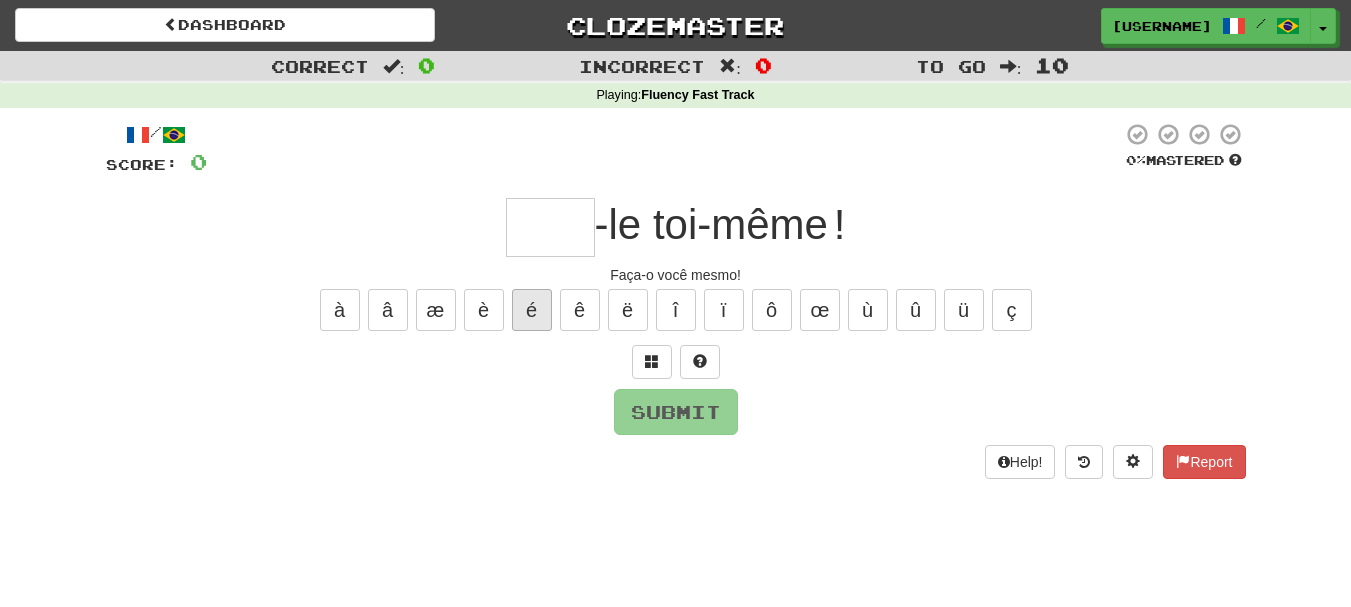type on "*" 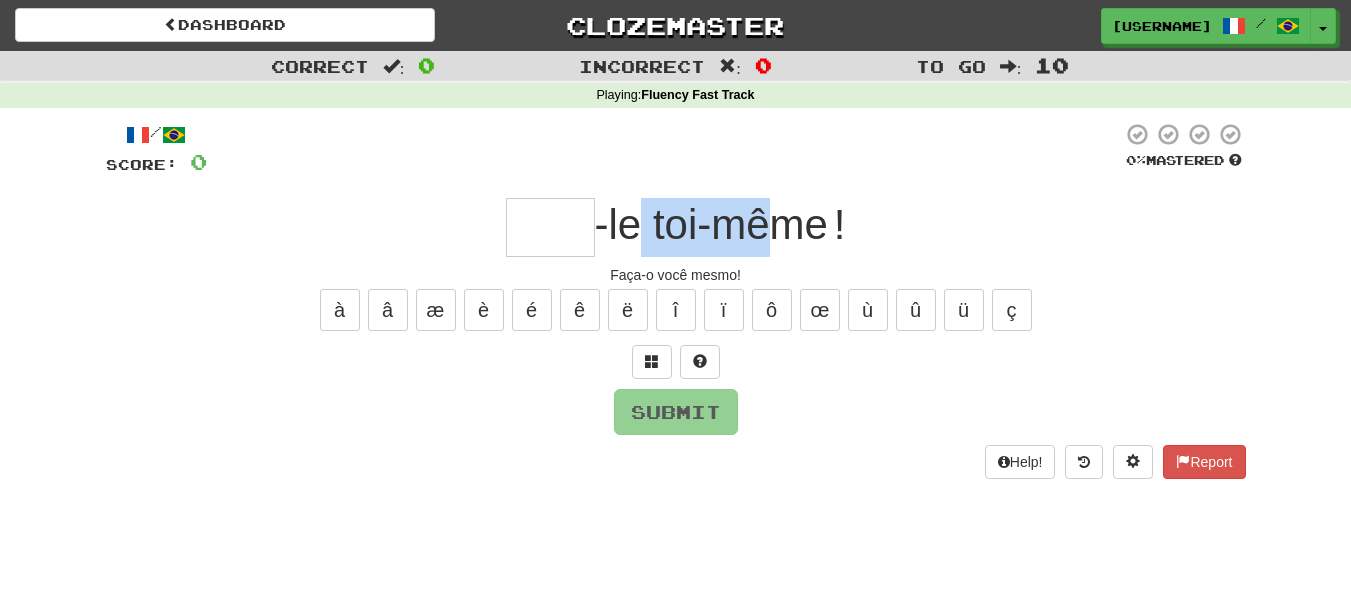 drag, startPoint x: 638, startPoint y: 242, endPoint x: 796, endPoint y: 245, distance: 158.02847 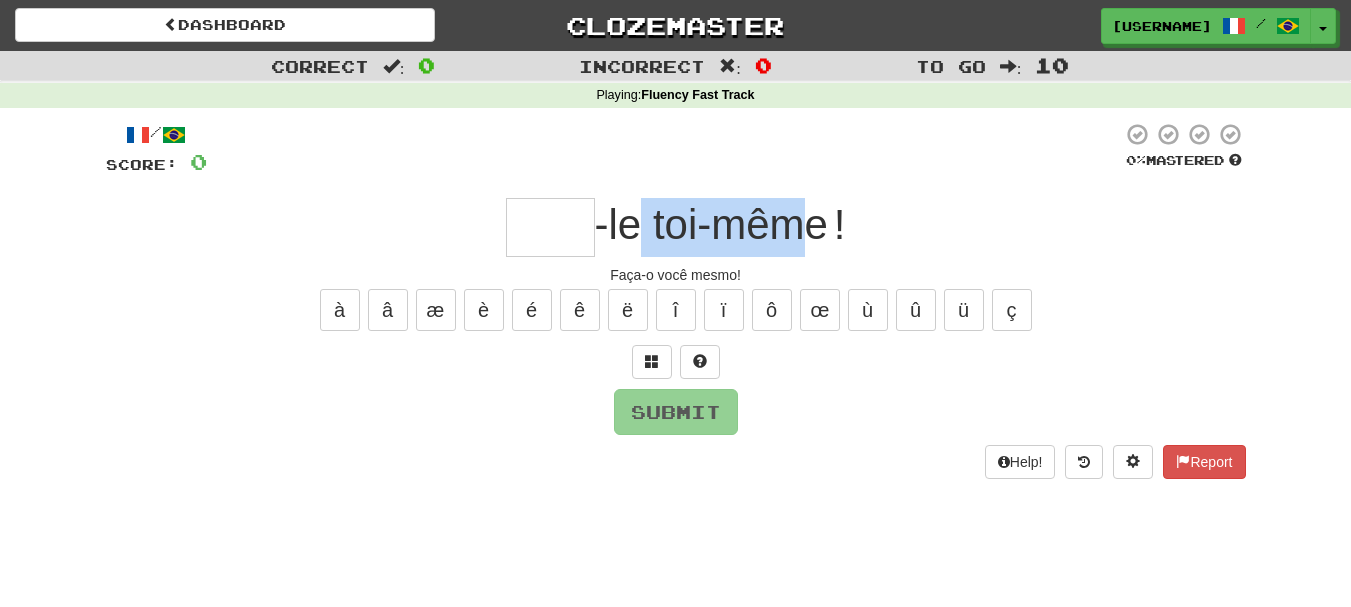 click on "-le toi-même !" at bounding box center [720, 224] 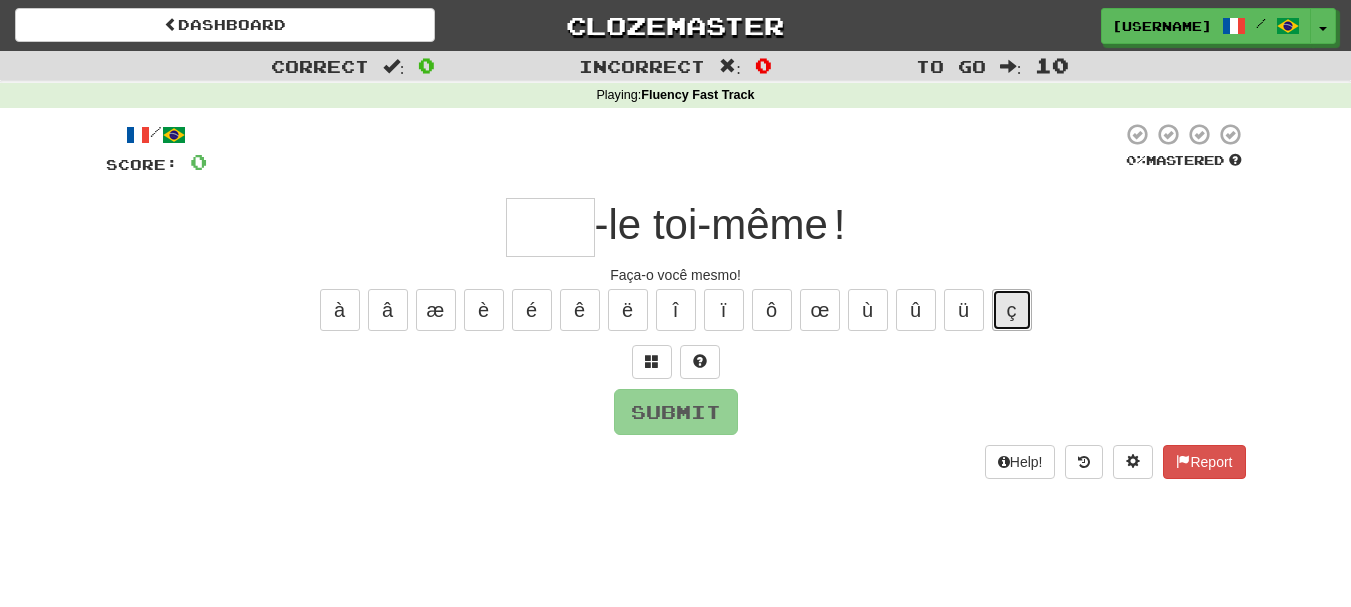 click on "ç" at bounding box center (1012, 310) 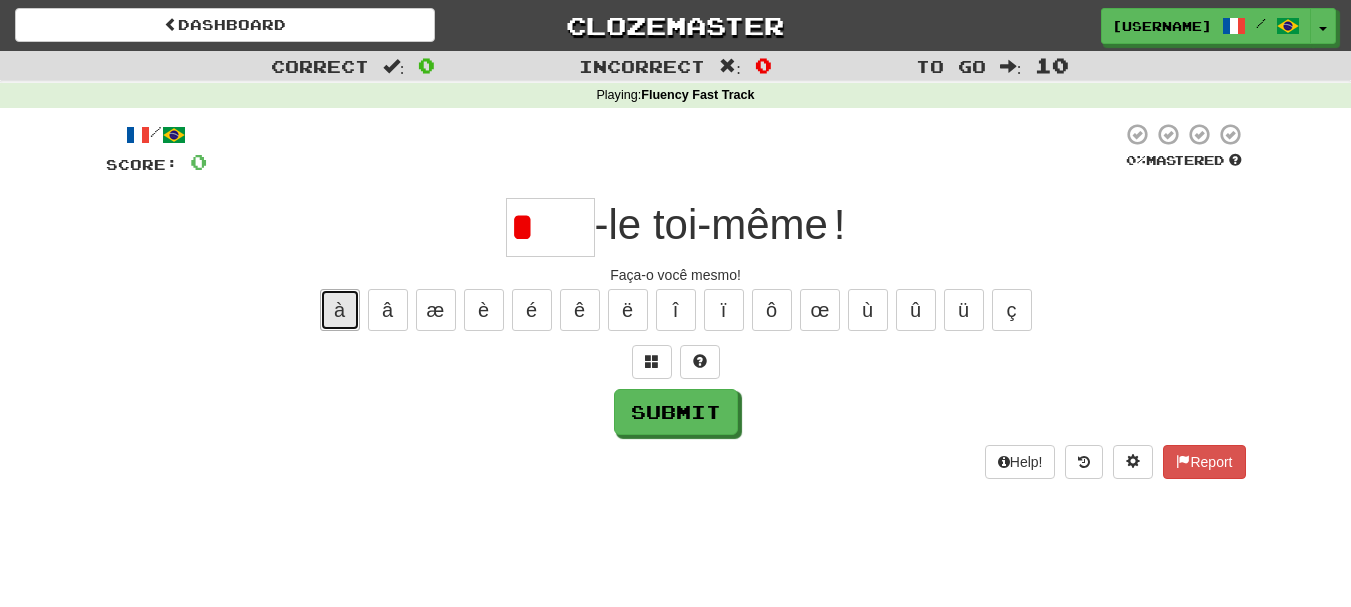 click on "à" at bounding box center (340, 310) 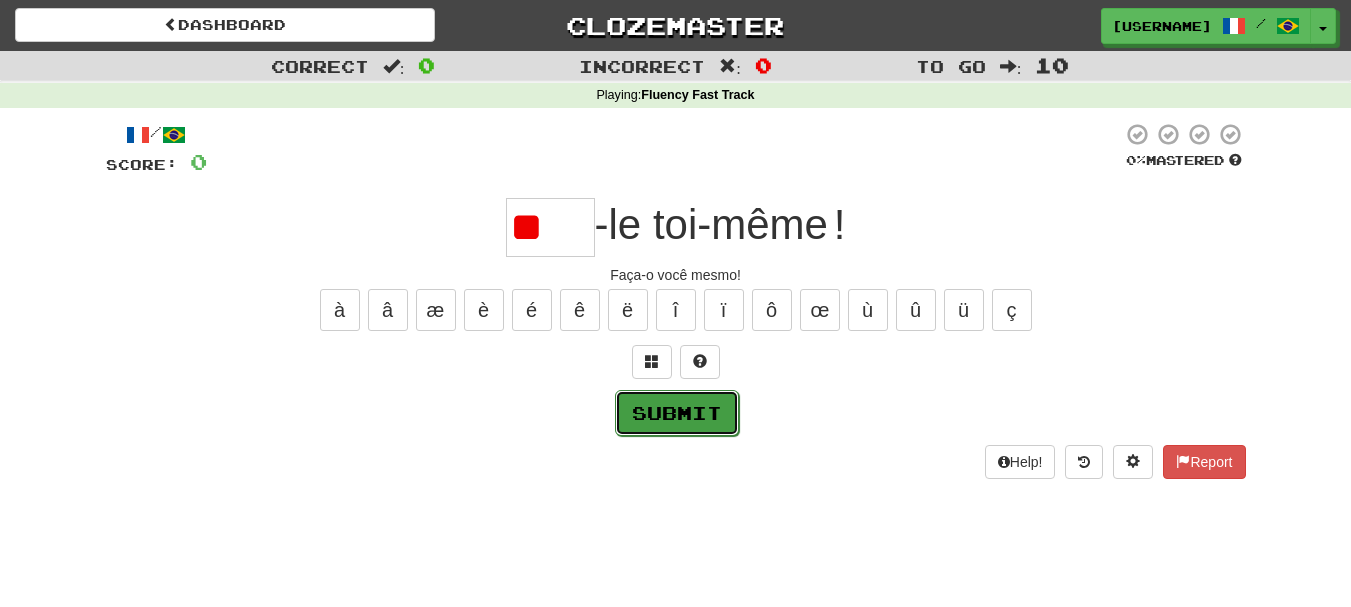 click on "Submit" at bounding box center [677, 413] 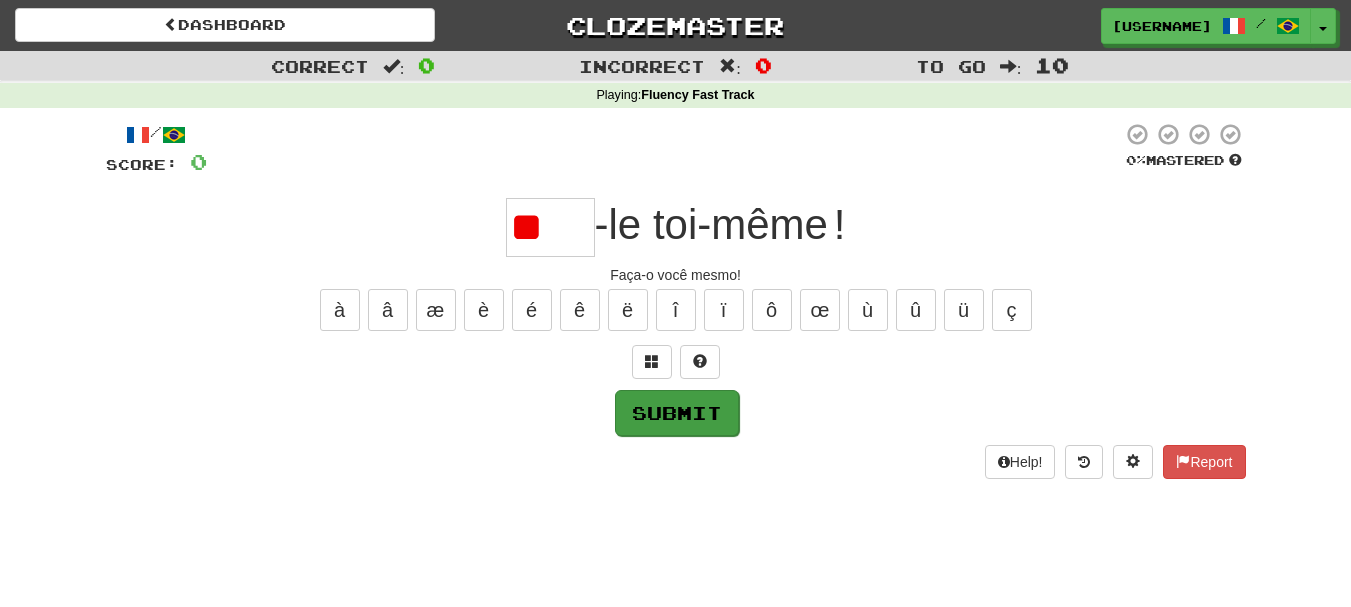 type on "****" 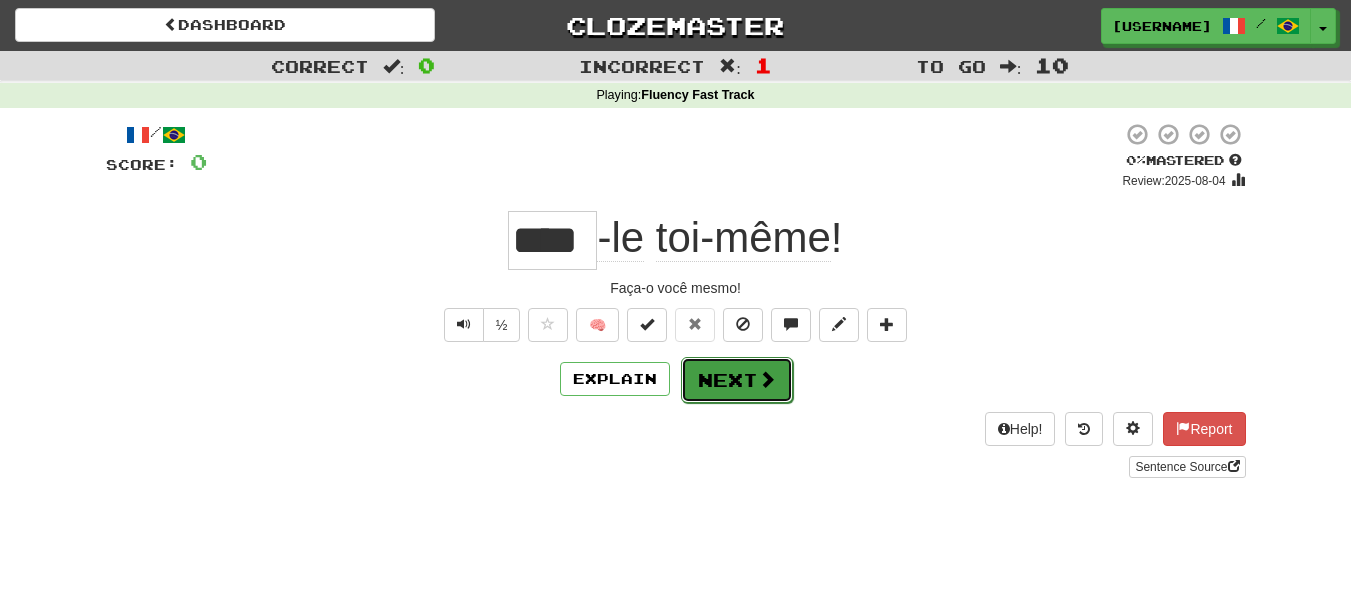 click on "Next" at bounding box center (737, 380) 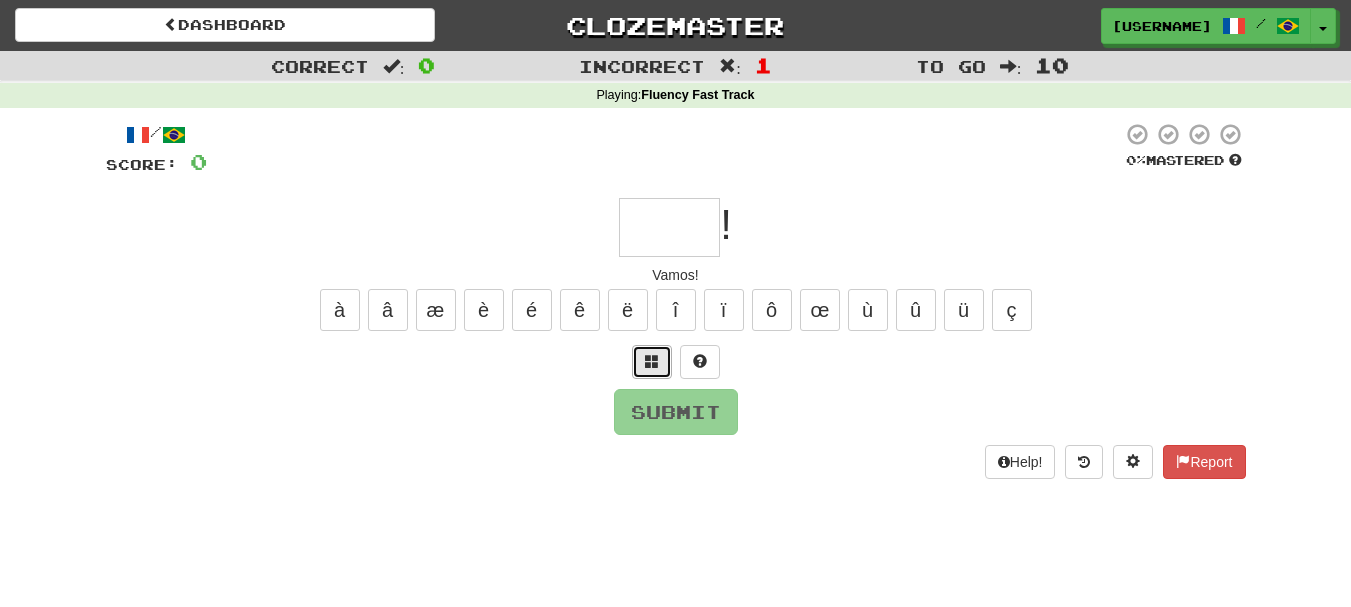 click at bounding box center [652, 362] 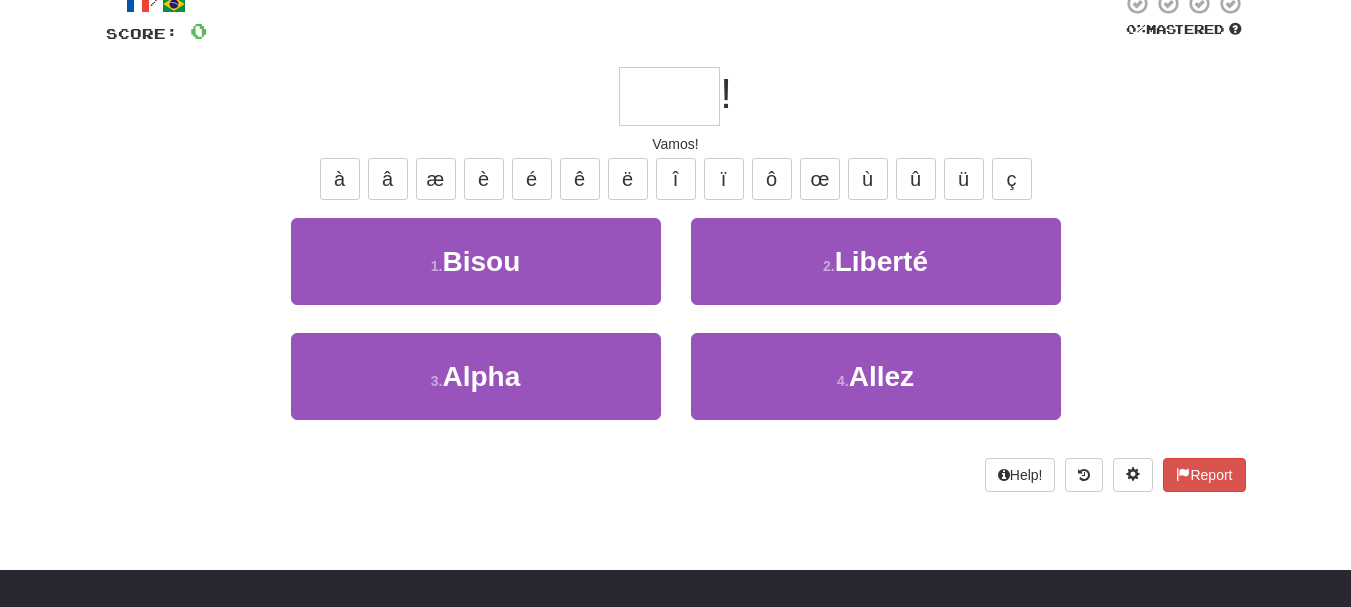 scroll, scrollTop: 141, scrollLeft: 0, axis: vertical 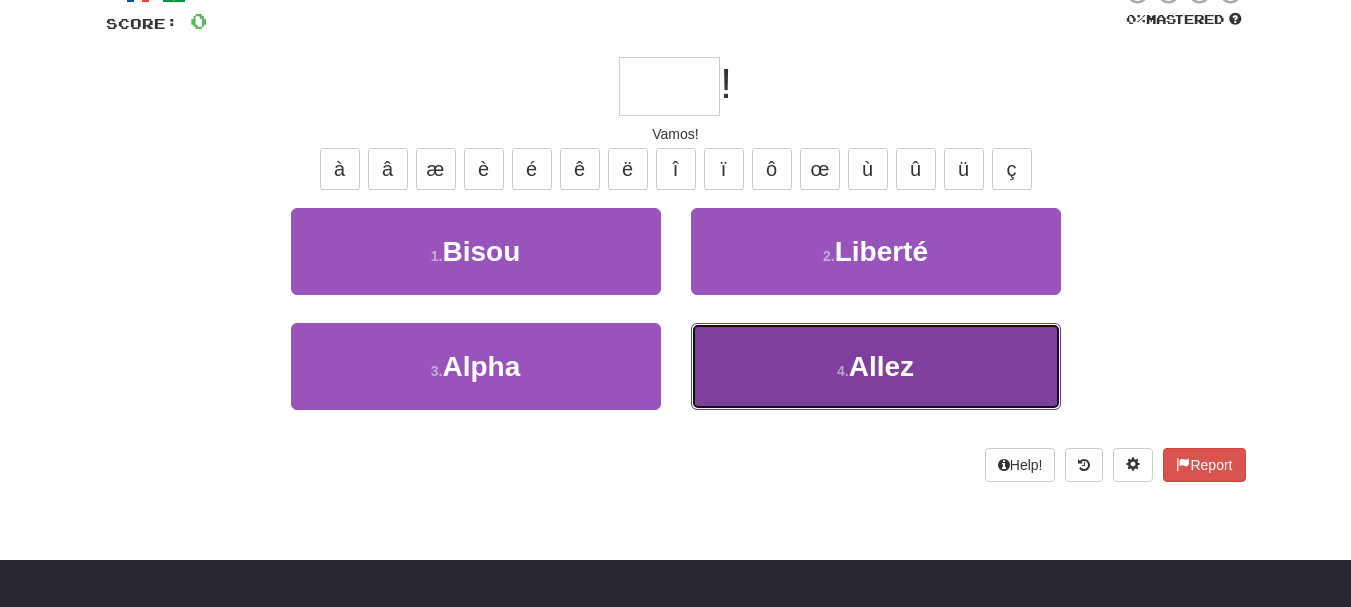 click on "4 .  Allez" at bounding box center (876, 366) 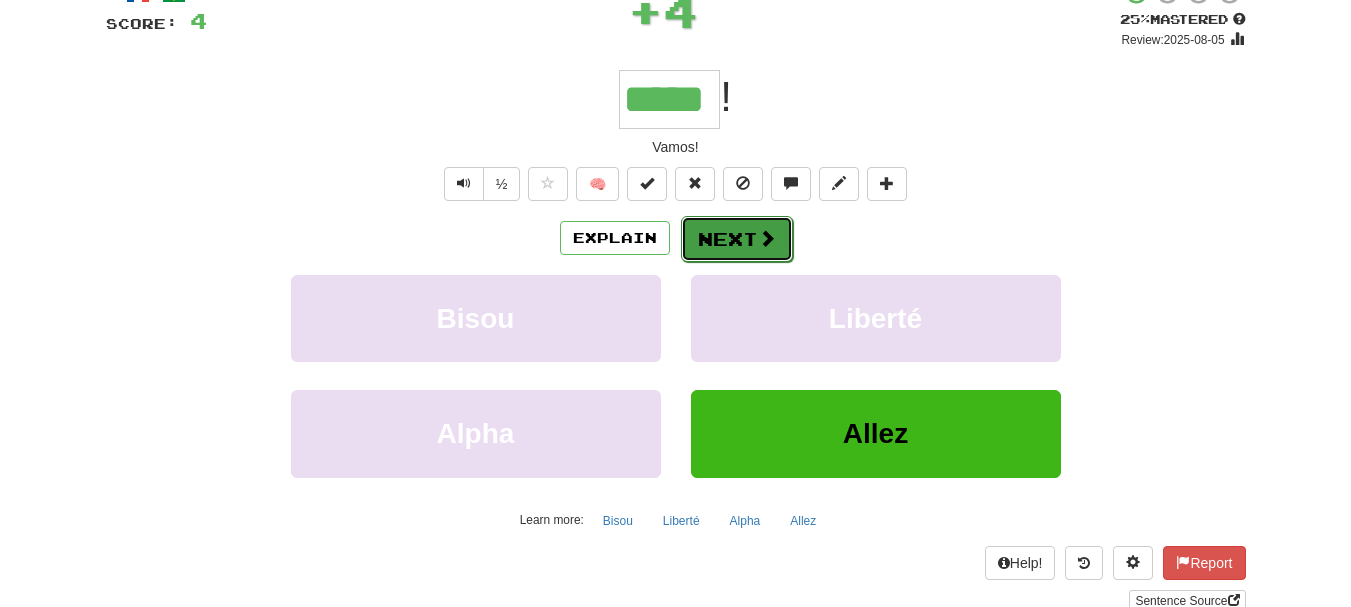 click on "Next" at bounding box center [737, 239] 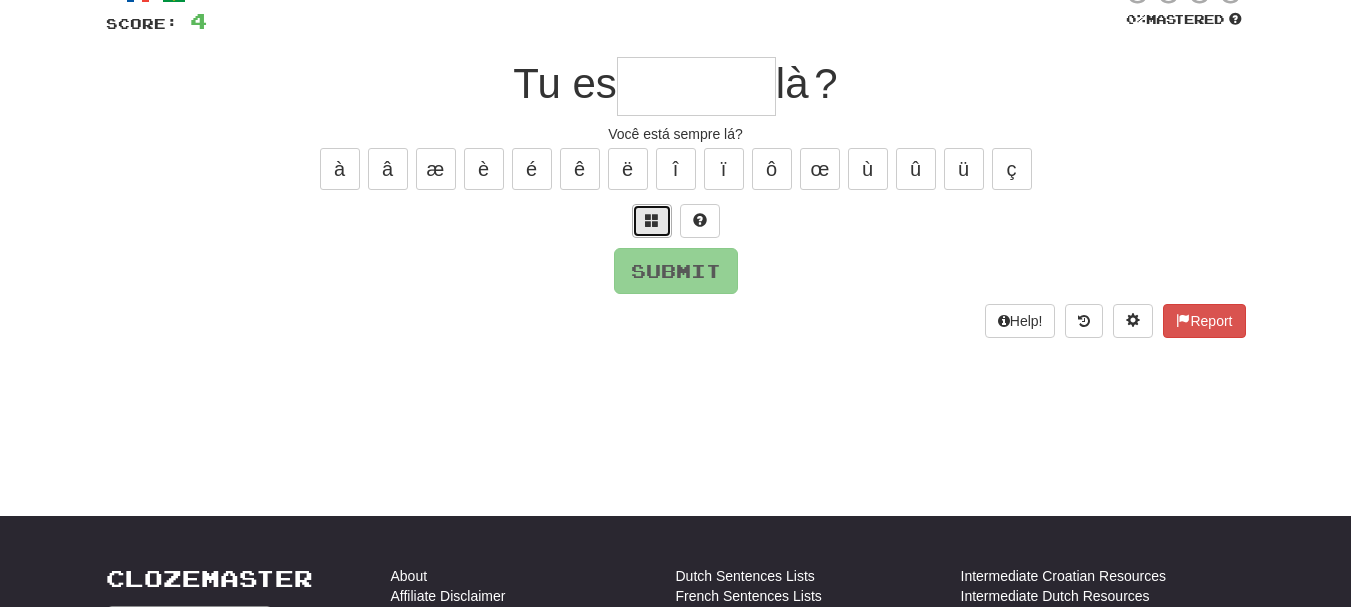 click at bounding box center (652, 221) 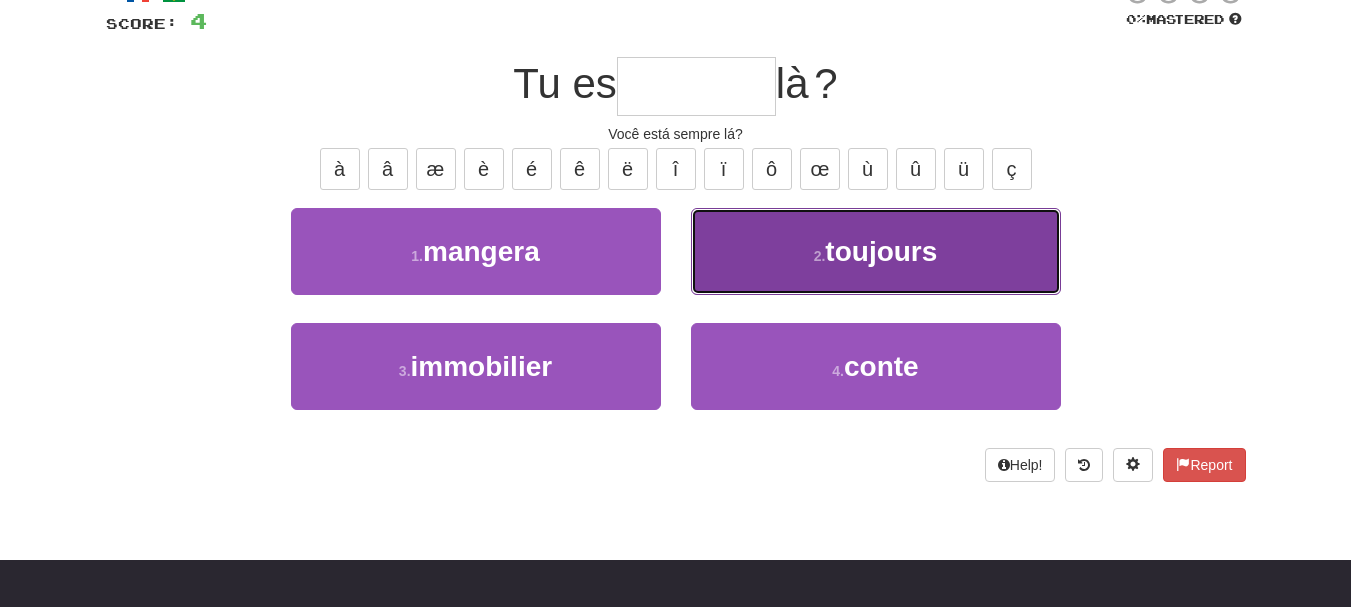 click on "toujours" at bounding box center (881, 251) 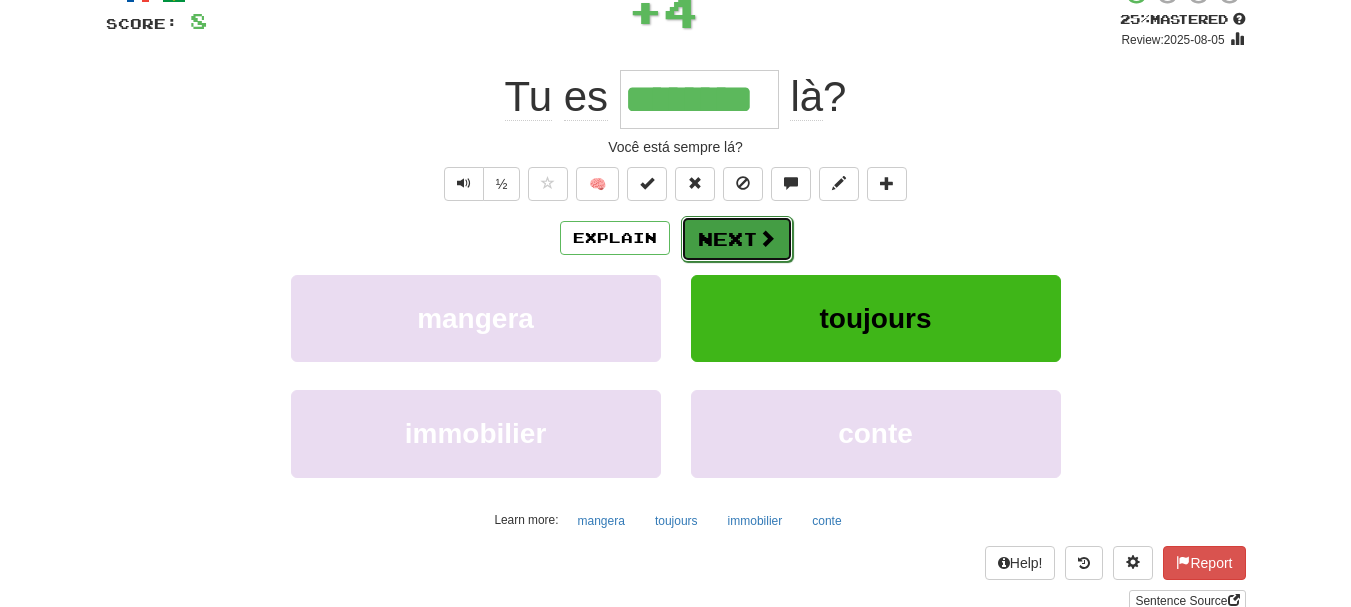 click on "Next" at bounding box center (737, 239) 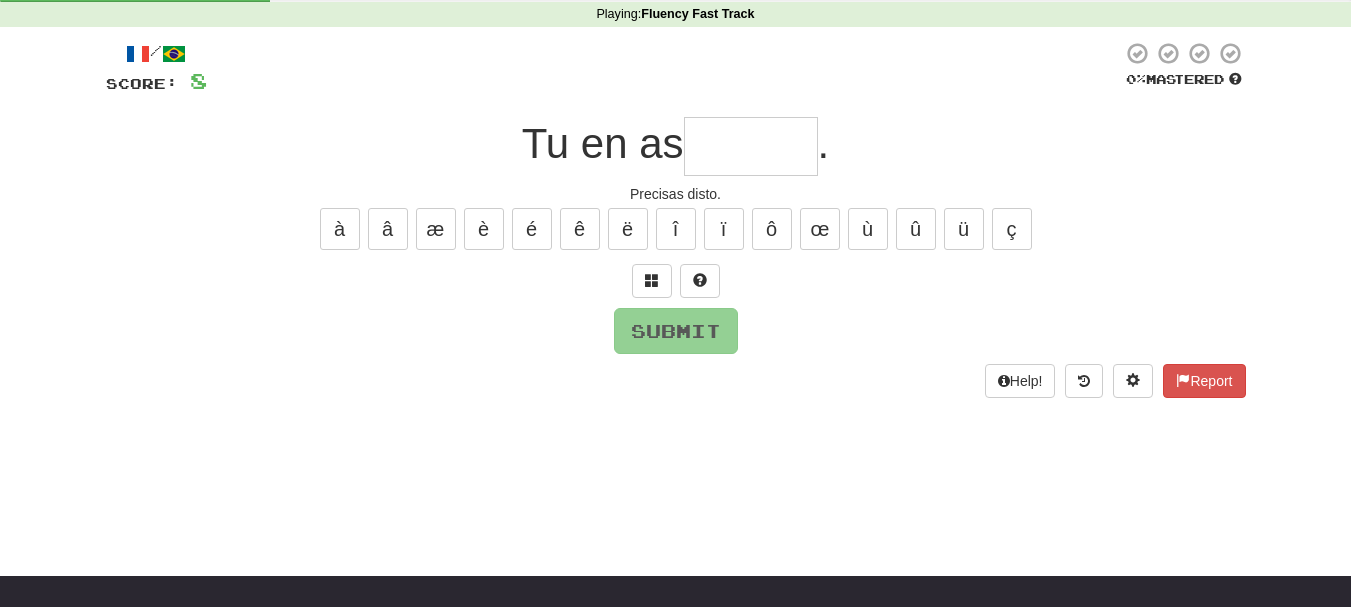 scroll, scrollTop: 69, scrollLeft: 0, axis: vertical 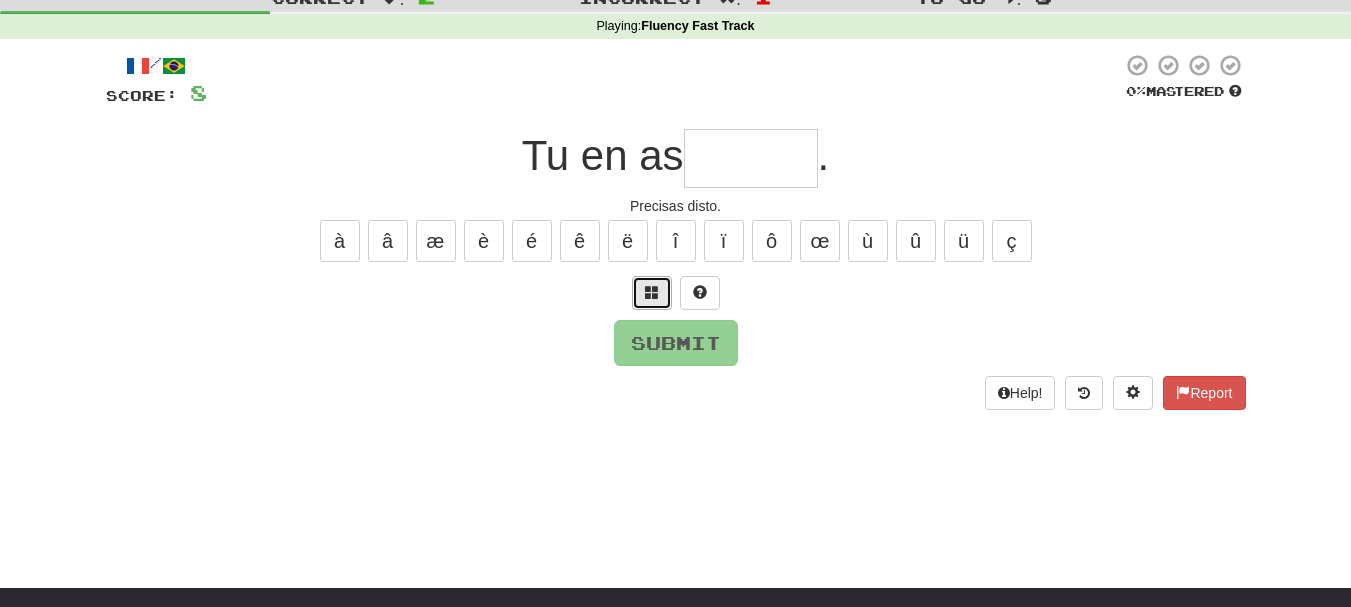 click at bounding box center (652, 292) 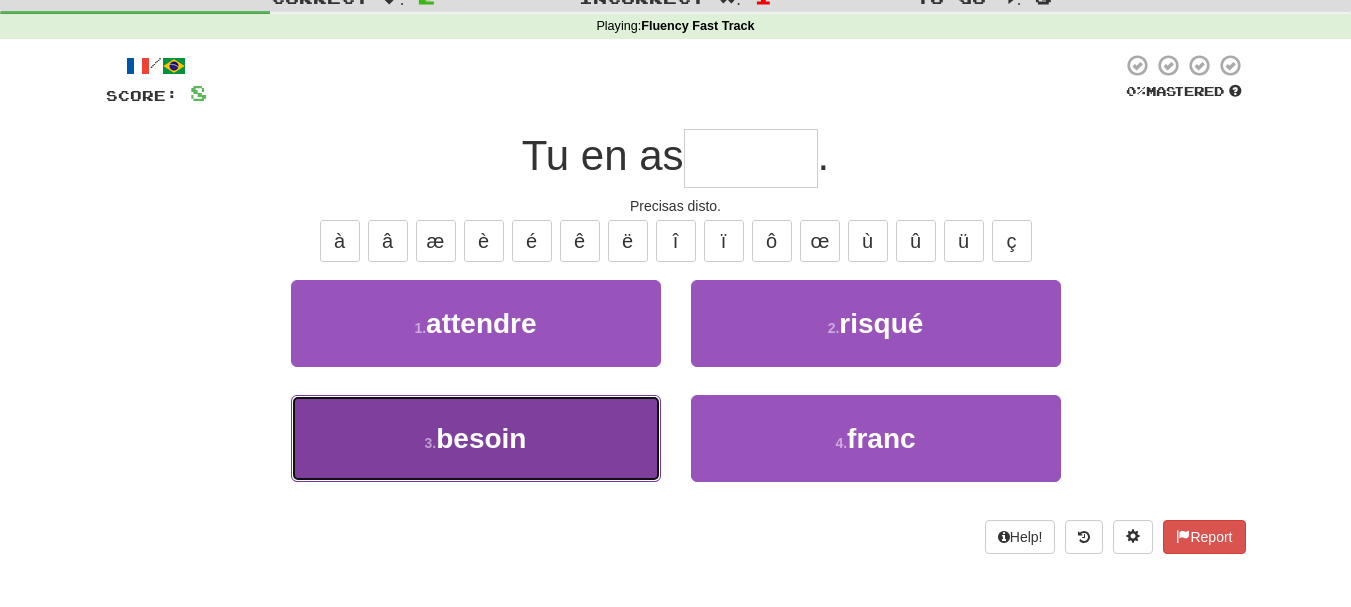click on "3 .  besoin" at bounding box center (476, 438) 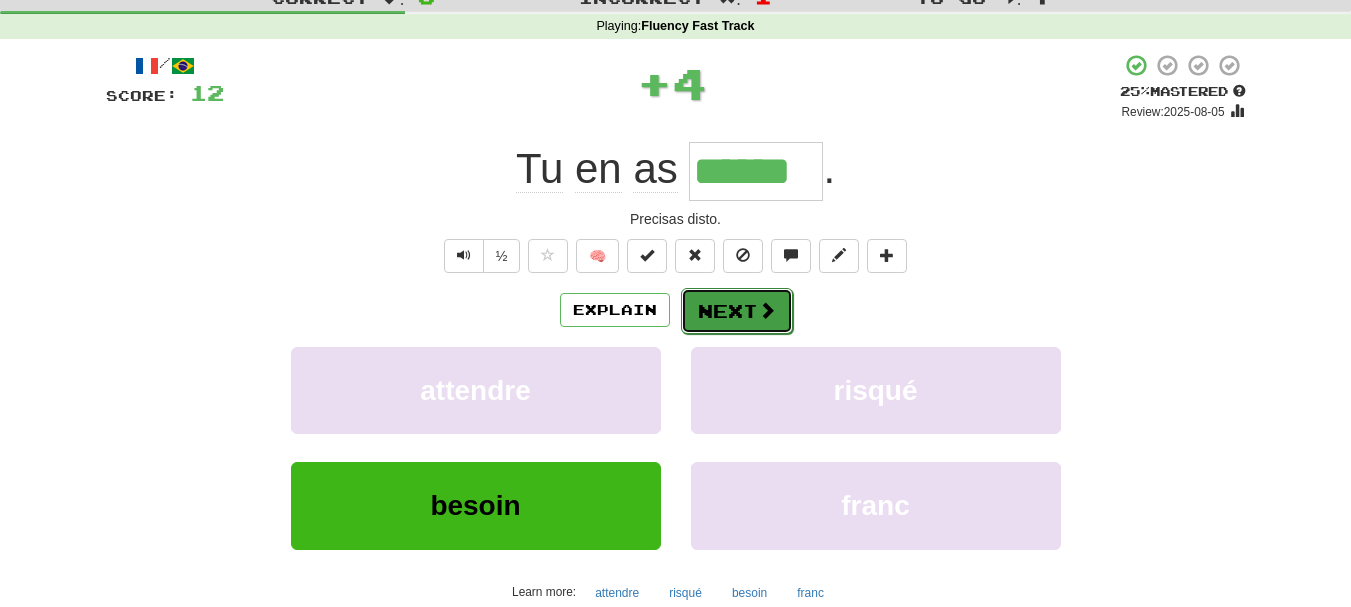 click on "Next" at bounding box center [737, 311] 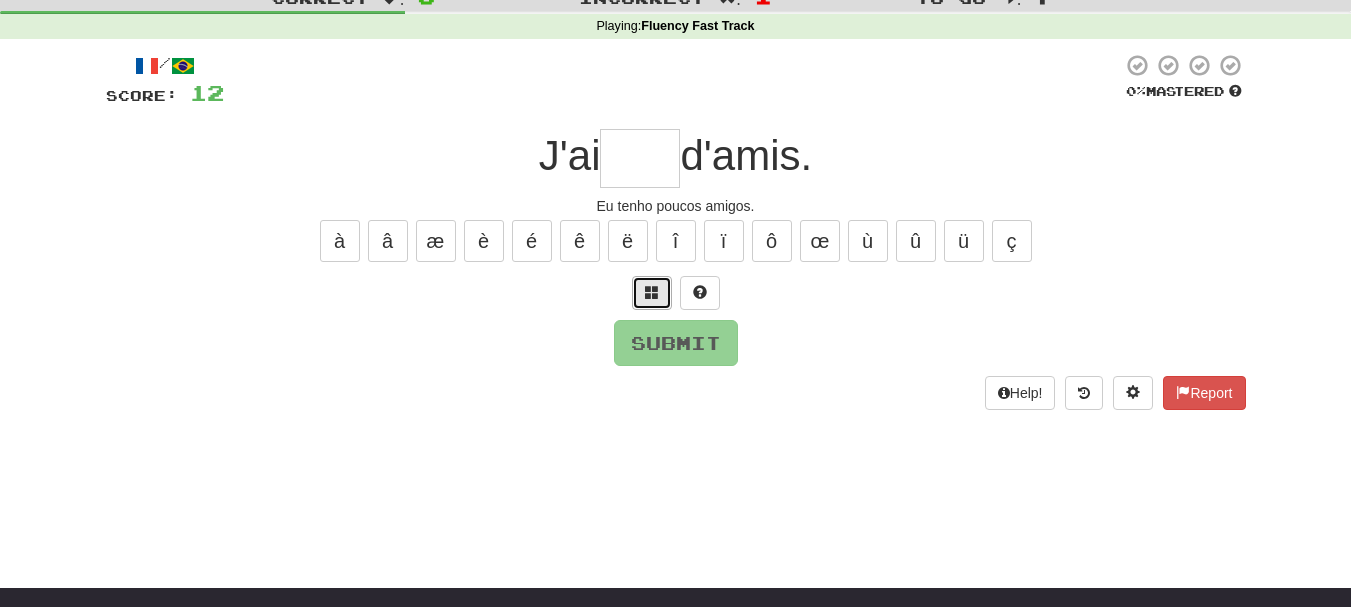 click at bounding box center (652, 293) 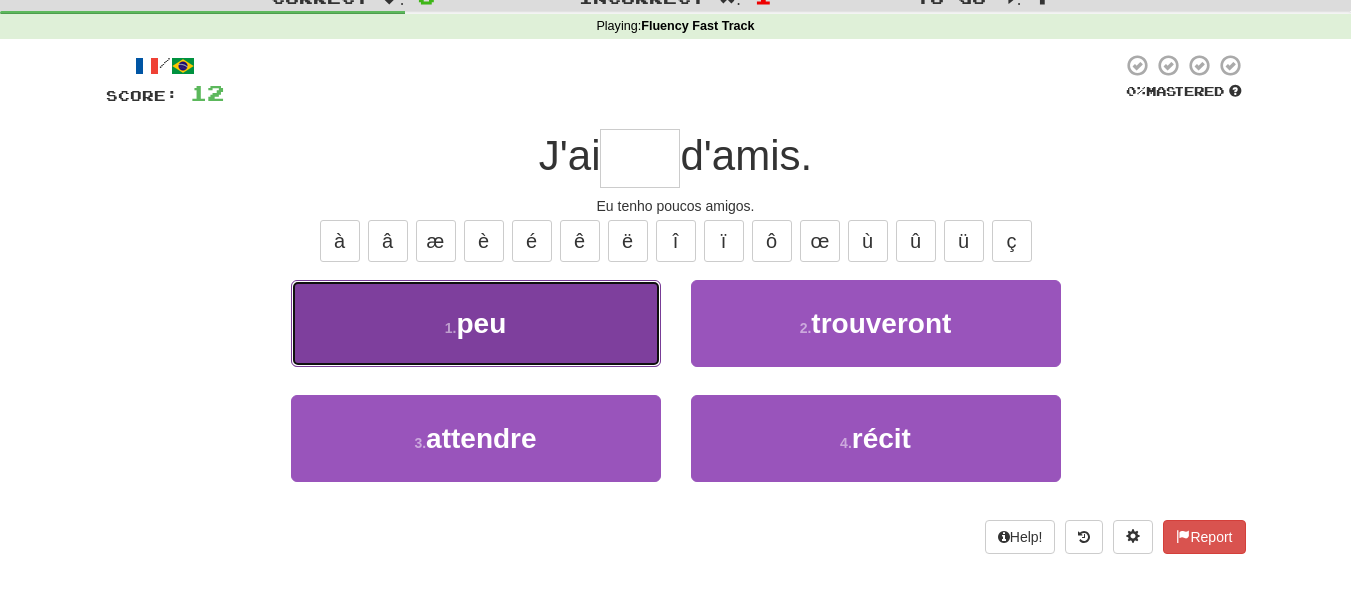 click on "1 .  peu" at bounding box center (476, 323) 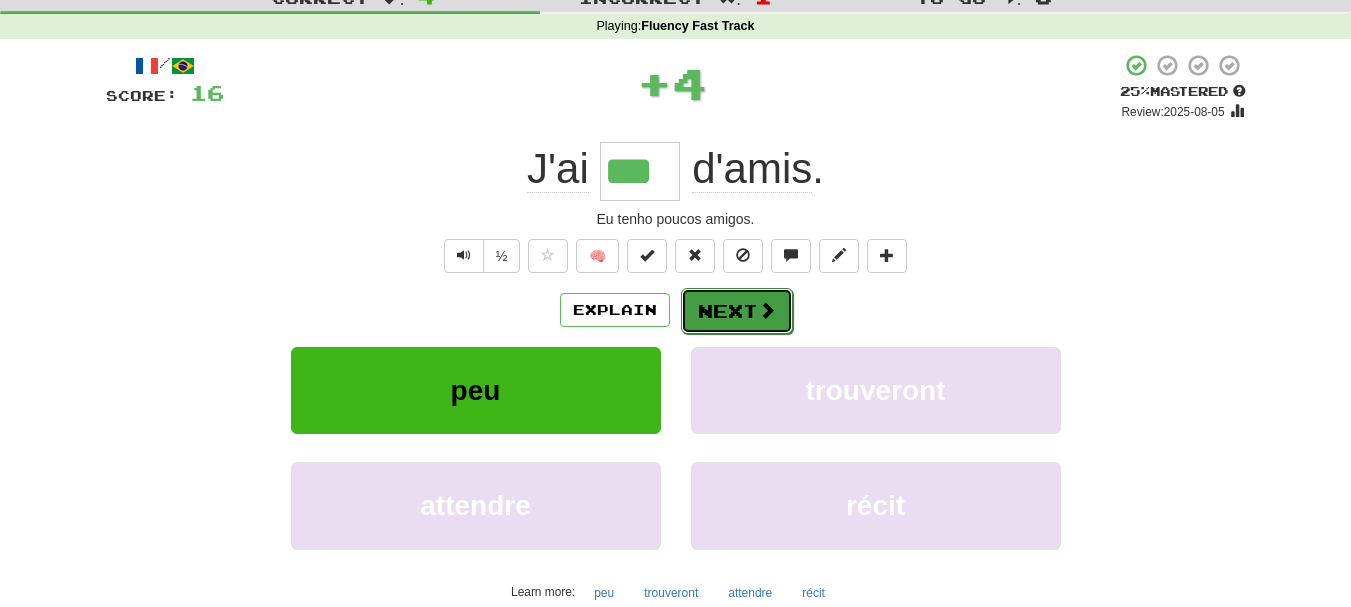 click on "Next" at bounding box center [737, 311] 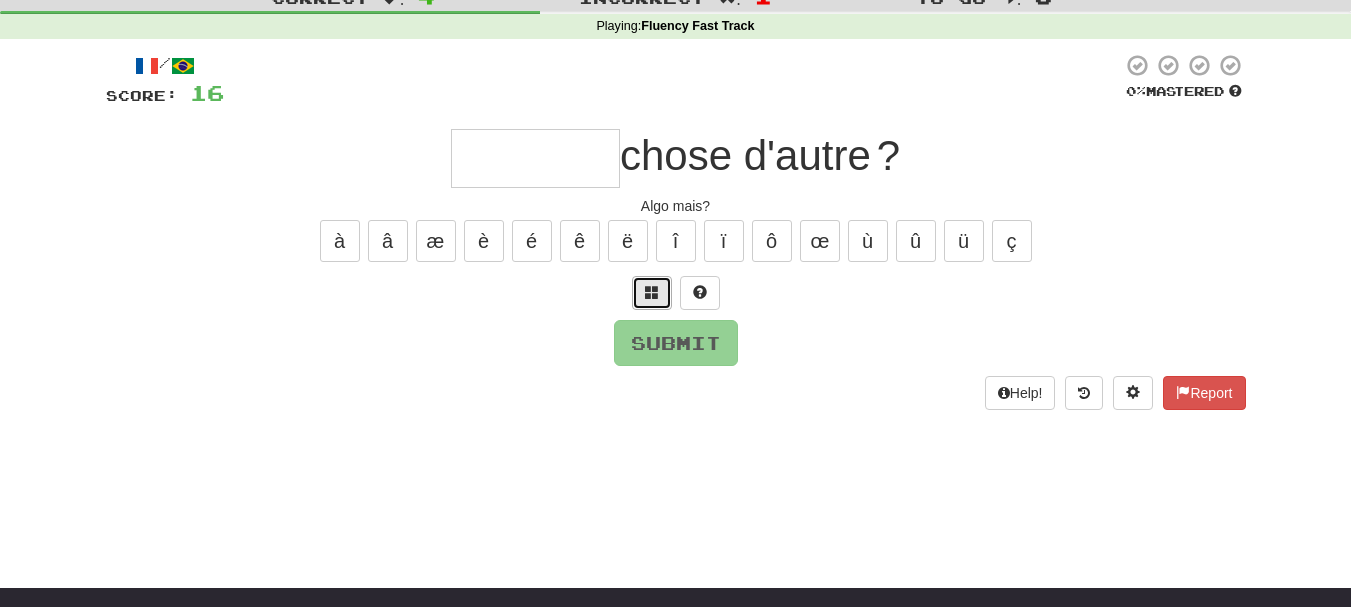 click at bounding box center (652, 293) 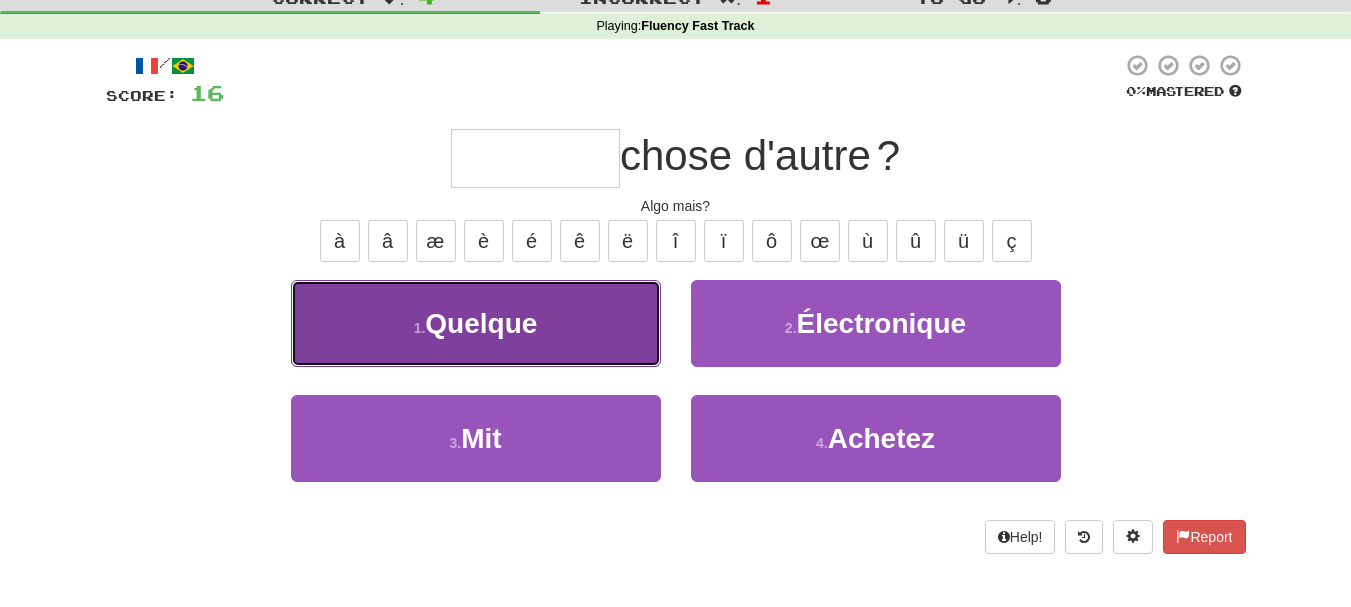 click on "1 .  Quelque" at bounding box center (476, 323) 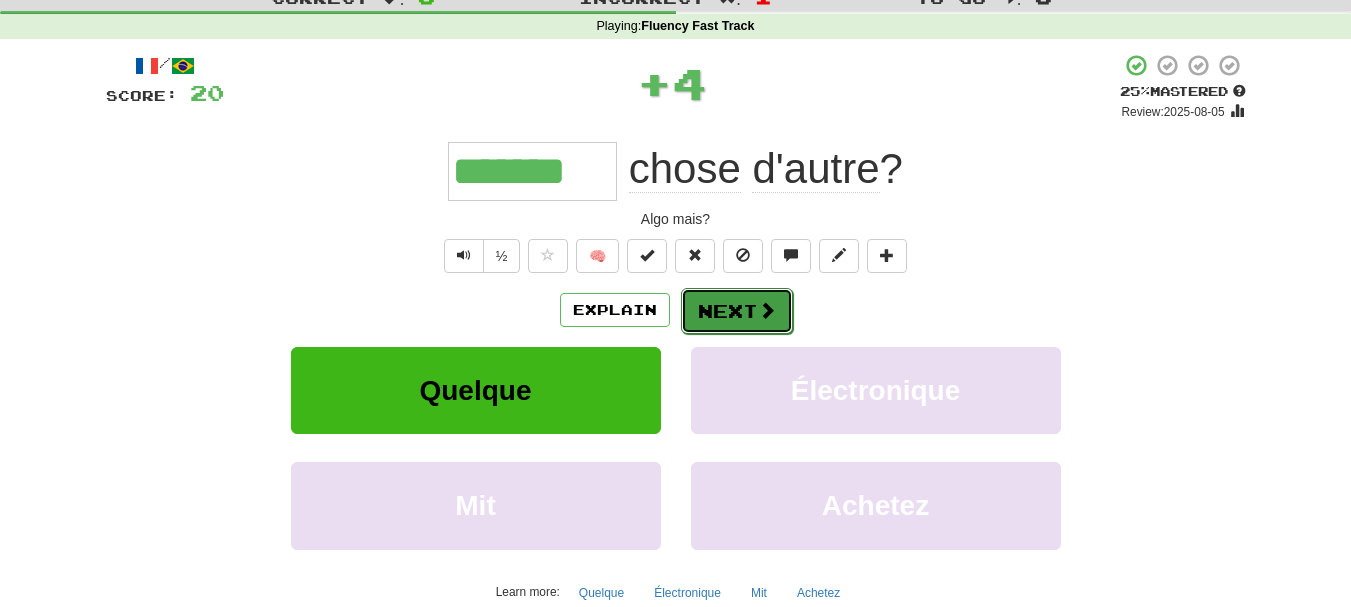 click at bounding box center (767, 310) 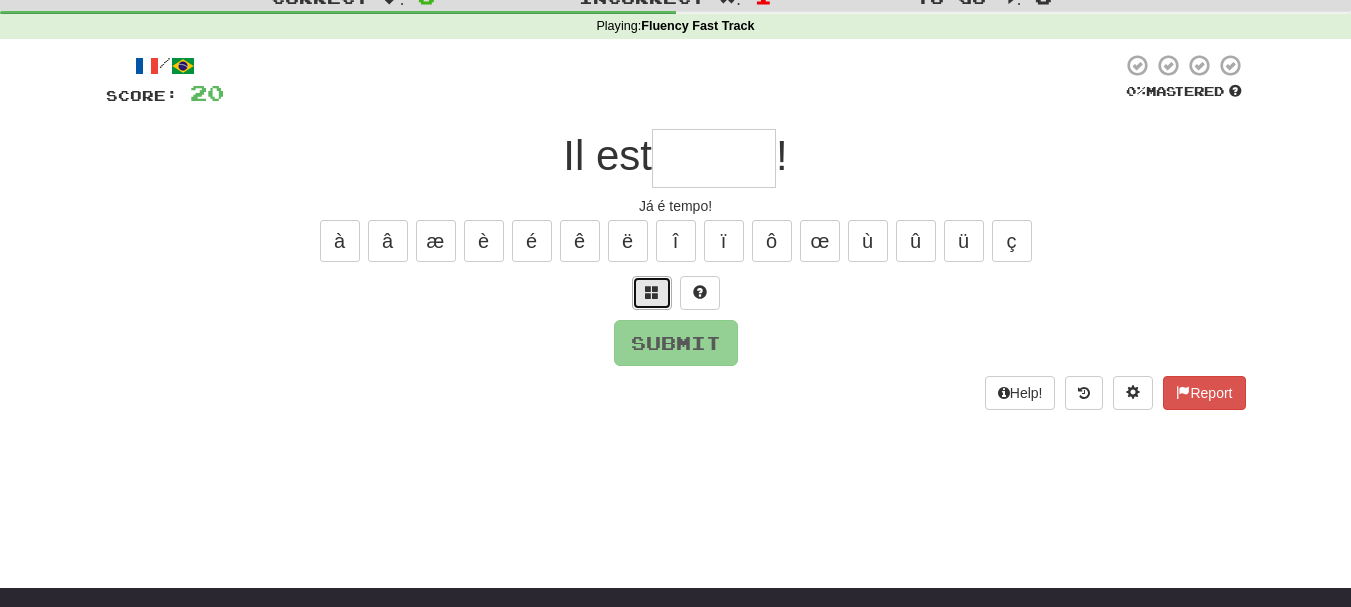 click at bounding box center (652, 292) 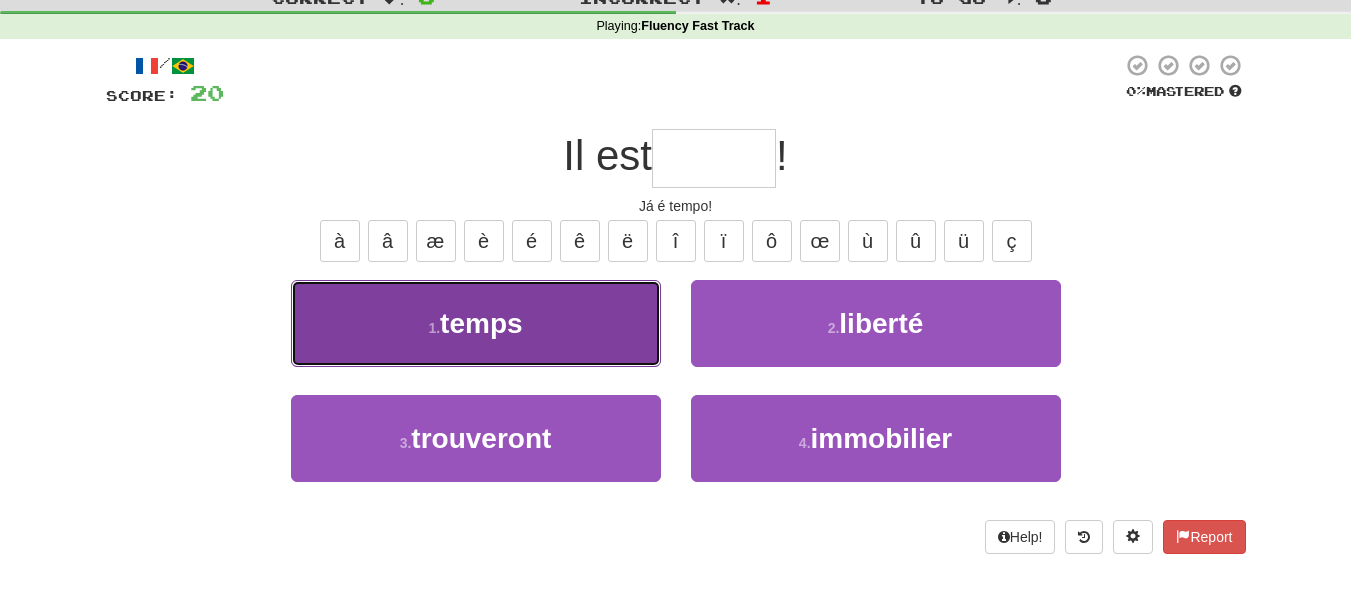 click on "1 .  temps" at bounding box center (476, 323) 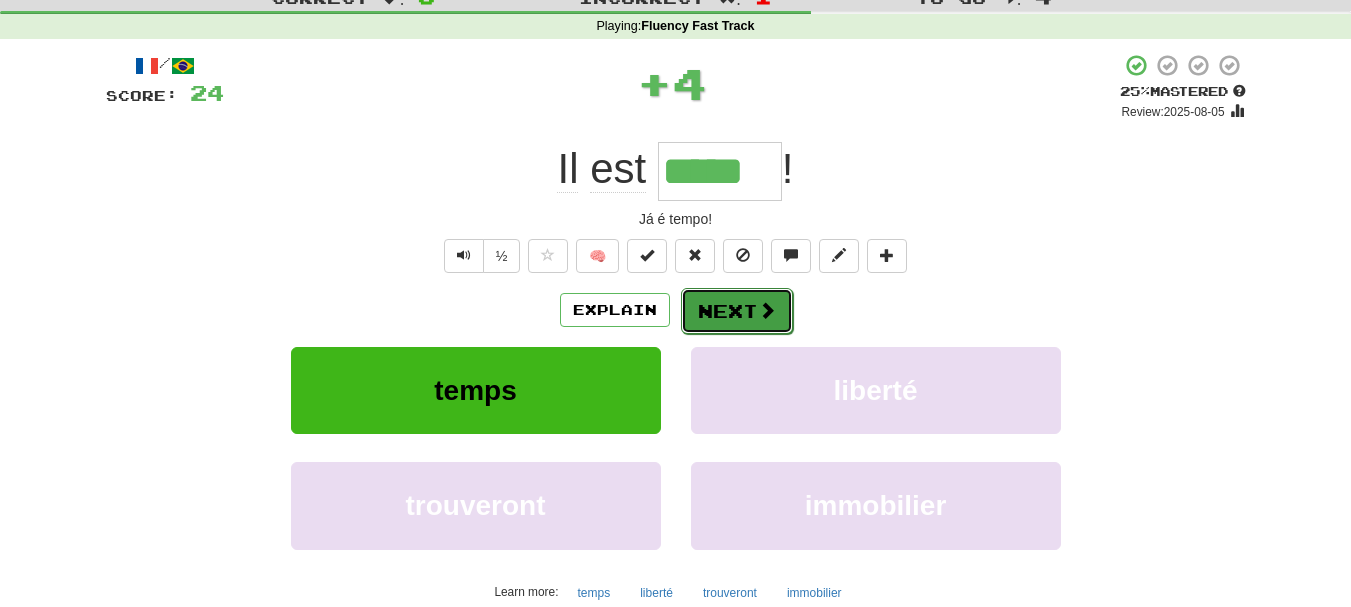click on "Next" at bounding box center (737, 311) 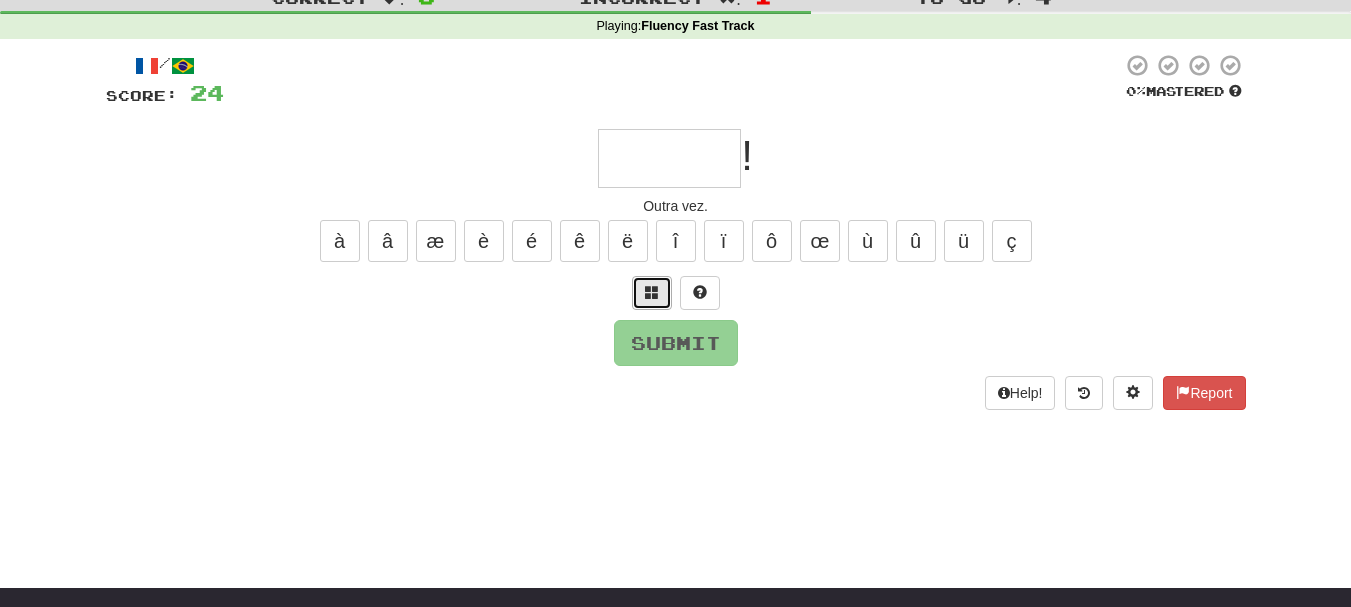 click at bounding box center [652, 293] 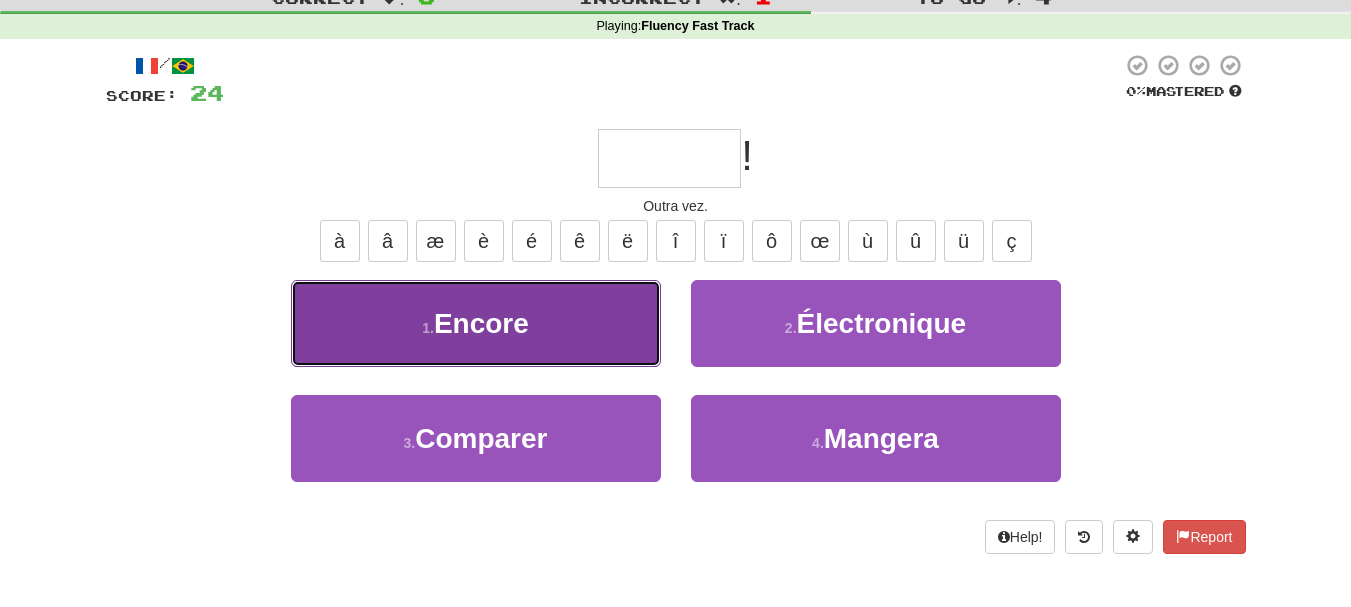 click on "1 .  Encore" at bounding box center (476, 323) 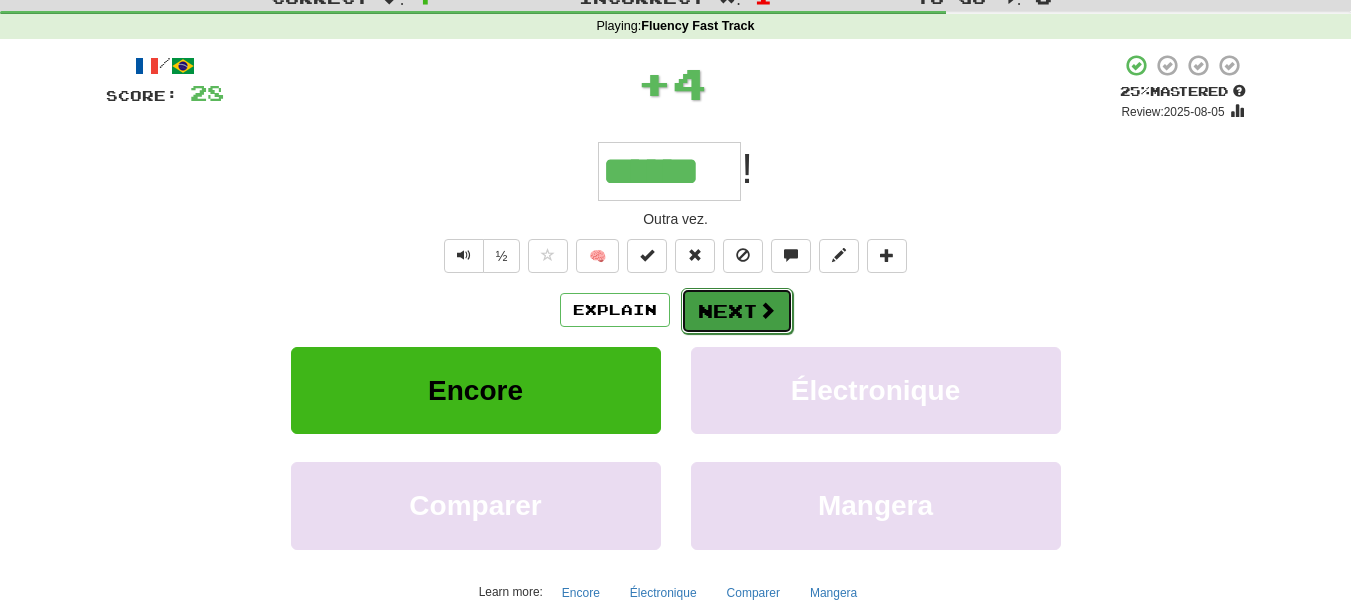 click on "Next" at bounding box center [737, 311] 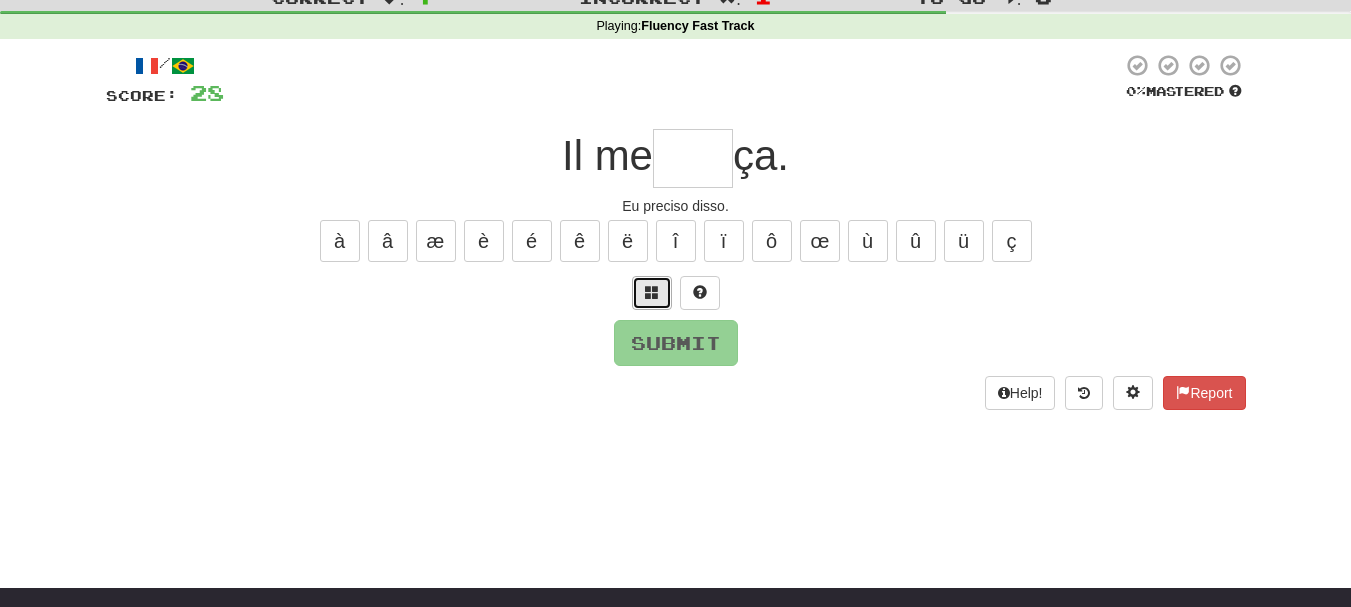 click at bounding box center [652, 293] 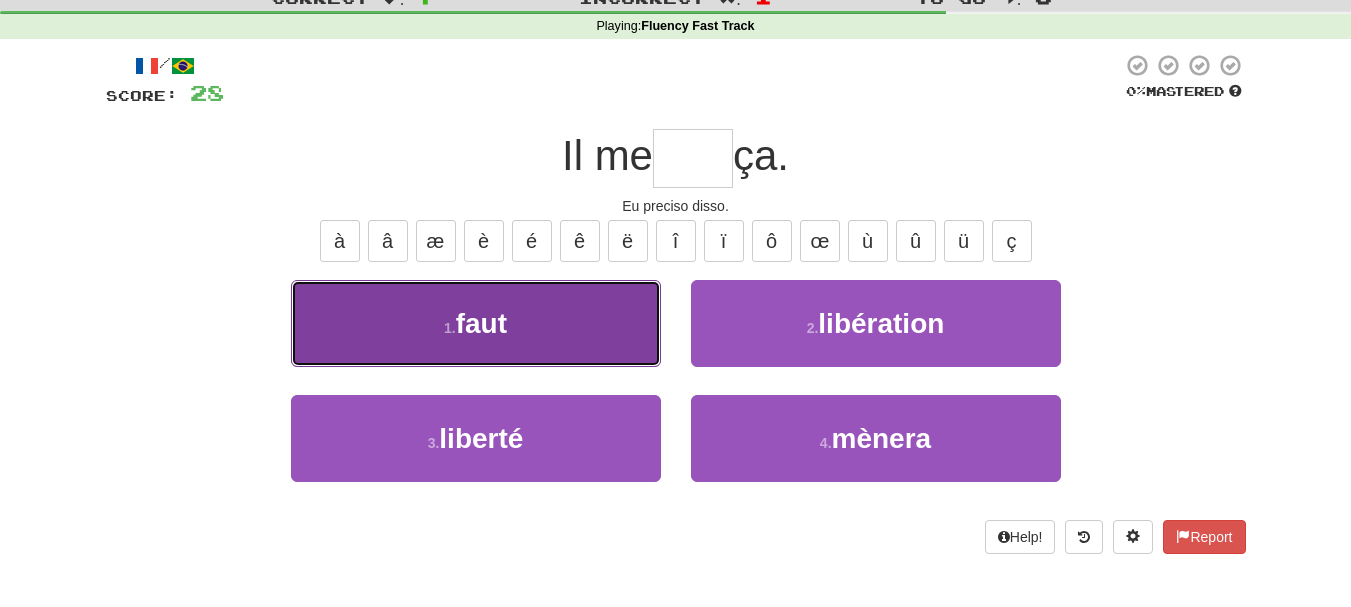 click on "1 .  faut" at bounding box center (476, 323) 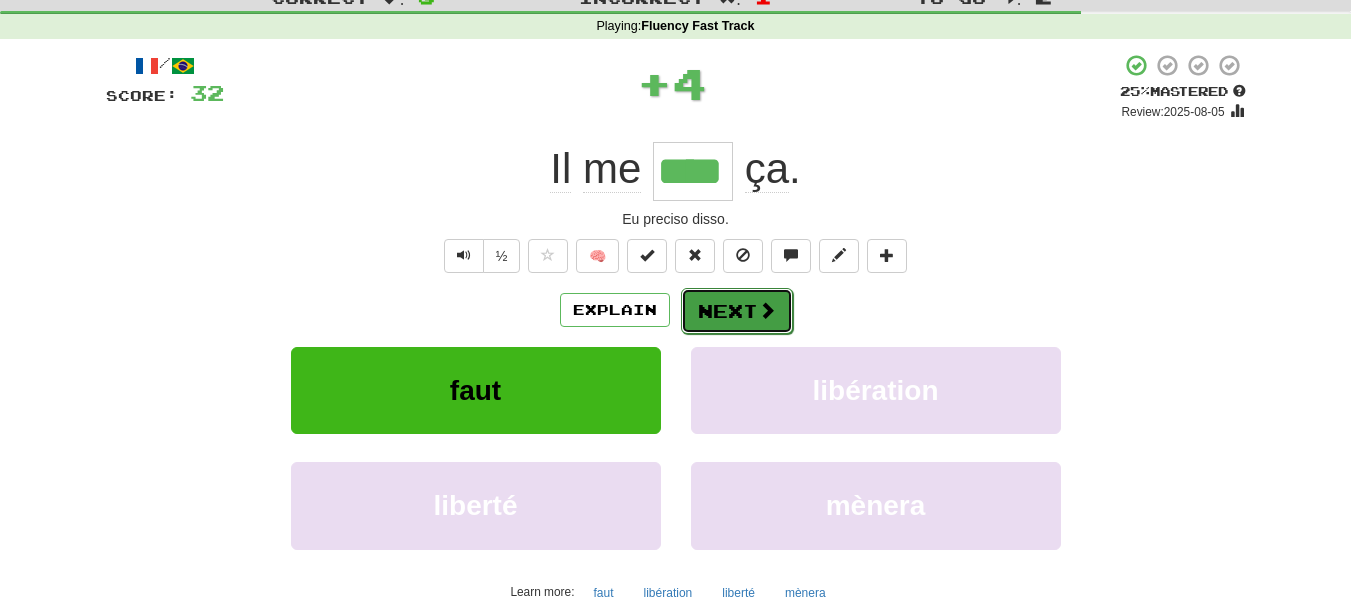 click on "Next" at bounding box center [737, 311] 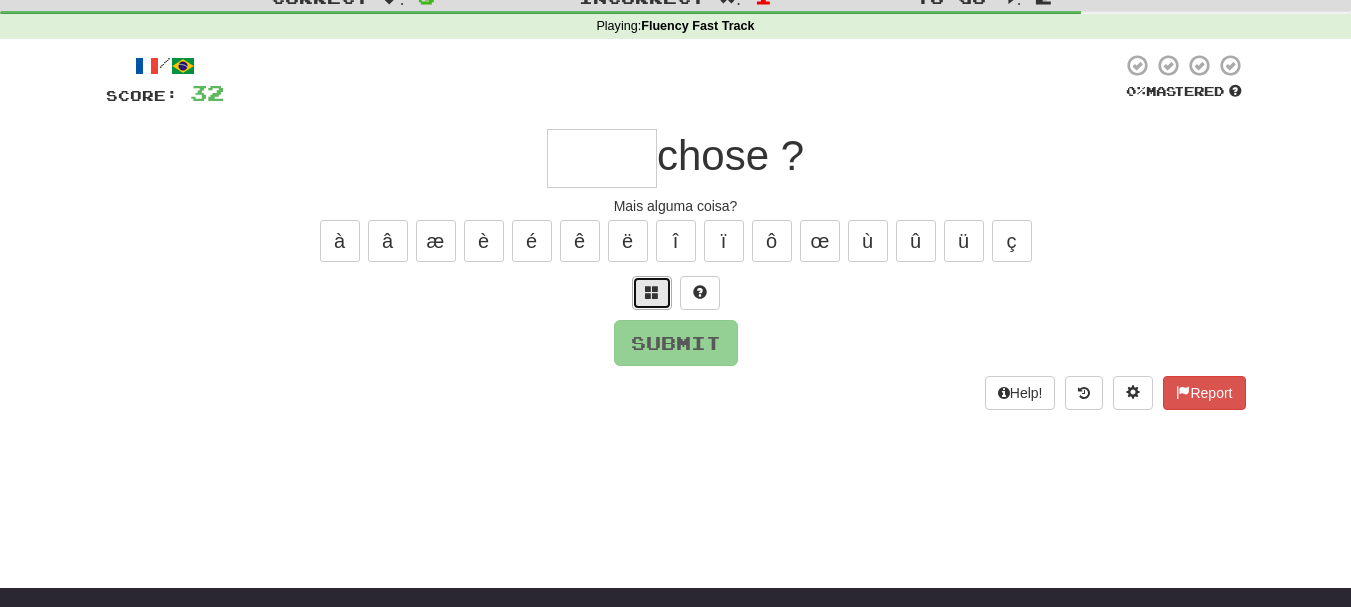 click at bounding box center (652, 292) 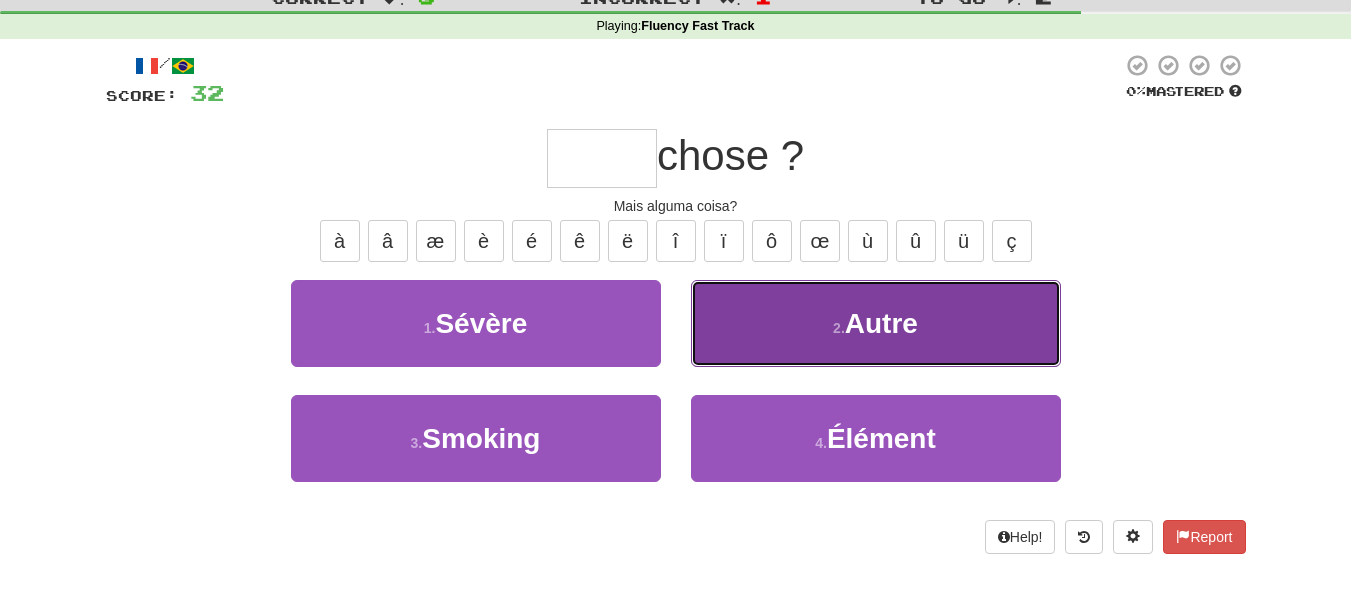 click on "2 .  Autre" at bounding box center [876, 323] 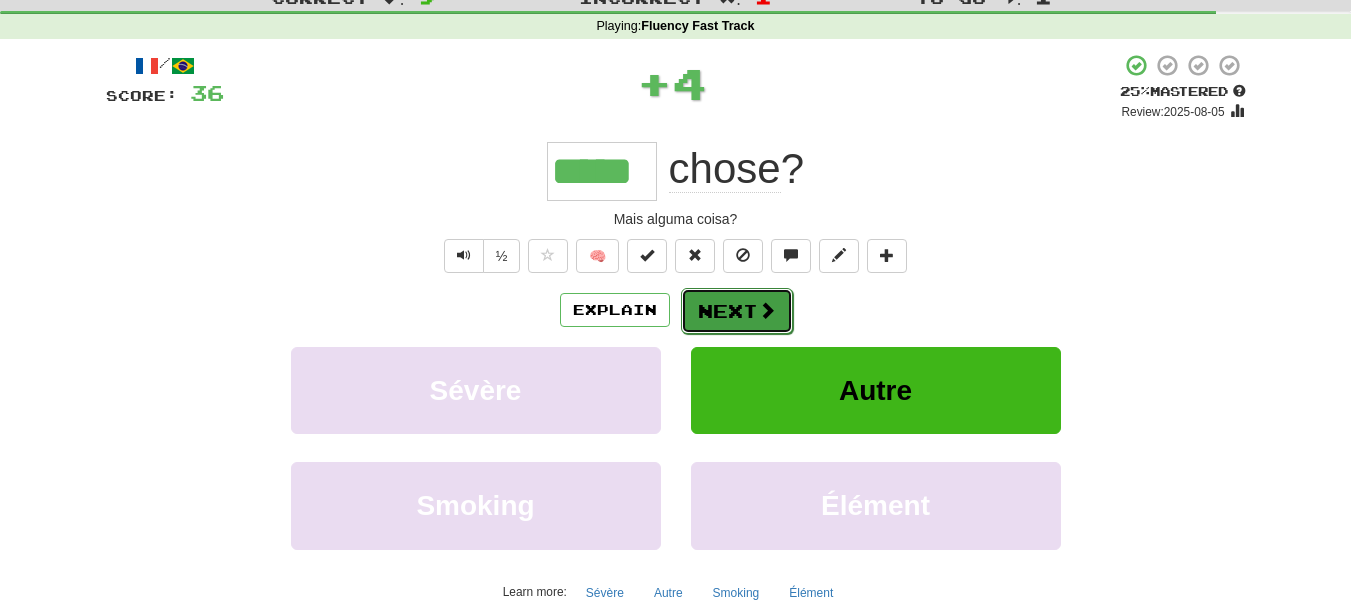 click on "Next" at bounding box center [737, 311] 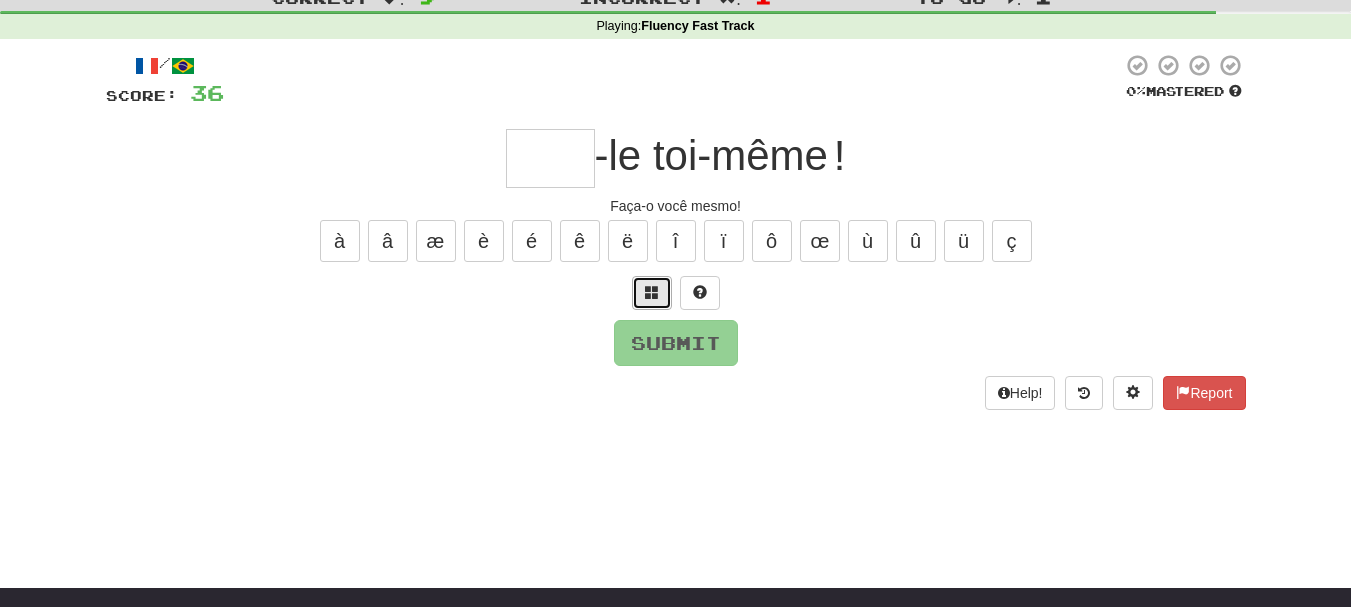 click at bounding box center [652, 293] 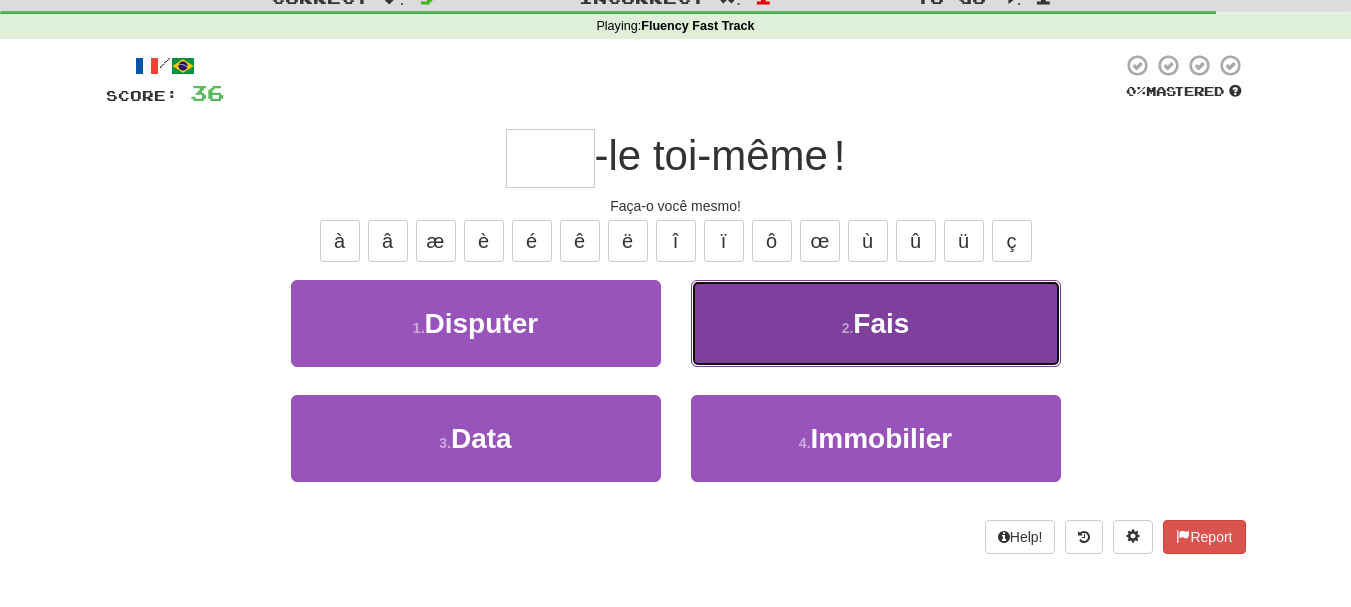 click on "2 .  Fais" at bounding box center (876, 323) 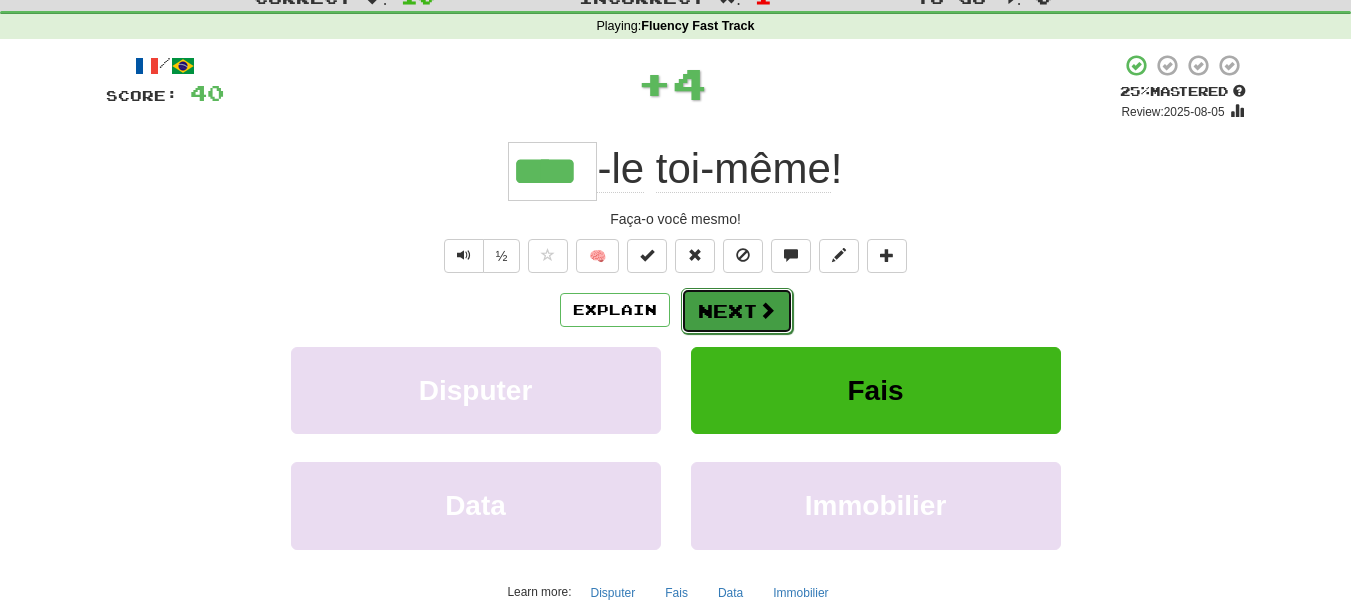 click on "Next" at bounding box center [737, 311] 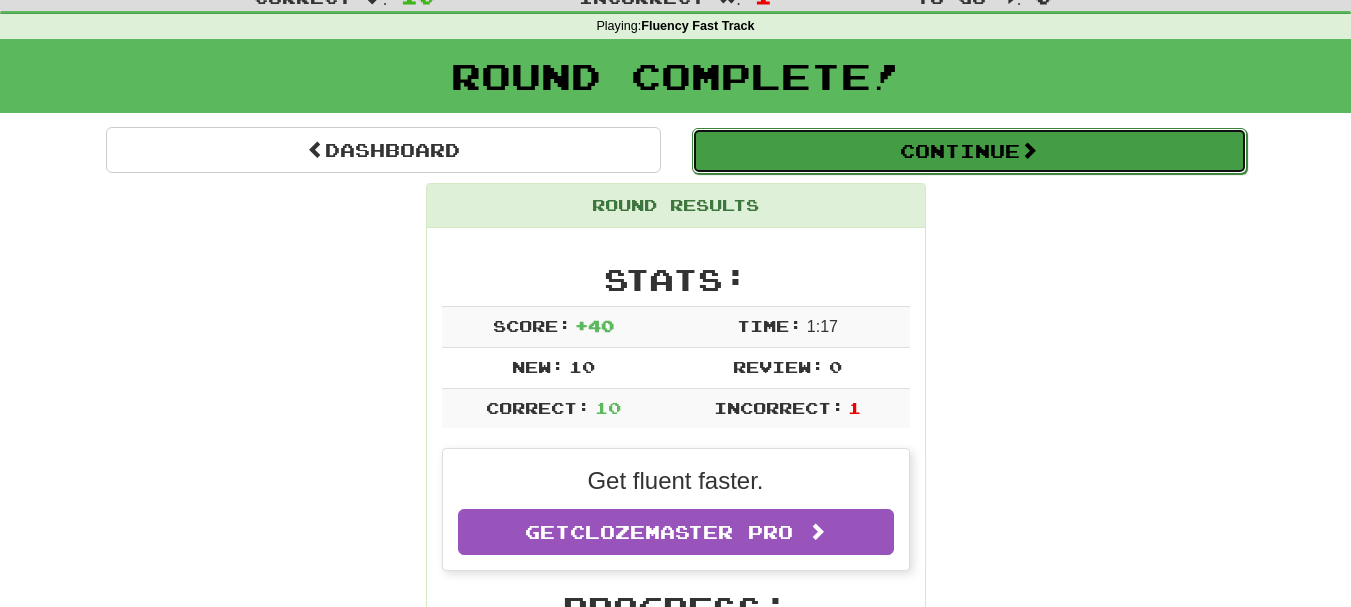 click on "Continue" at bounding box center (969, 151) 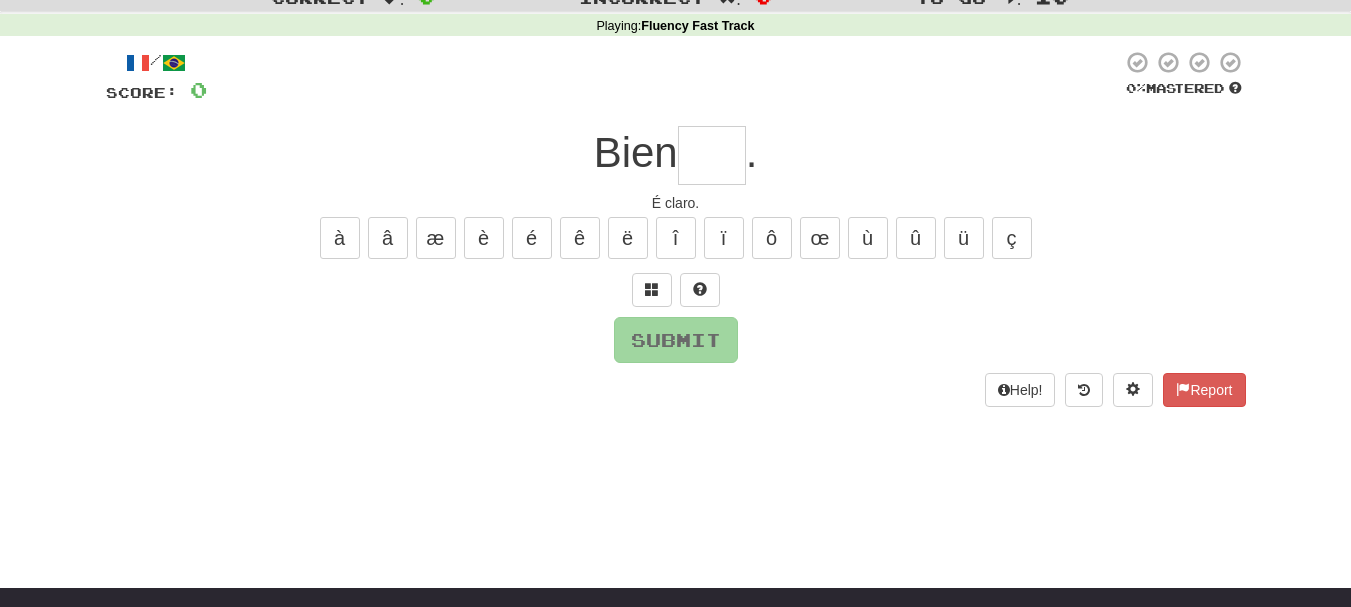 scroll, scrollTop: 0, scrollLeft: 0, axis: both 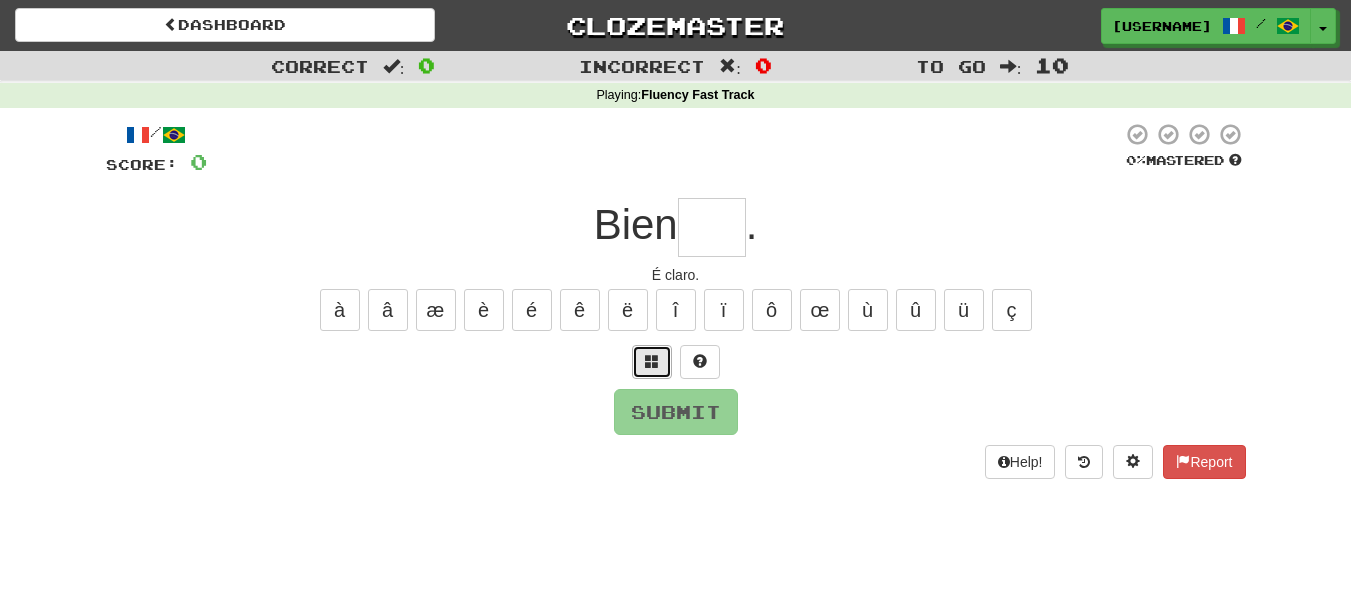 click at bounding box center (652, 361) 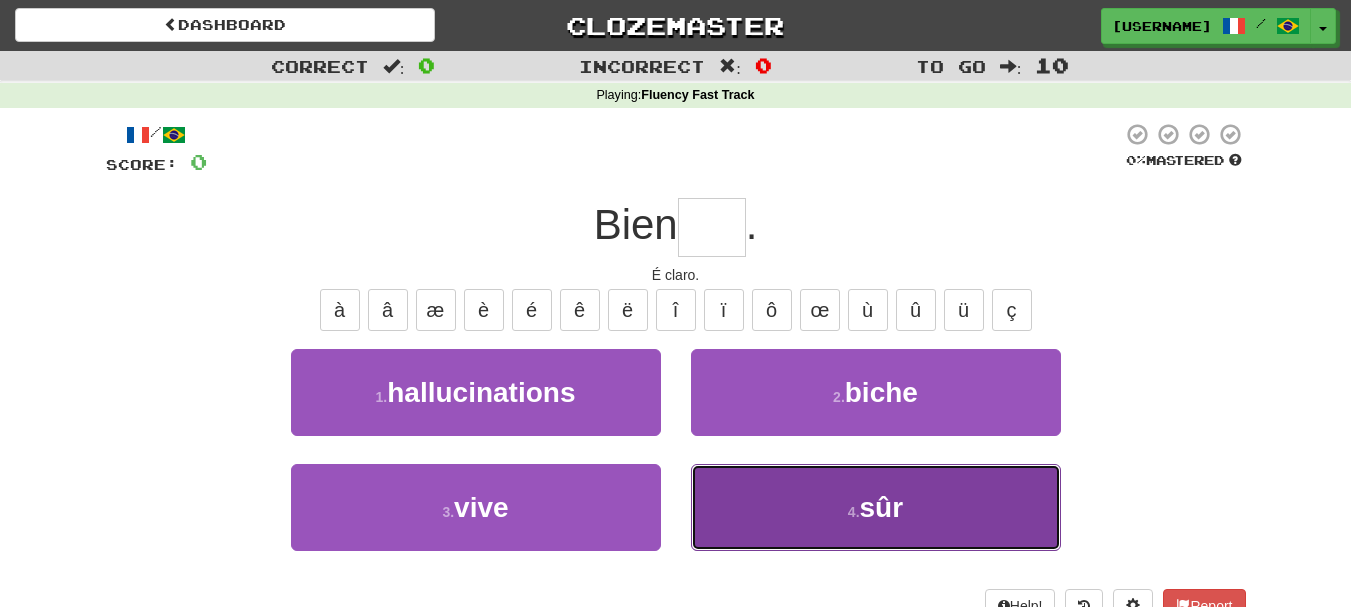 click on "4 .  sûr" at bounding box center (876, 507) 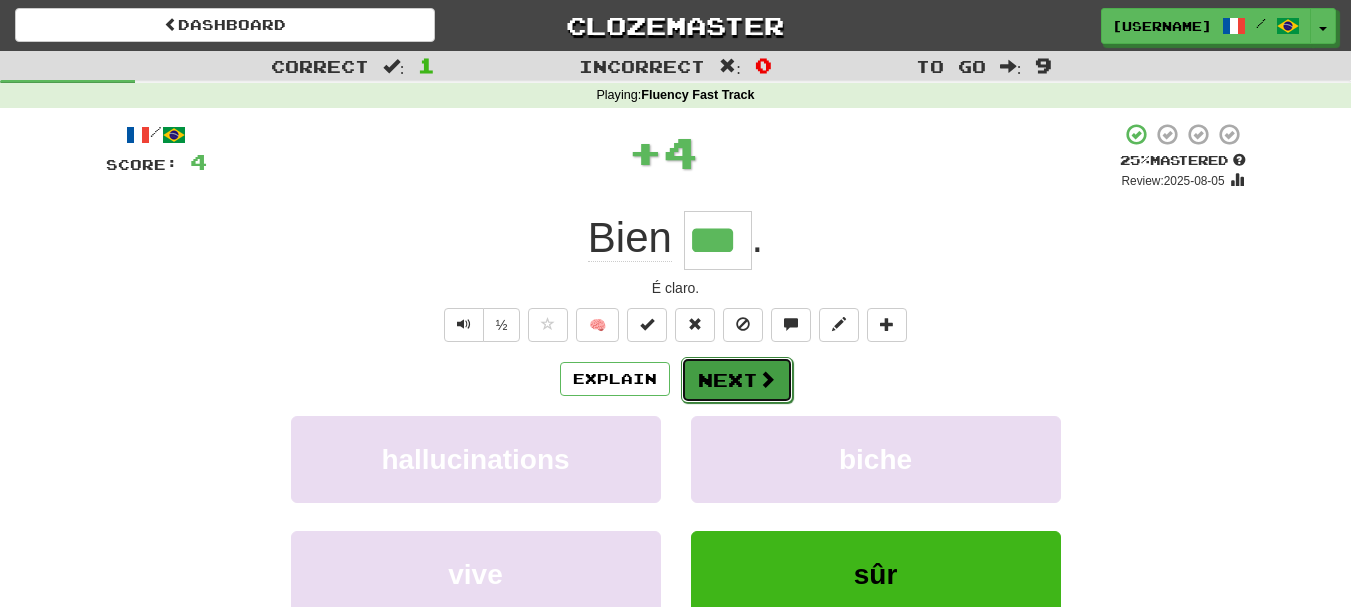click on "Next" at bounding box center [737, 380] 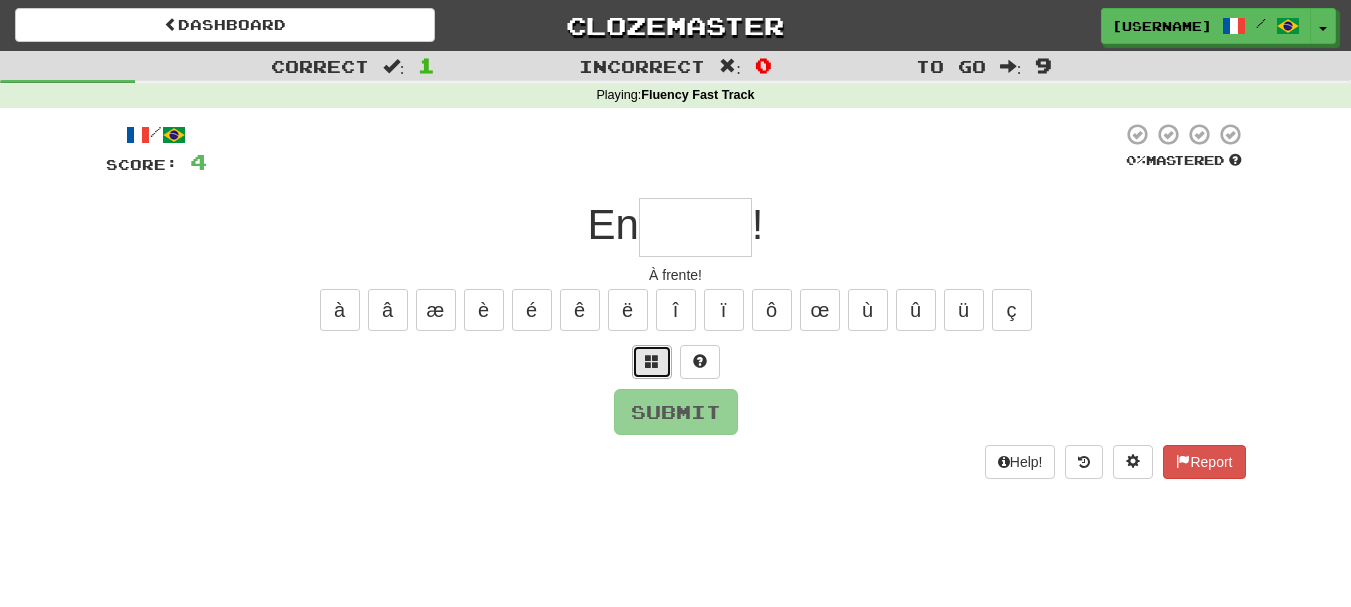 click at bounding box center [652, 362] 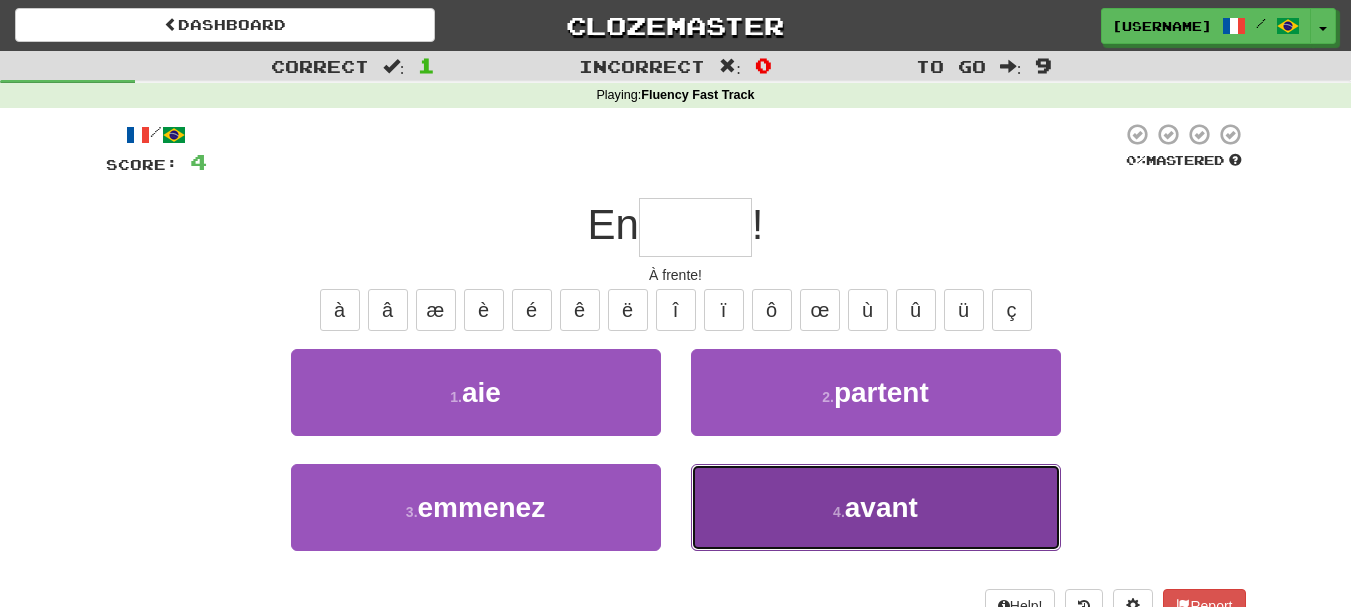 click on "4 .  avant" at bounding box center [876, 507] 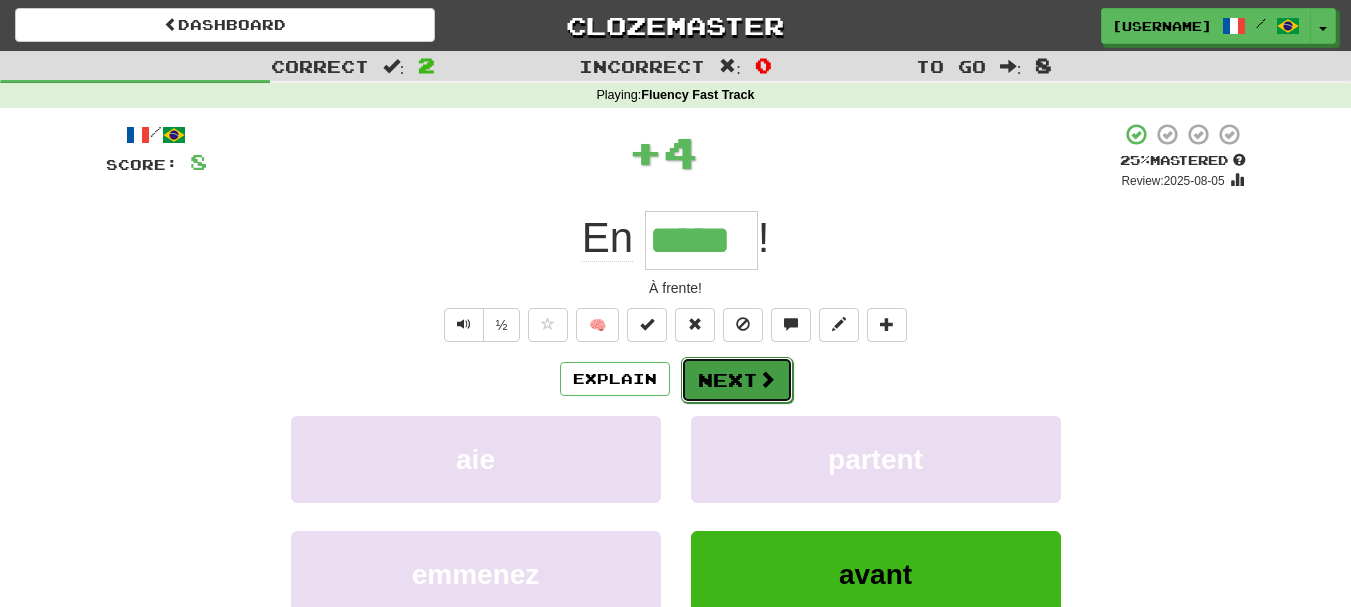 click on "Next" at bounding box center (737, 380) 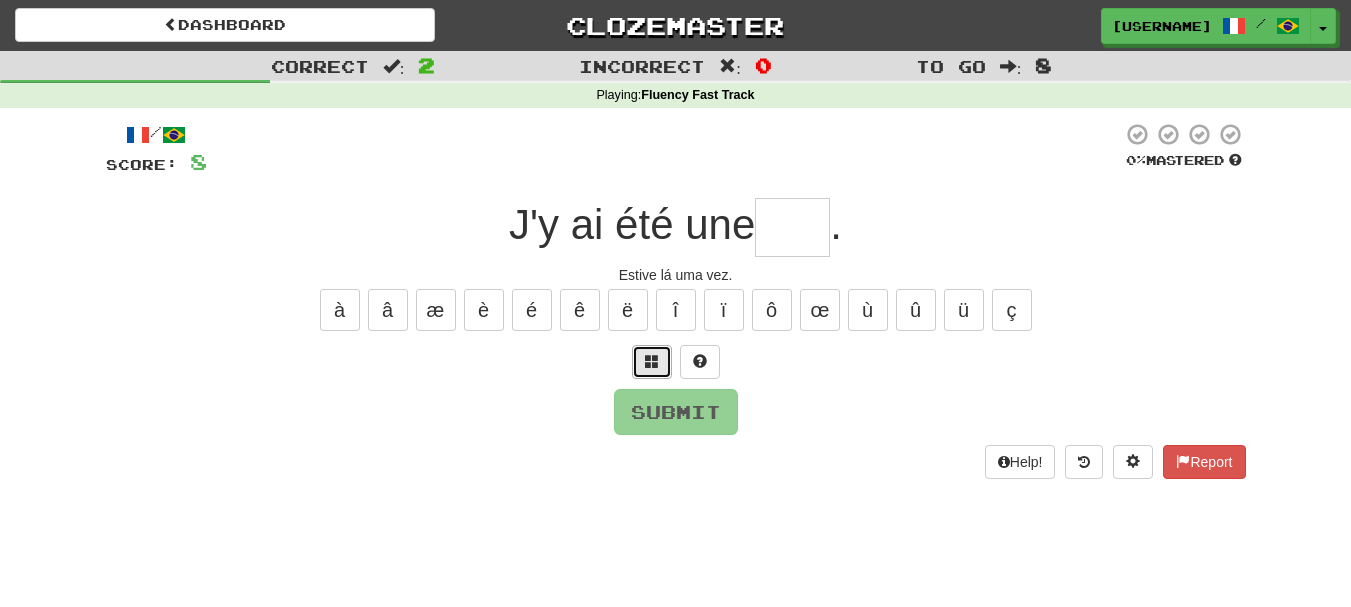 click at bounding box center [652, 361] 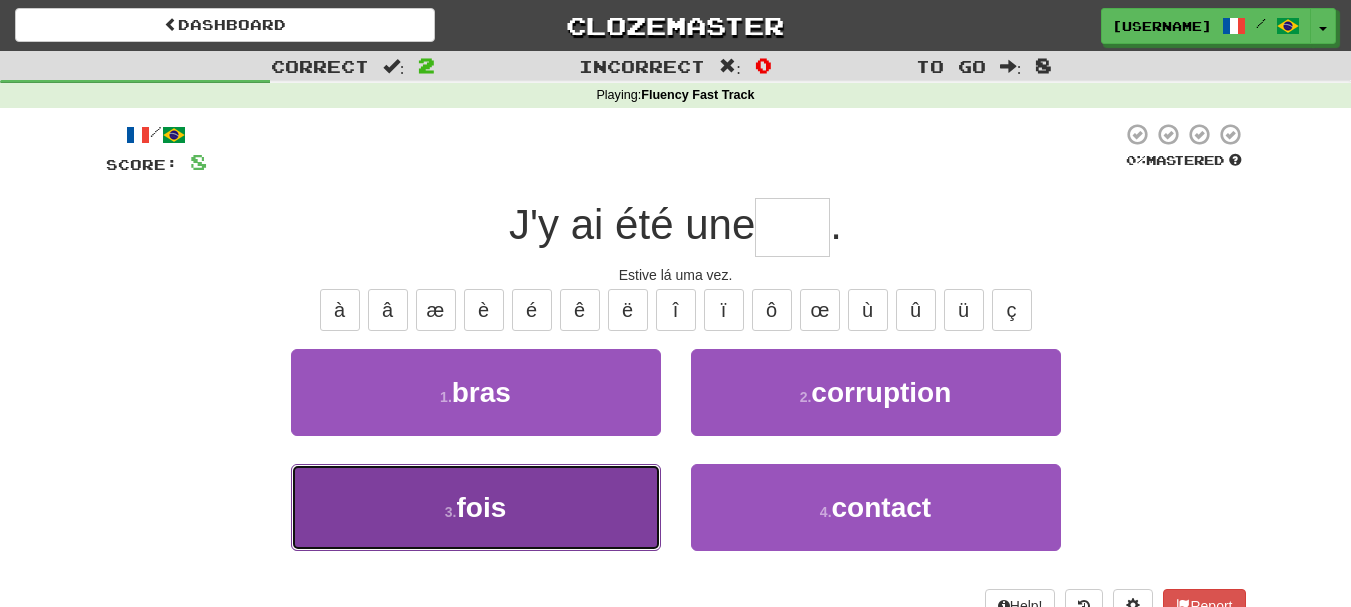 click on "3 .  fois" at bounding box center [476, 507] 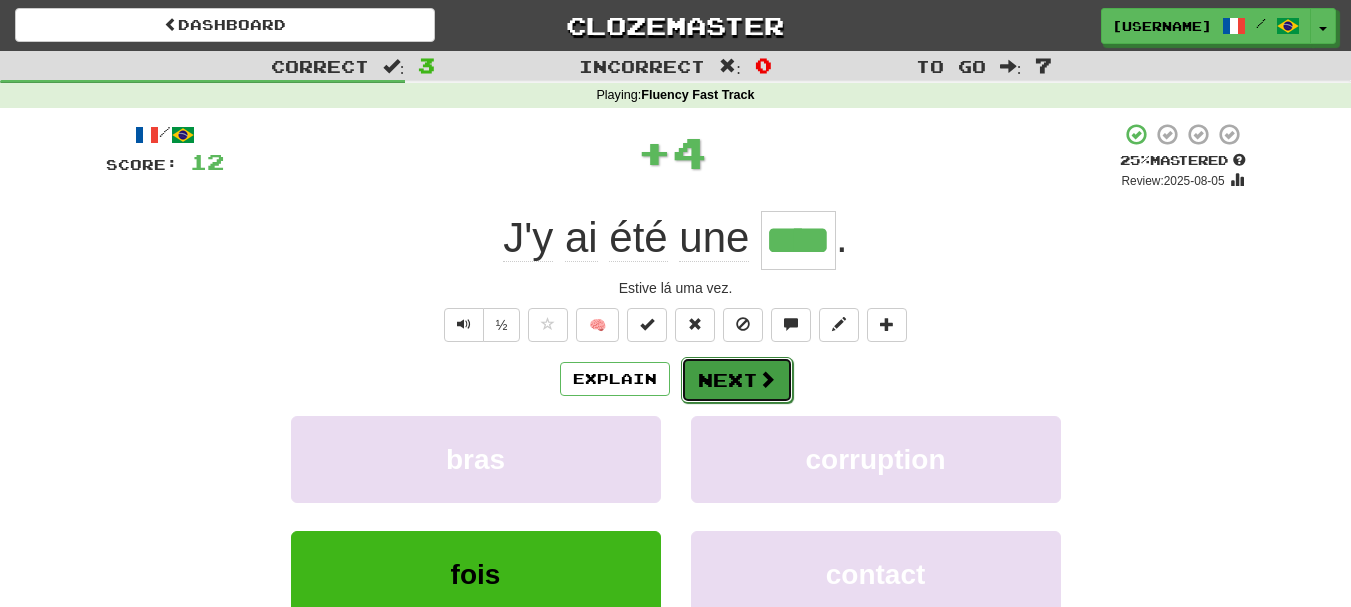 click on "Next" at bounding box center [737, 380] 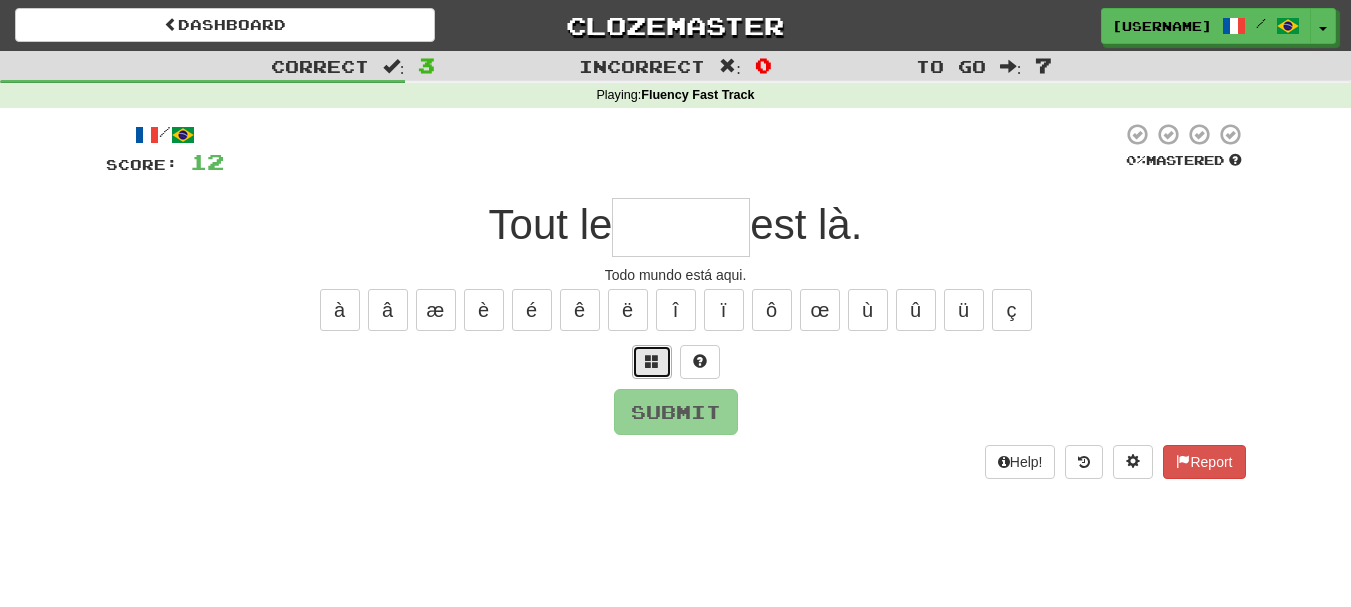 click at bounding box center [652, 362] 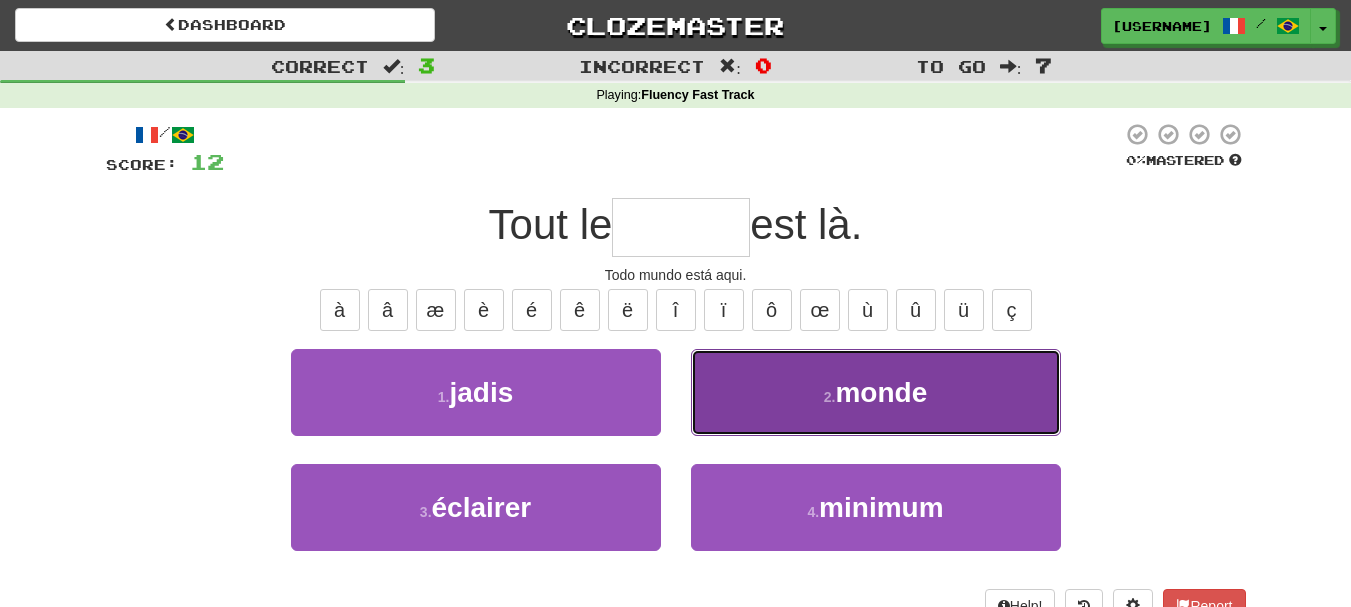 click on "2 .  monde" at bounding box center [876, 392] 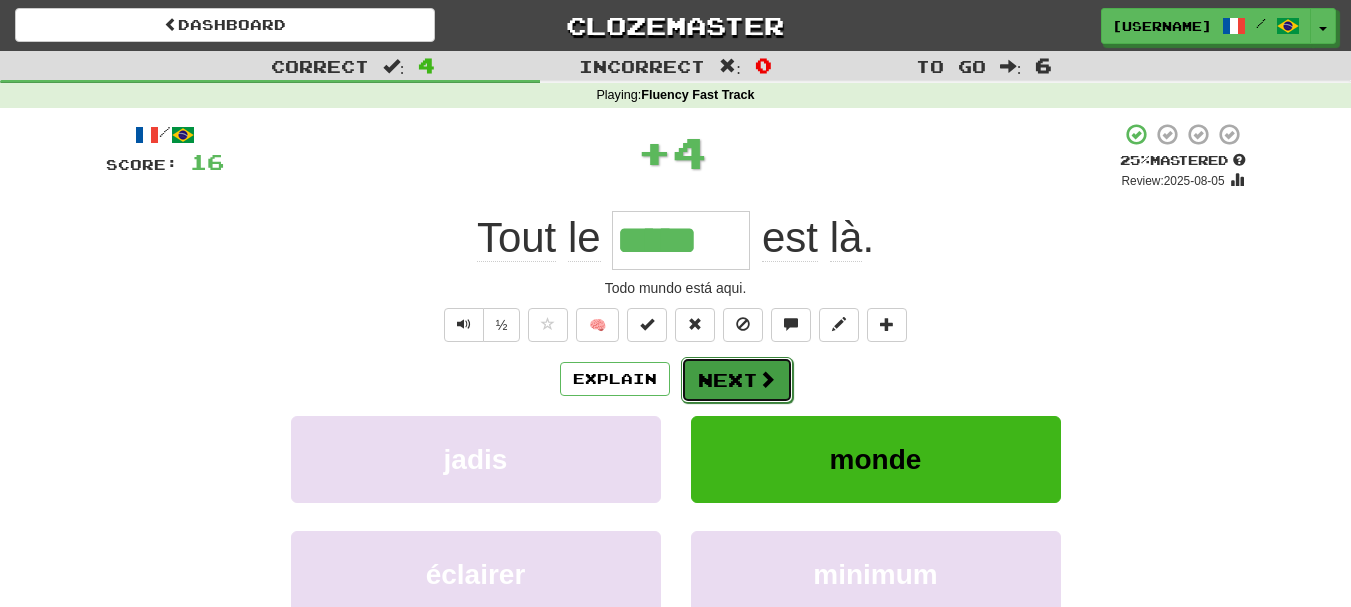 click on "Next" at bounding box center (737, 380) 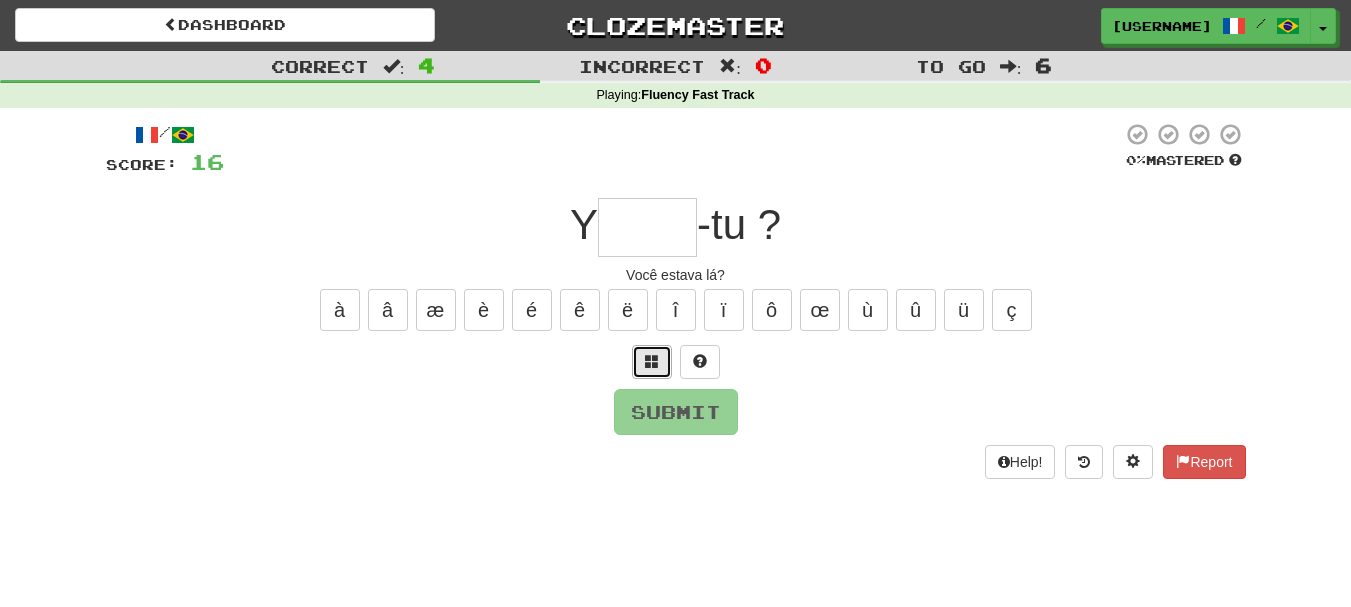 click at bounding box center [652, 362] 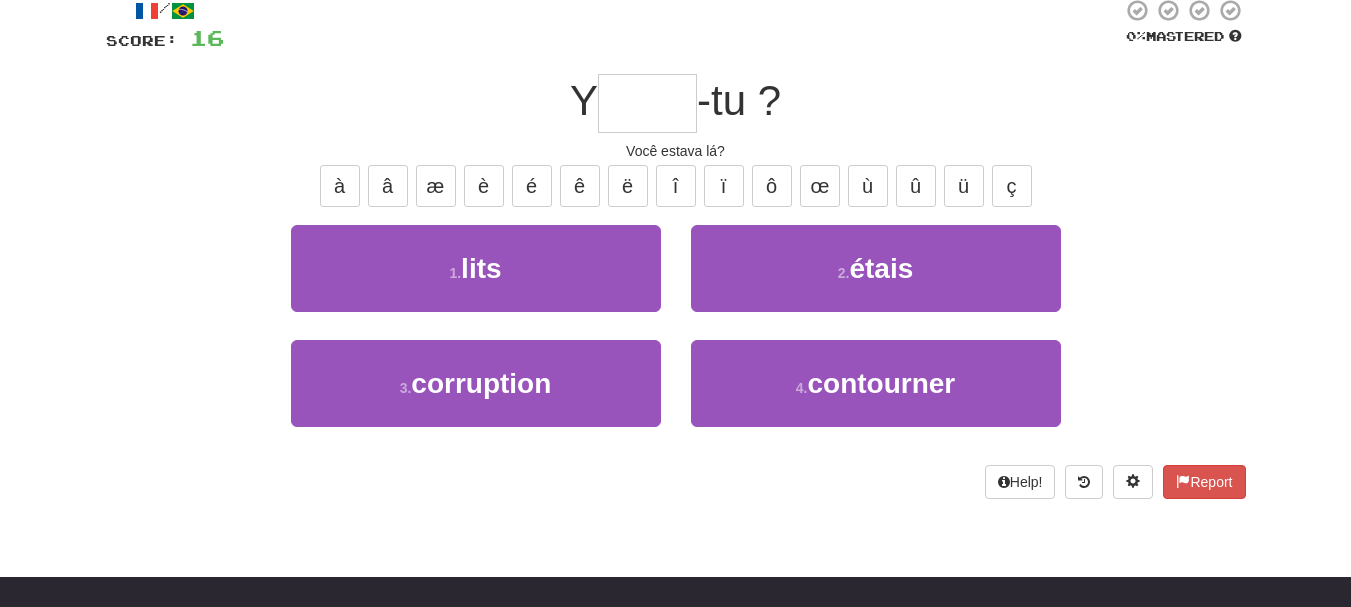 scroll, scrollTop: 100, scrollLeft: 0, axis: vertical 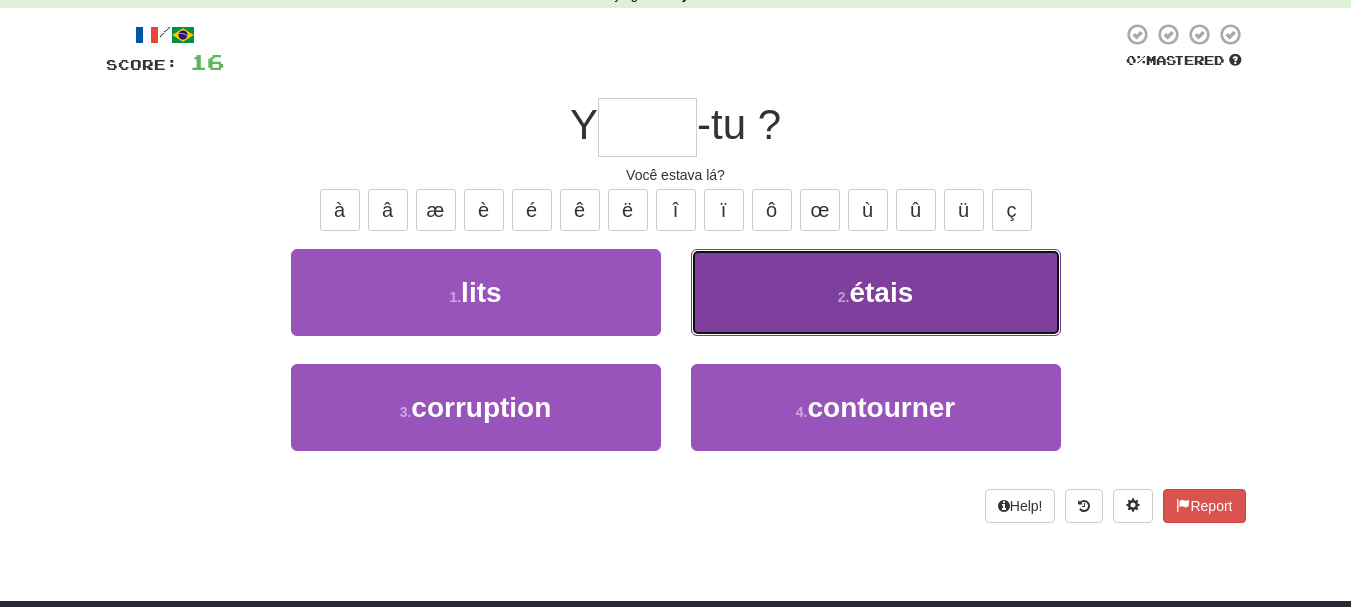 click on "2 .  étais" at bounding box center (876, 292) 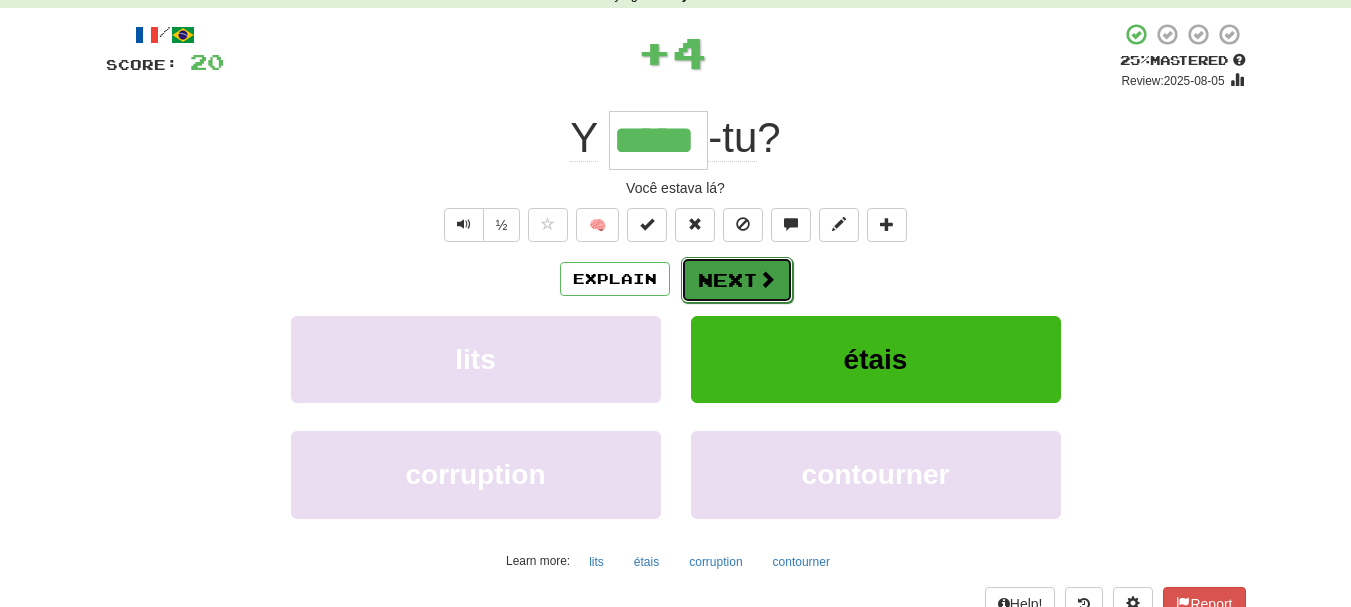 click on "Next" at bounding box center (737, 280) 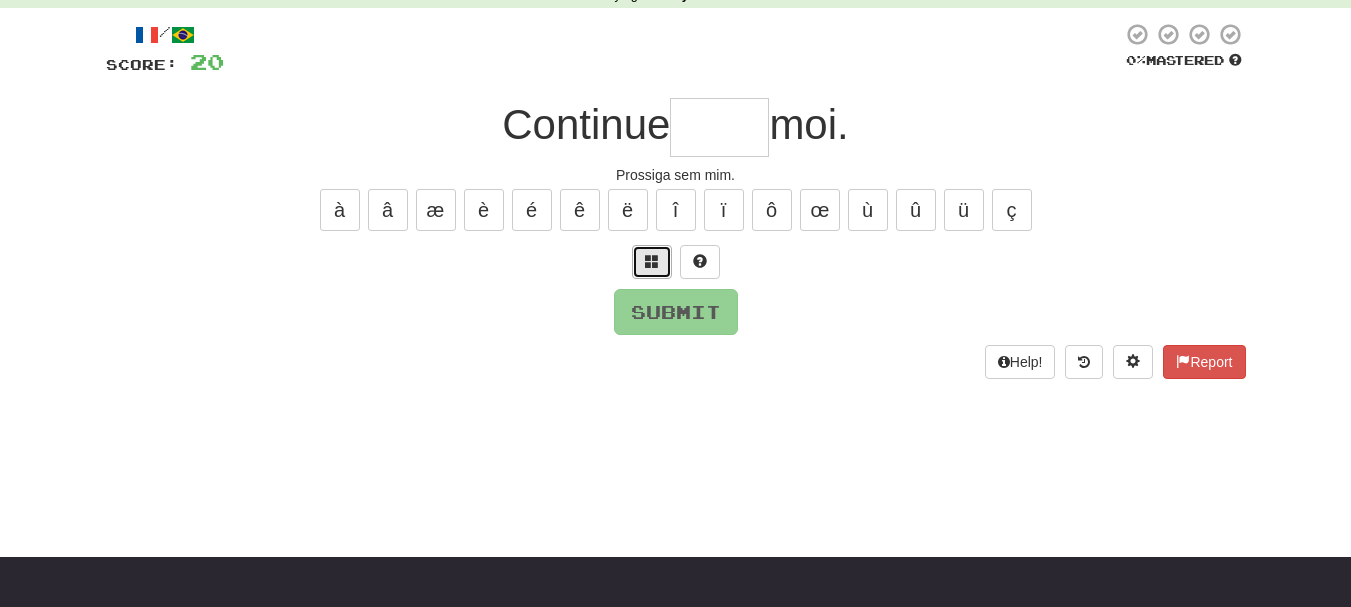 click at bounding box center [652, 261] 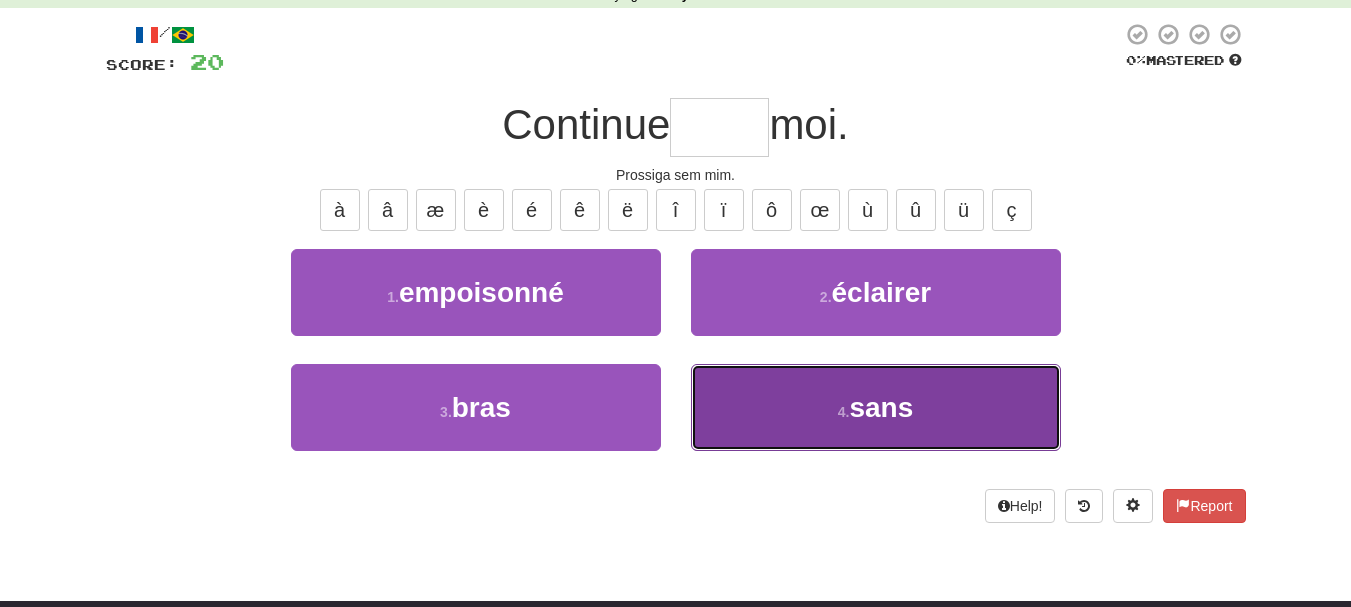 click on "4 .  sans" at bounding box center (876, 407) 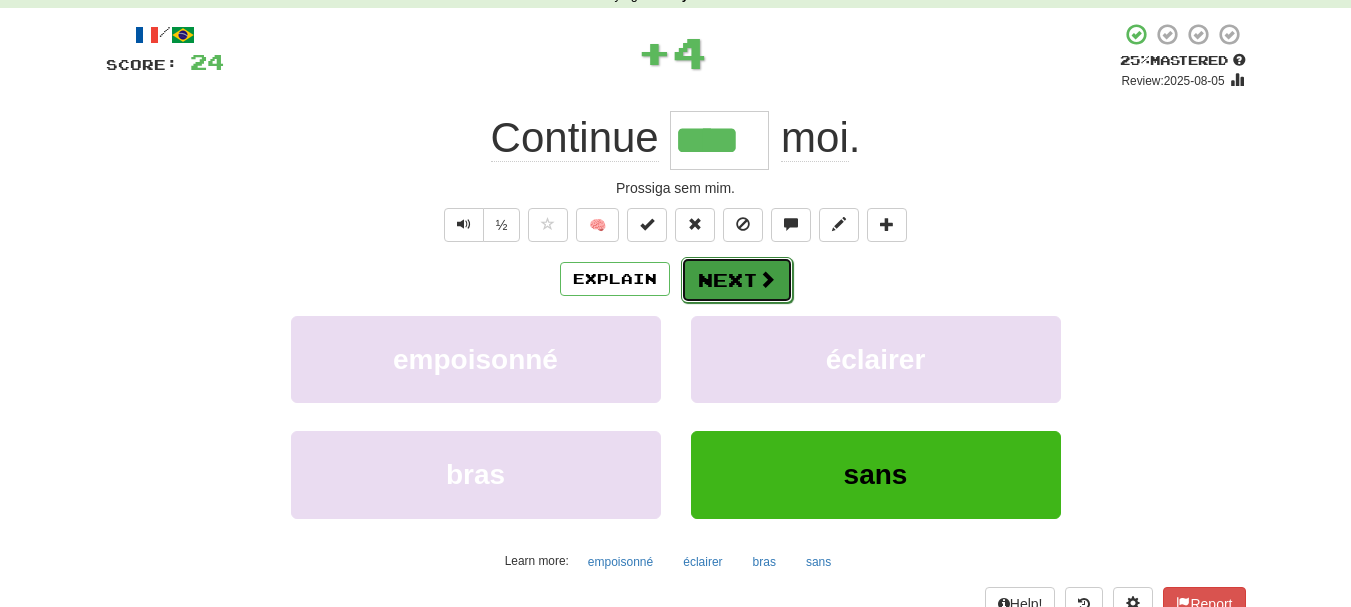 click on "Next" at bounding box center [737, 280] 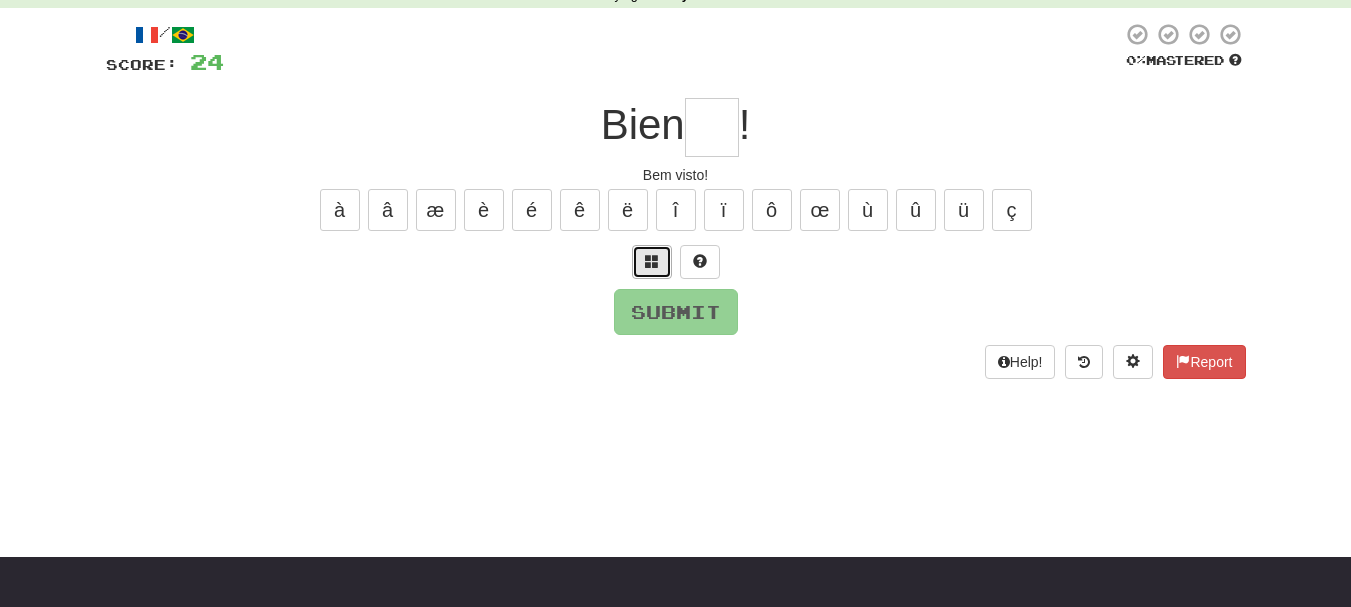 click at bounding box center [652, 262] 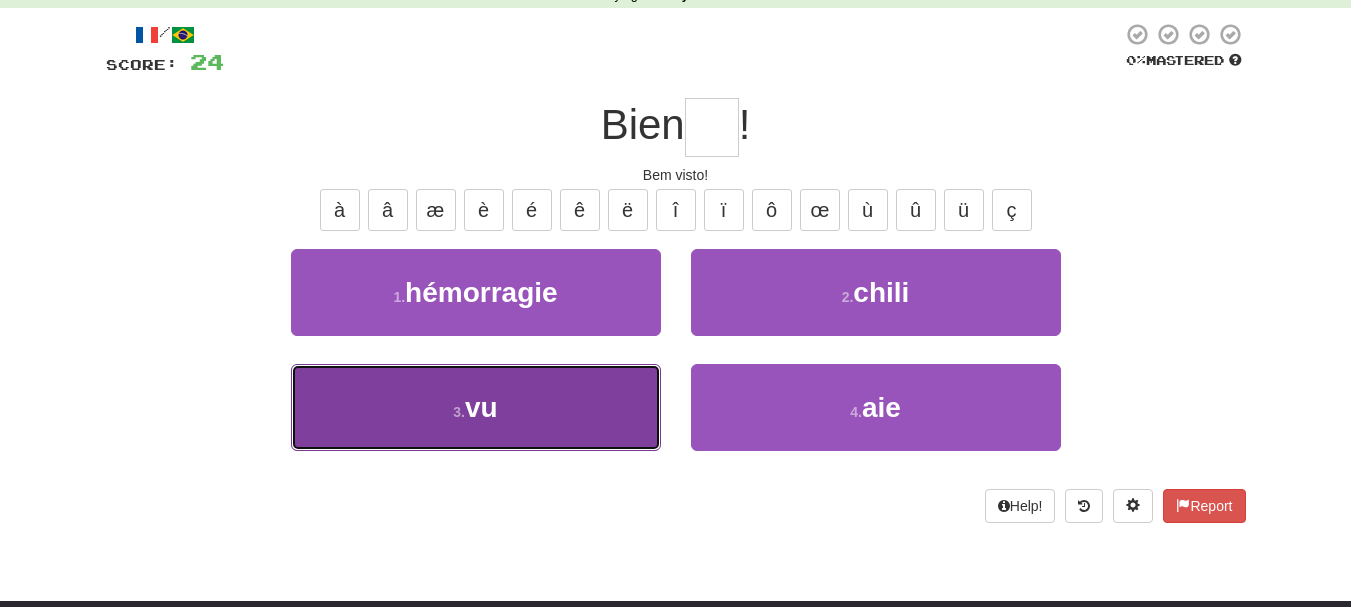 click on "3 .  vu" at bounding box center (476, 407) 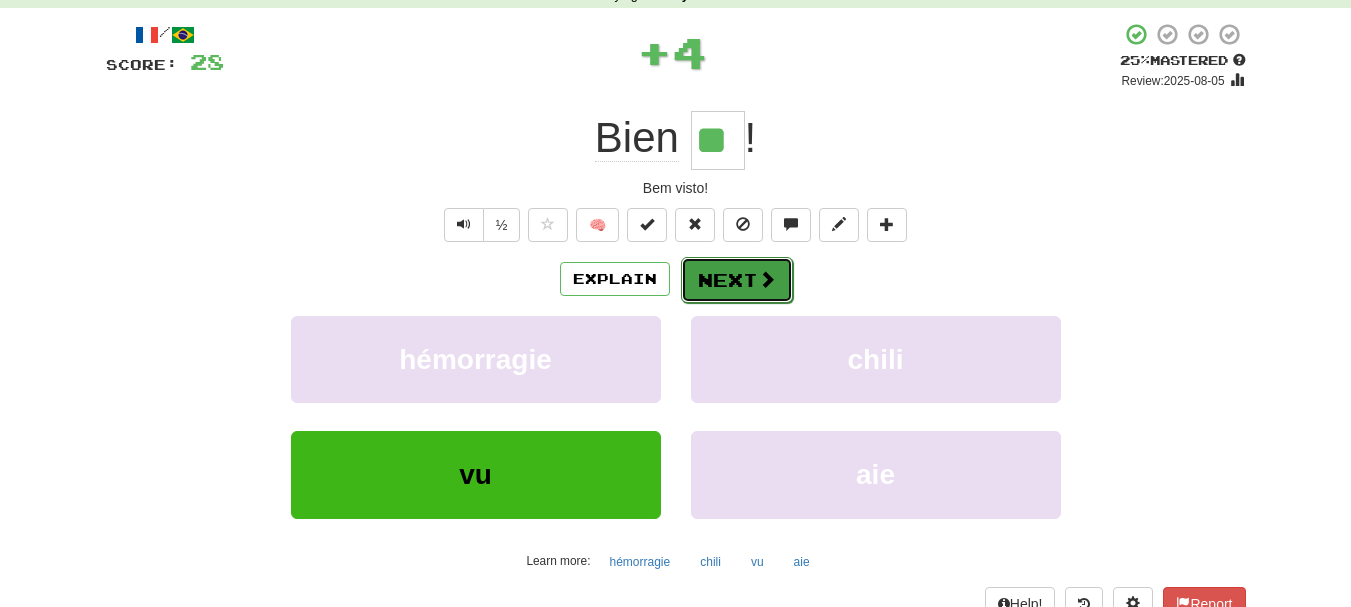 click on "Next" at bounding box center [737, 280] 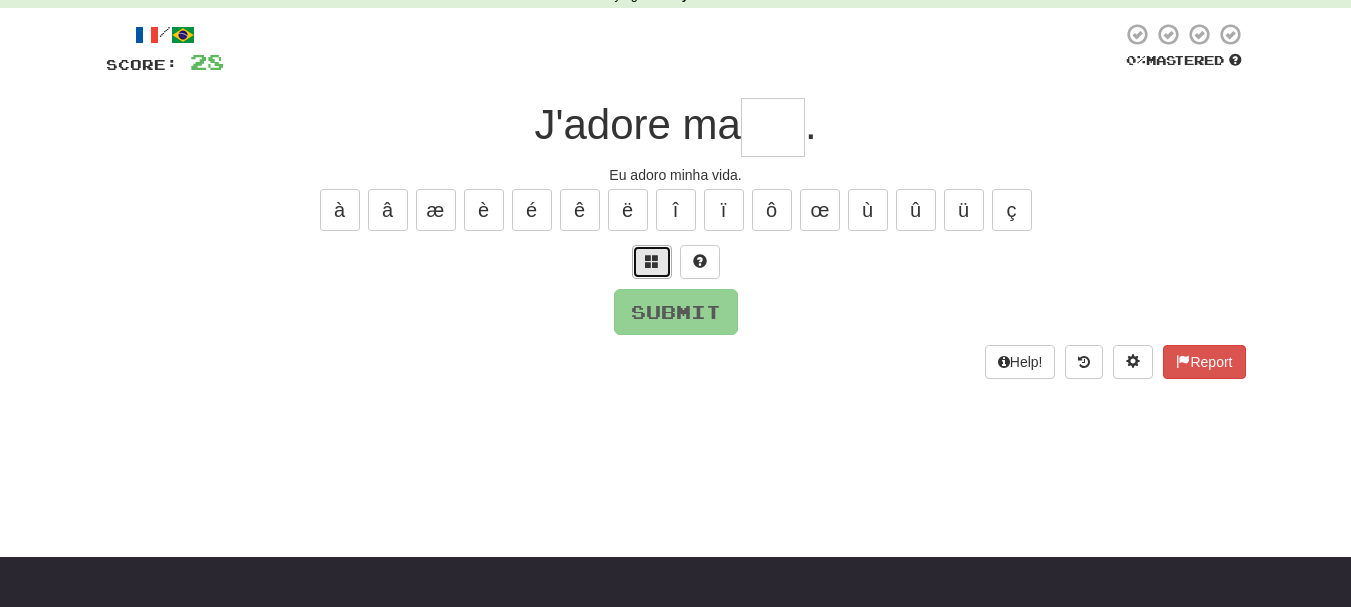 click at bounding box center [652, 261] 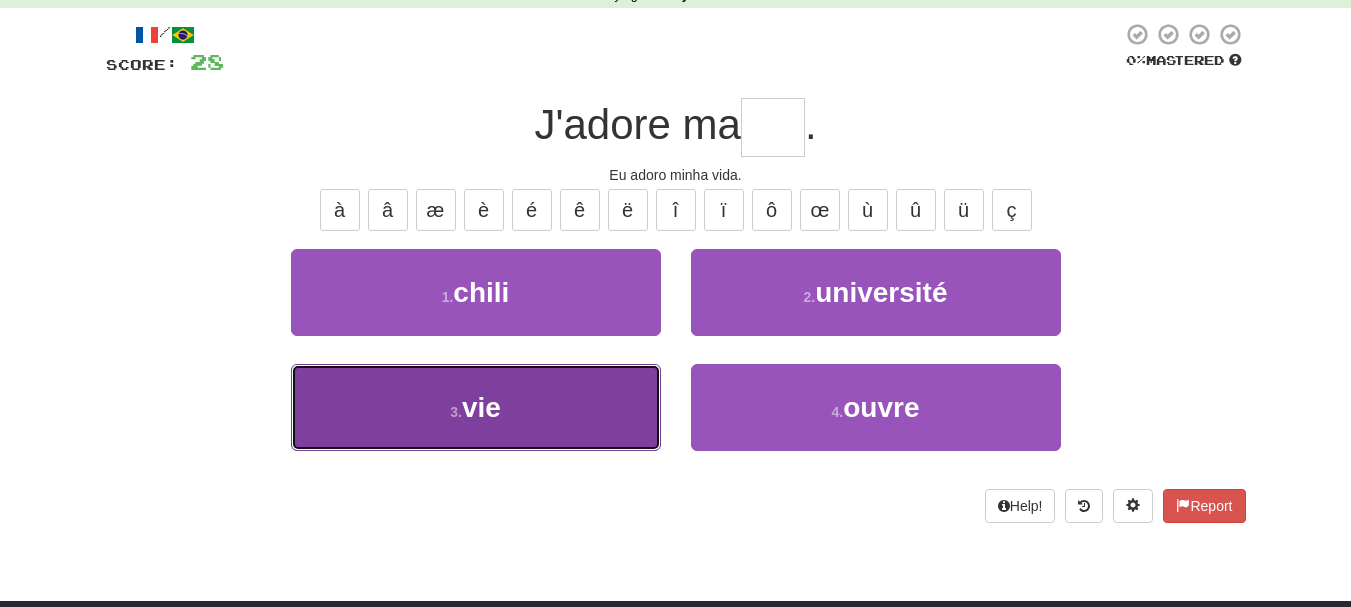 click on "3 .  vie" at bounding box center [476, 407] 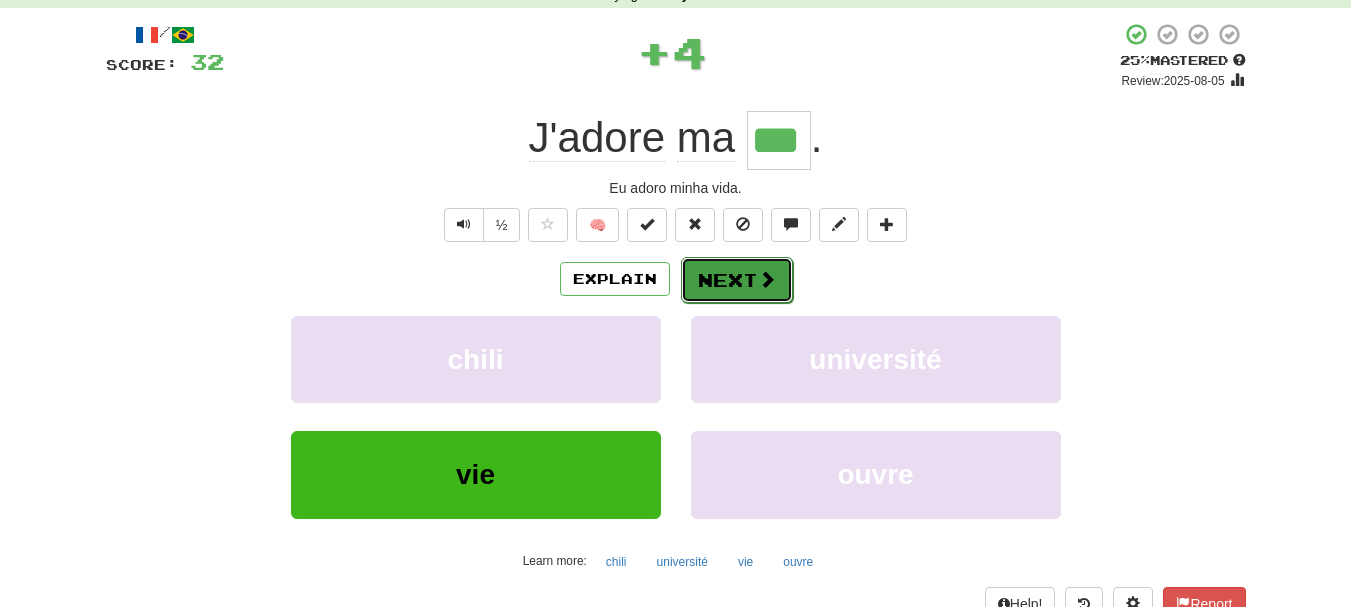 click on "Next" at bounding box center [737, 280] 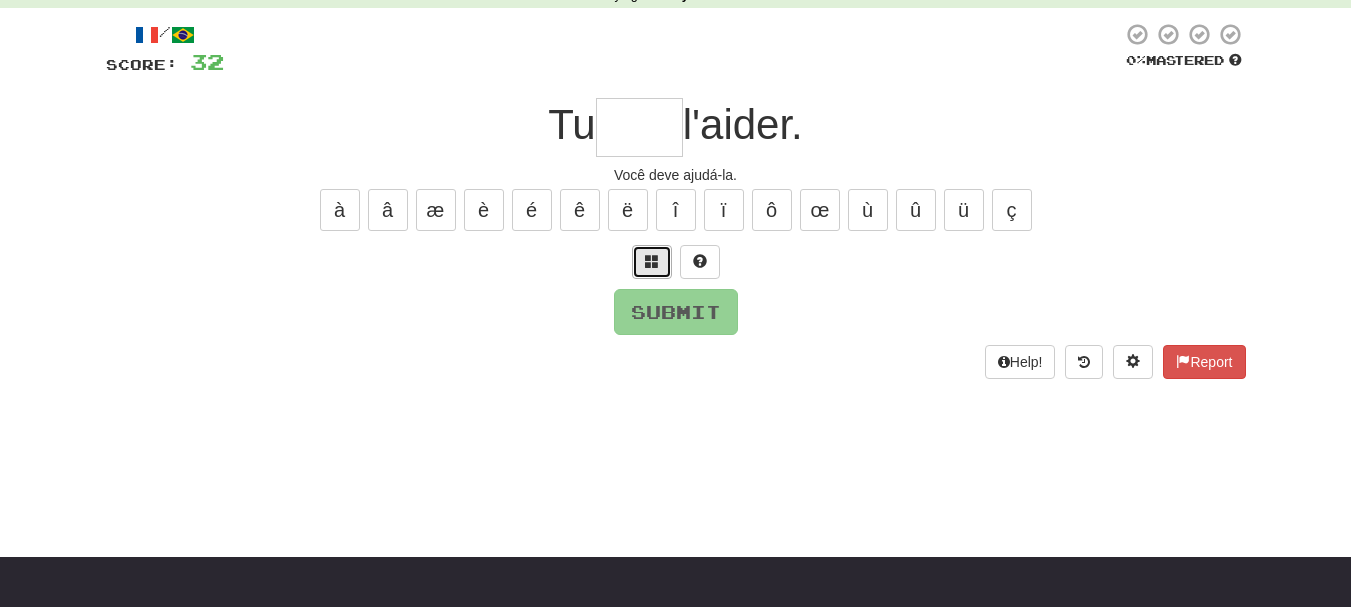 click at bounding box center (652, 262) 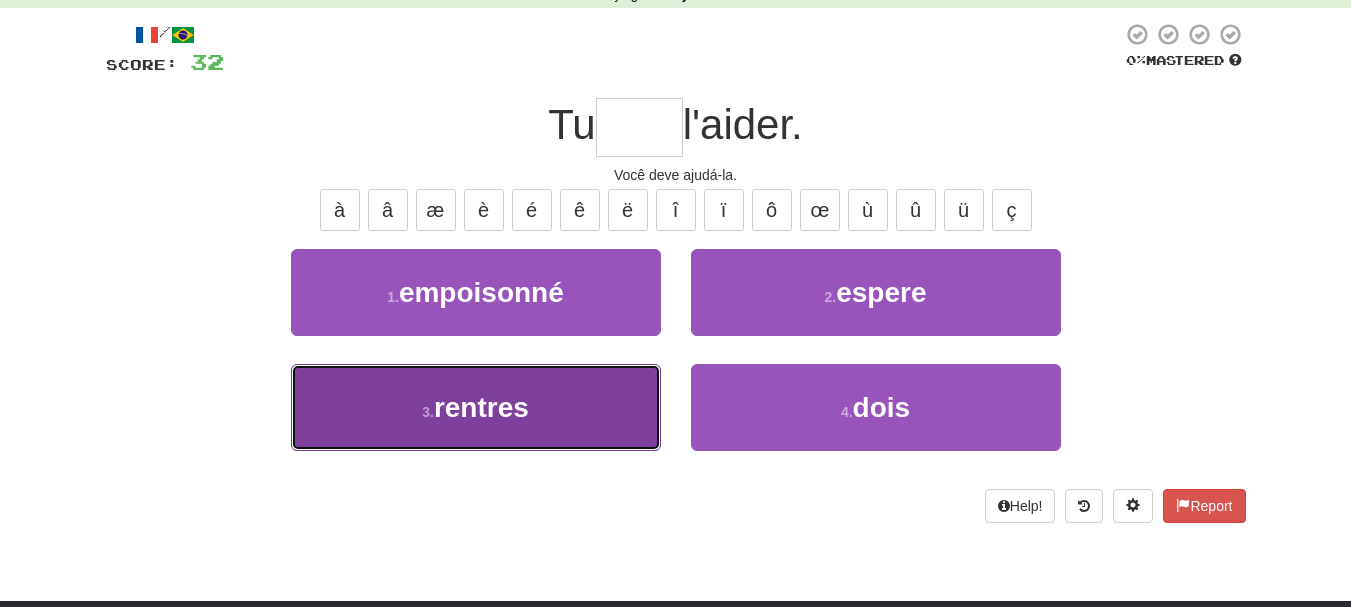 click on "3 .  rentres" at bounding box center (476, 407) 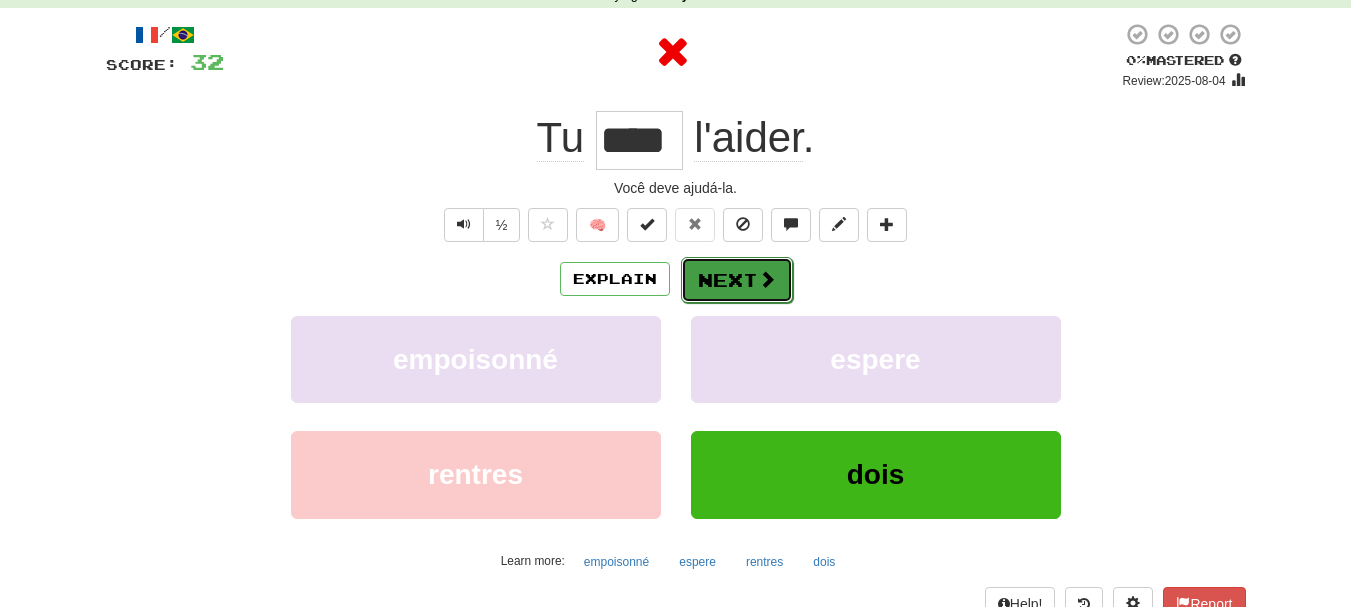 click on "Next" at bounding box center [737, 280] 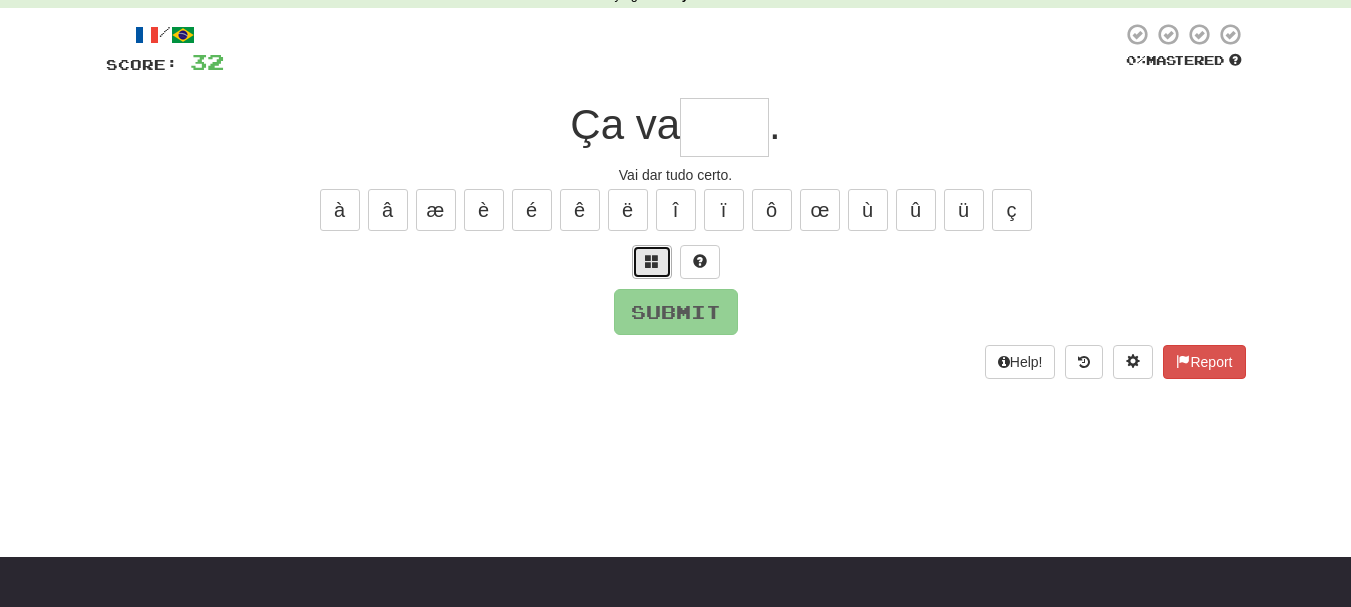 click at bounding box center (652, 261) 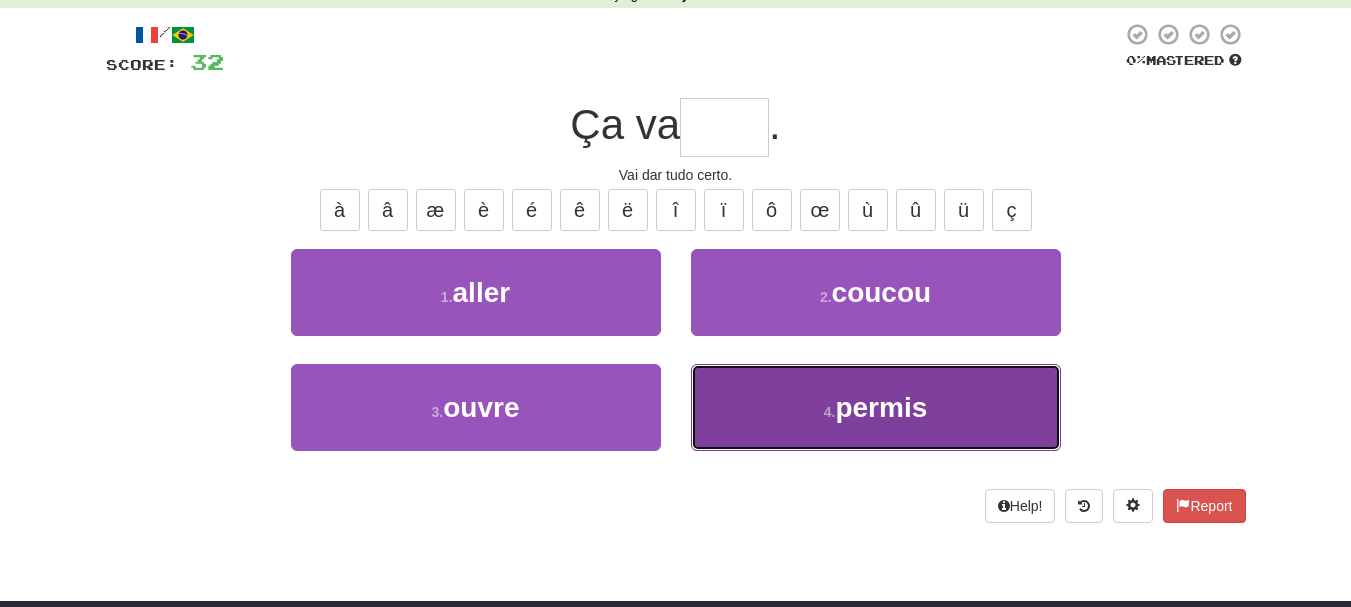 click on "4 .  permis" at bounding box center [876, 407] 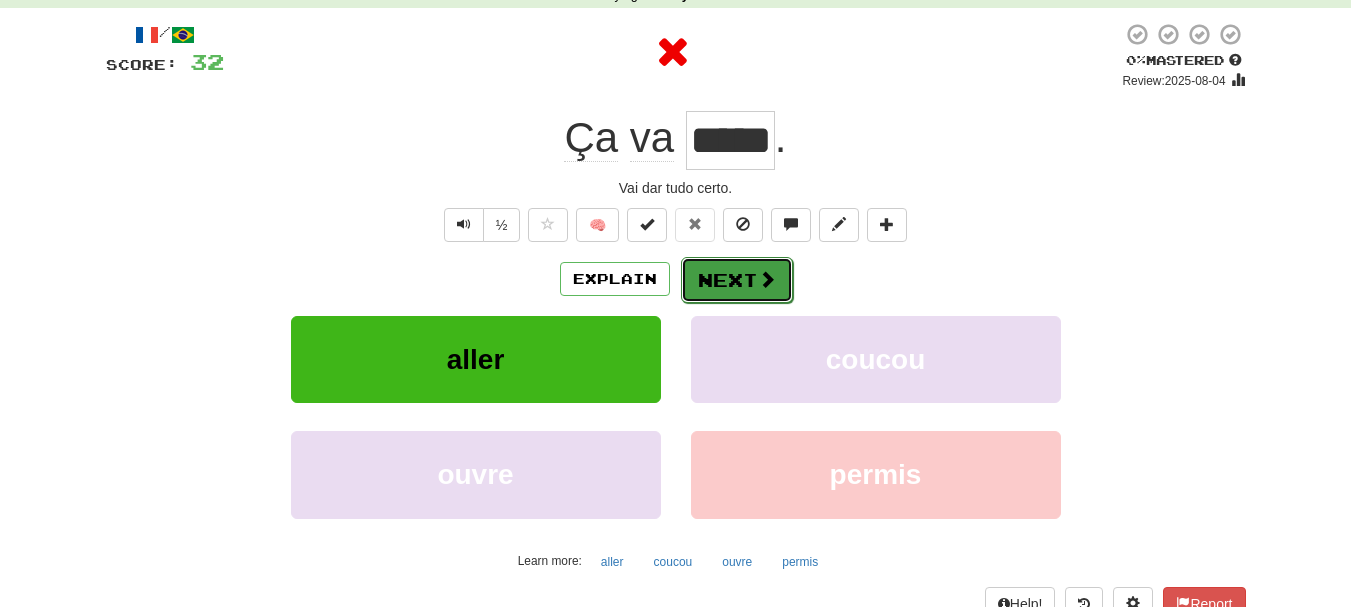 click on "Next" at bounding box center (737, 280) 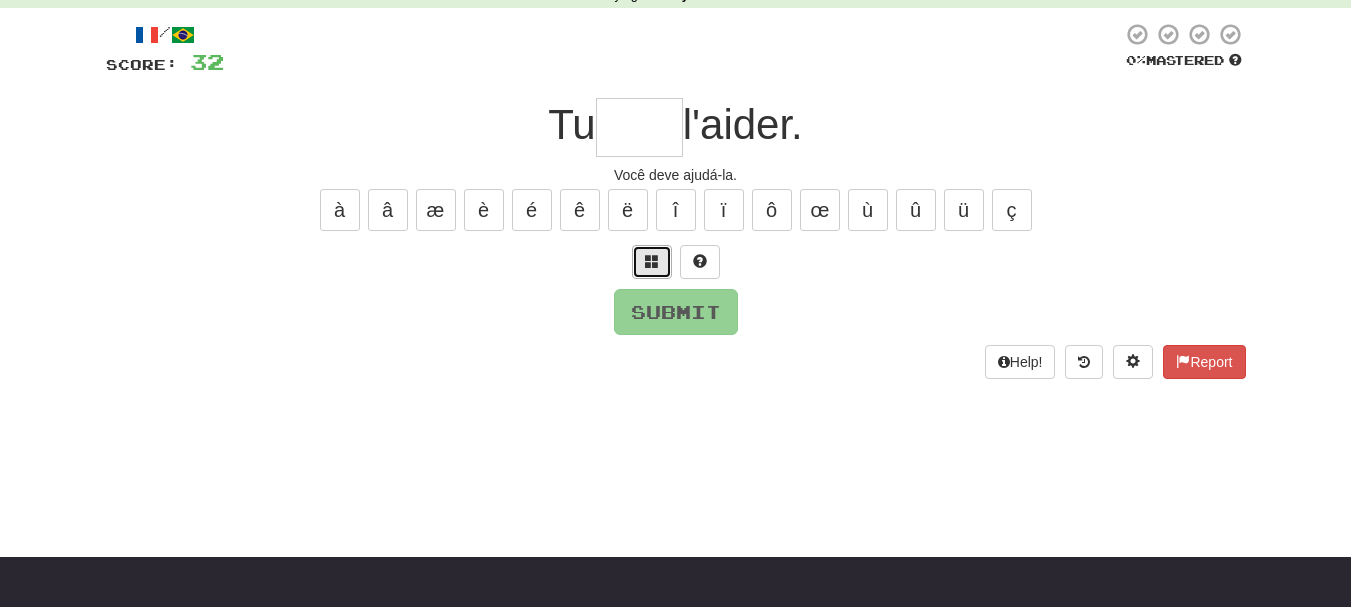 click at bounding box center (652, 262) 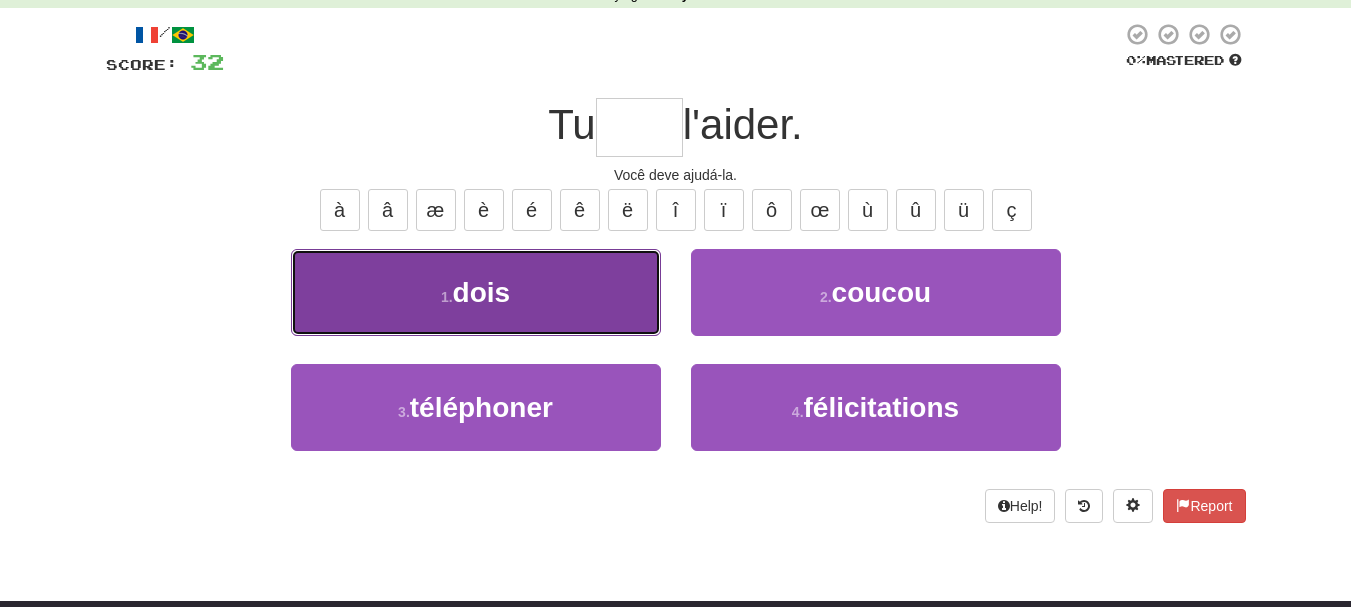 click on "1 .  dois" at bounding box center [476, 292] 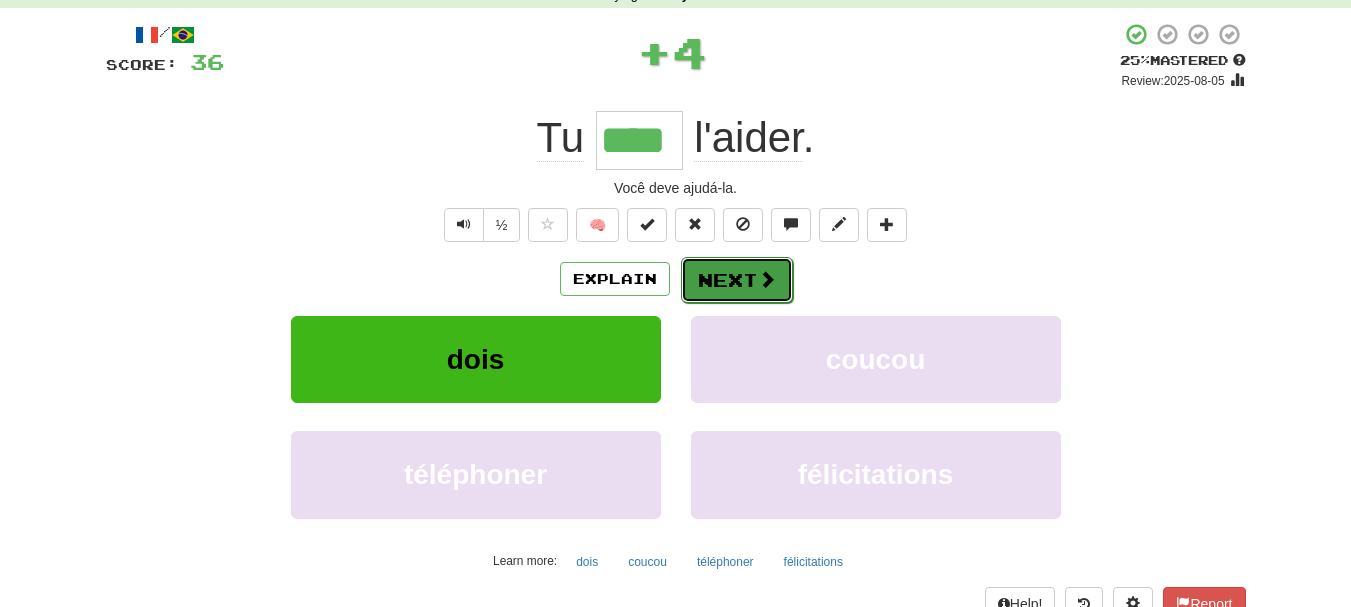 click on "Next" at bounding box center [737, 280] 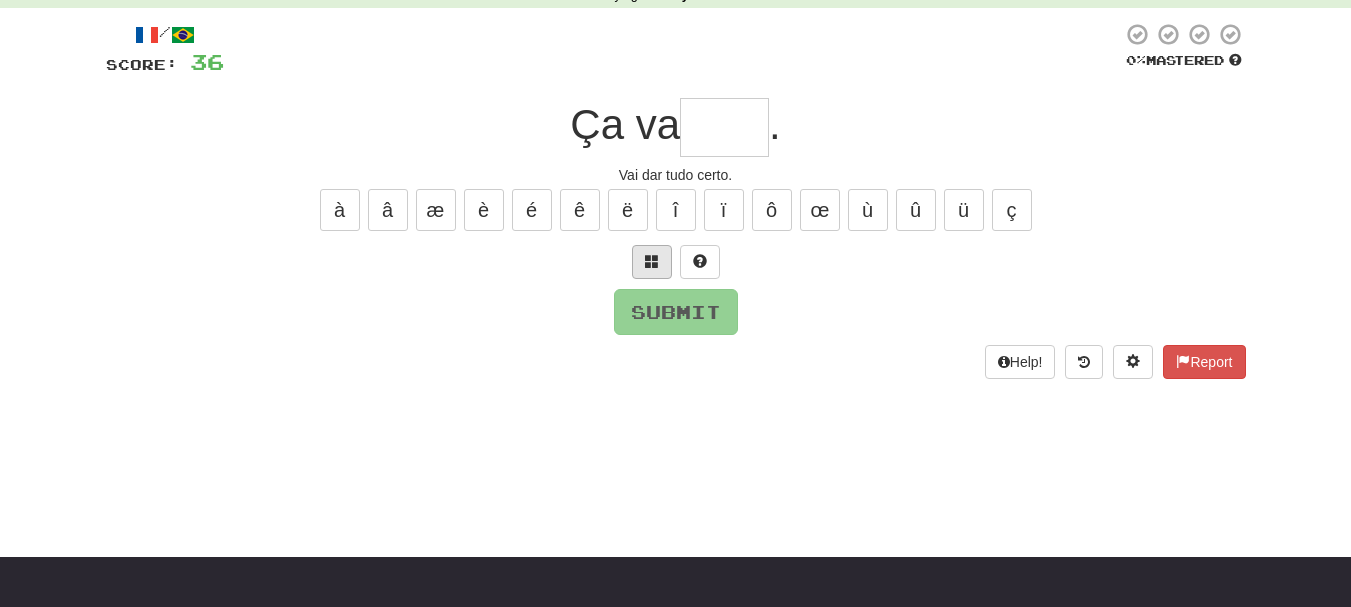 drag, startPoint x: 641, startPoint y: 280, endPoint x: 651, endPoint y: 273, distance: 12.206555 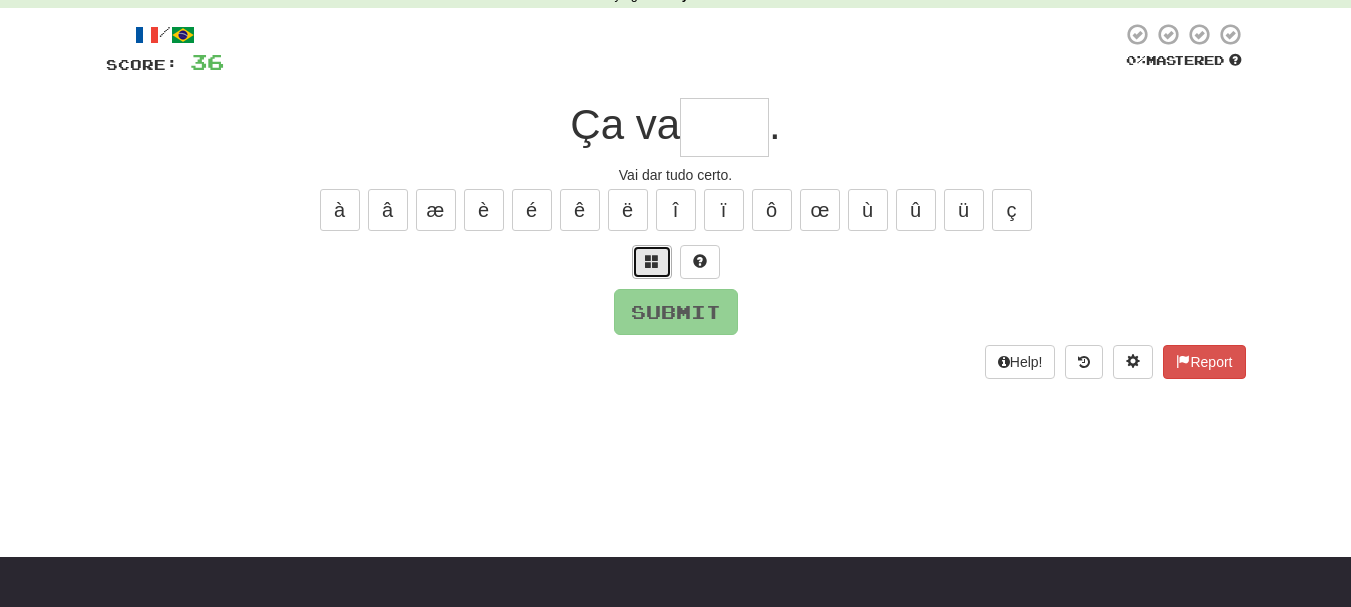 click at bounding box center (652, 262) 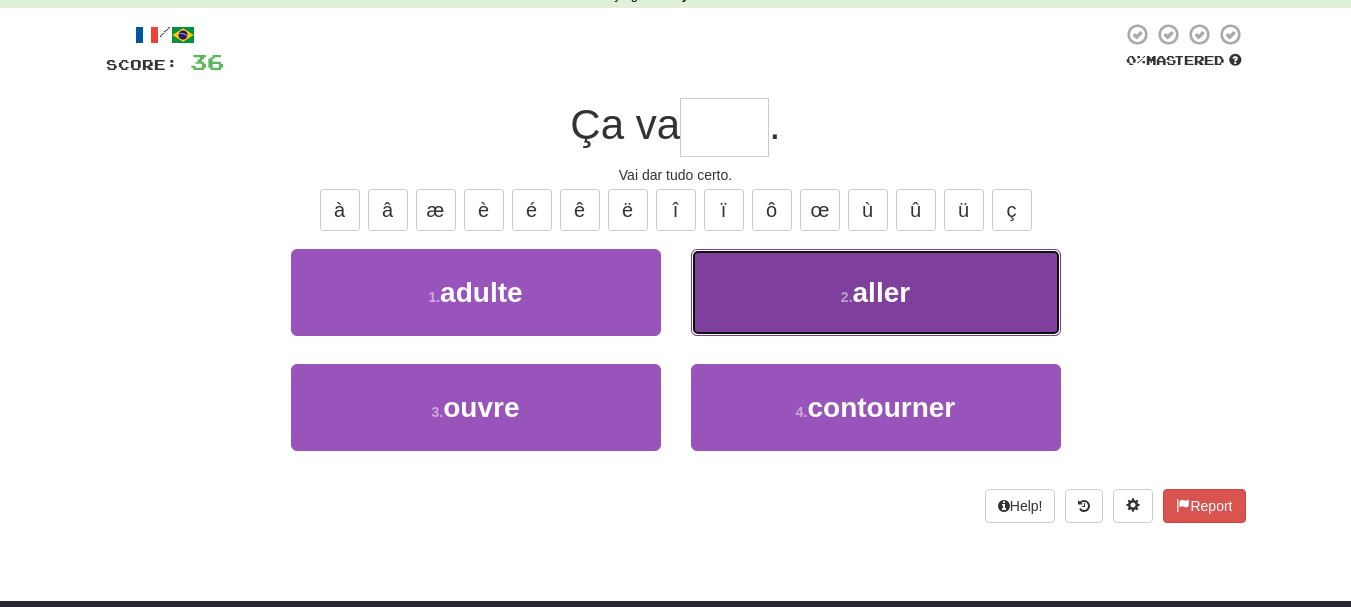 click on "2 .  aller" at bounding box center [876, 292] 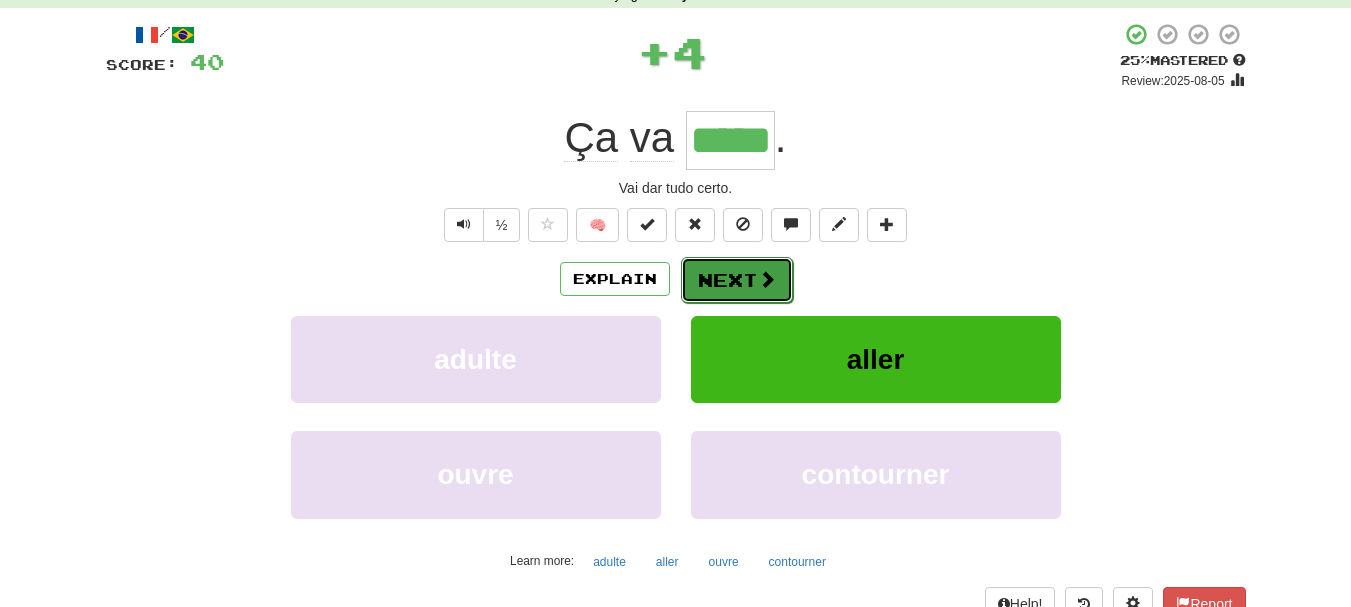 click on "Next" at bounding box center (737, 280) 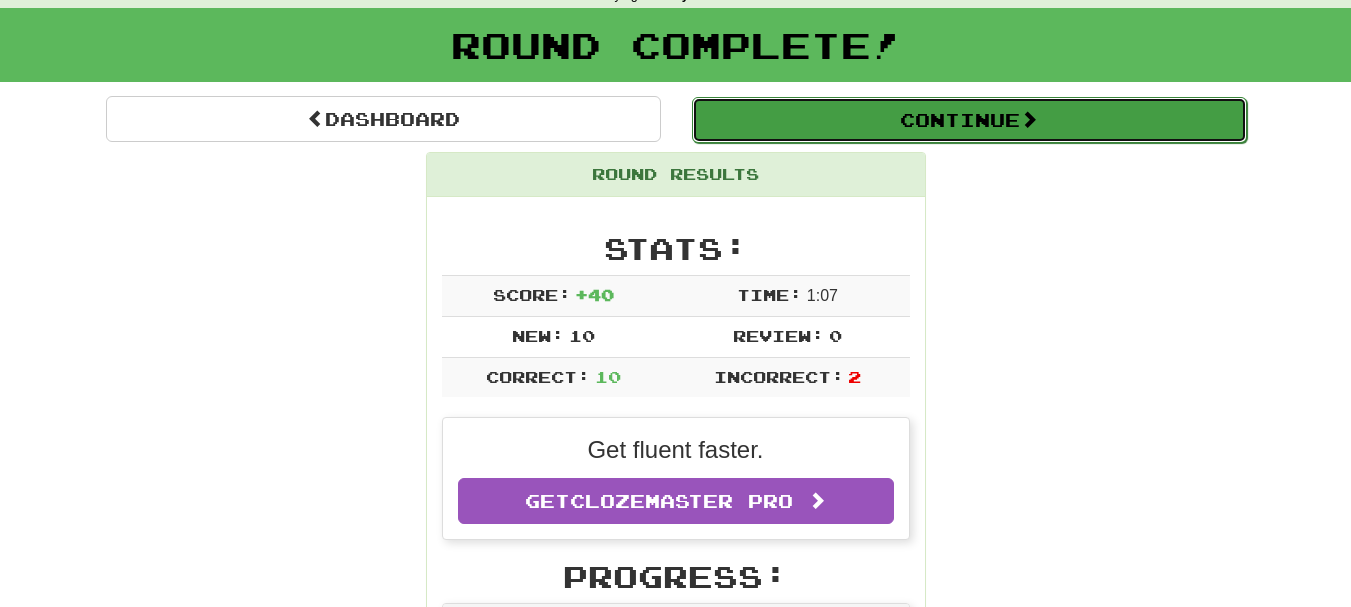 click on "Continue" at bounding box center (969, 120) 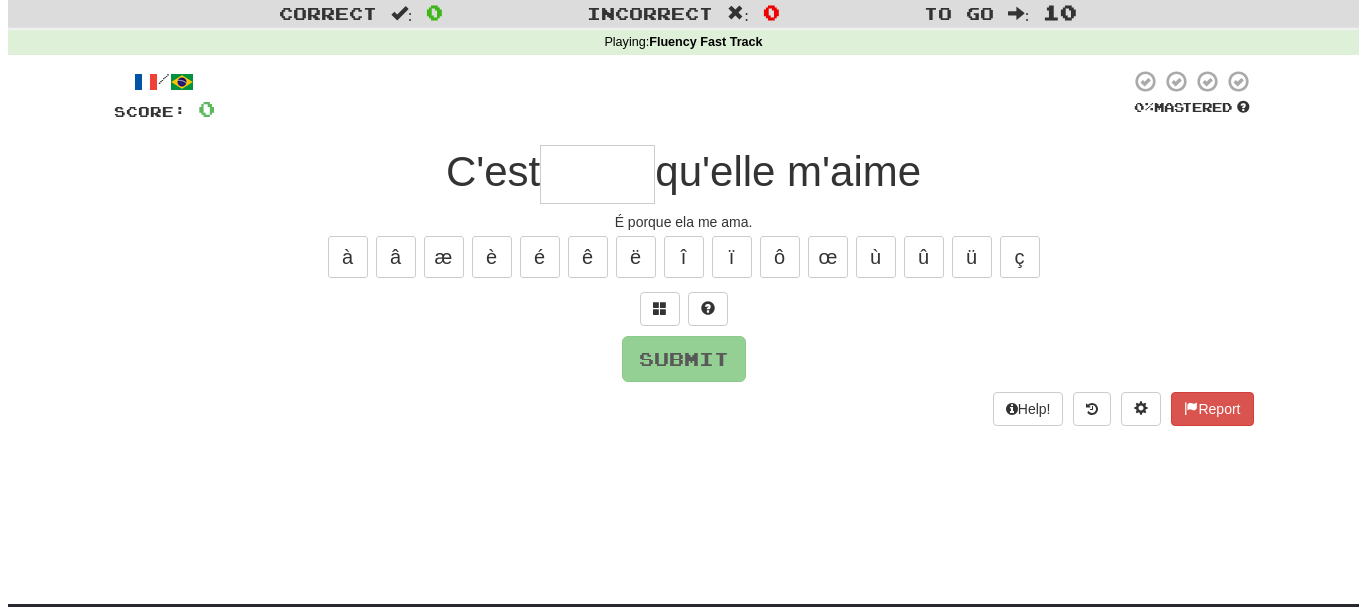scroll, scrollTop: 43, scrollLeft: 0, axis: vertical 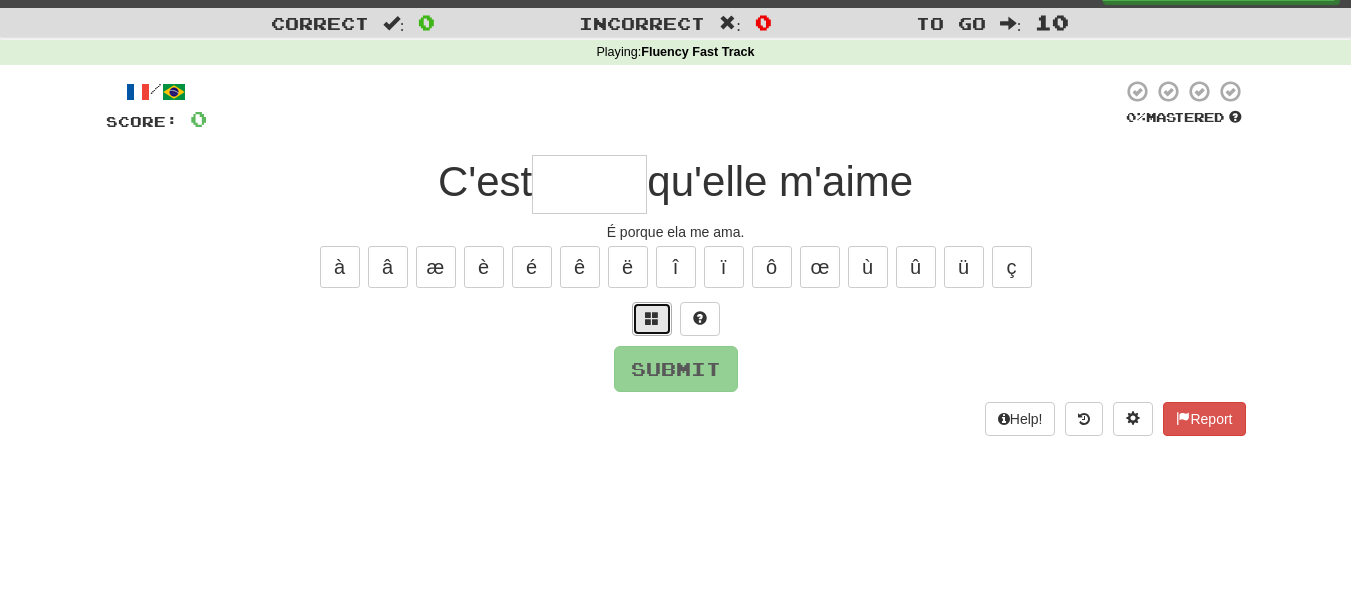 click at bounding box center (652, 319) 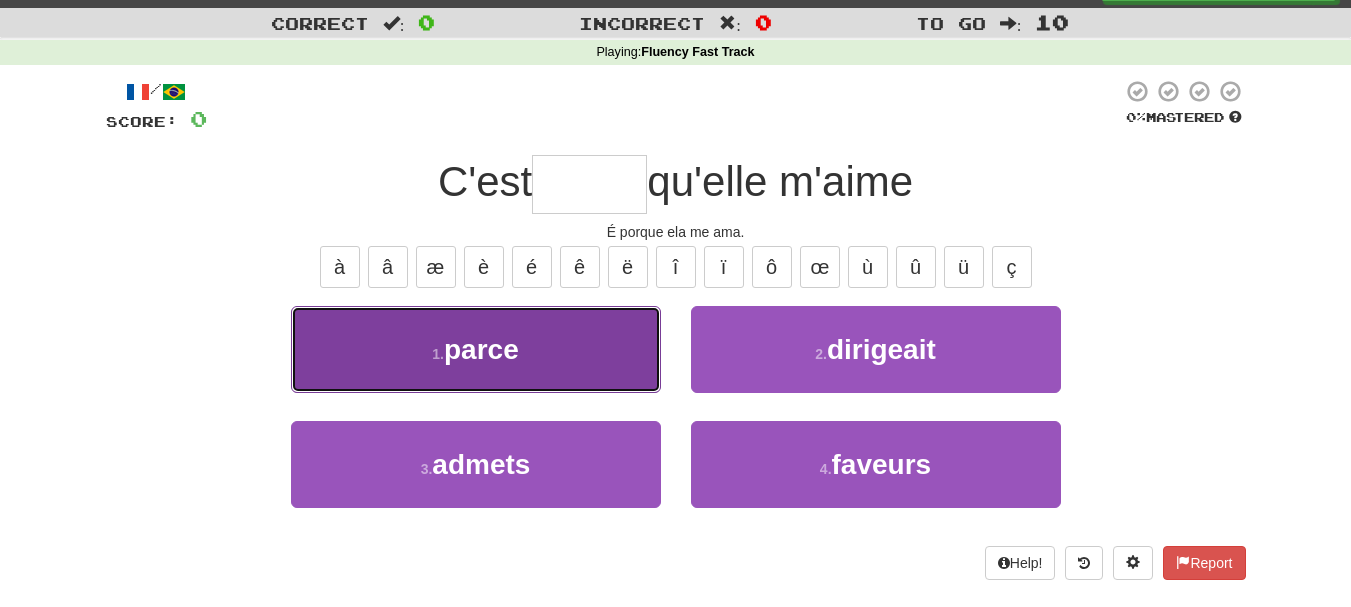 click on "1 .  parce" at bounding box center [476, 349] 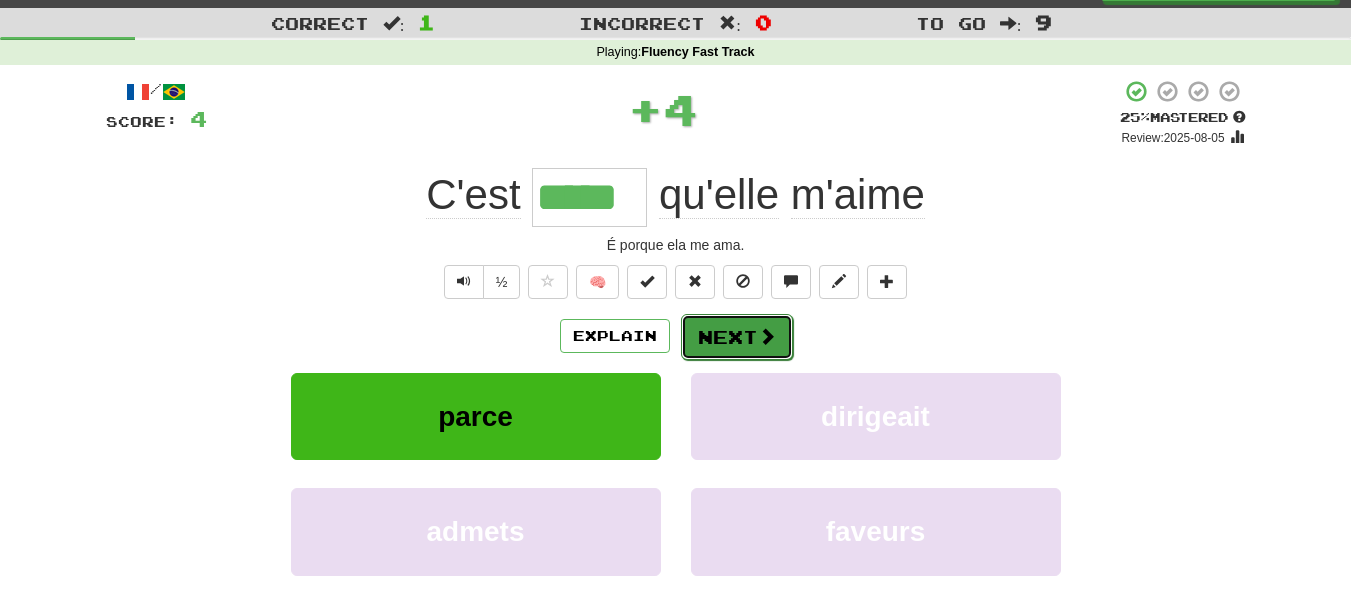 click on "Next" at bounding box center [737, 337] 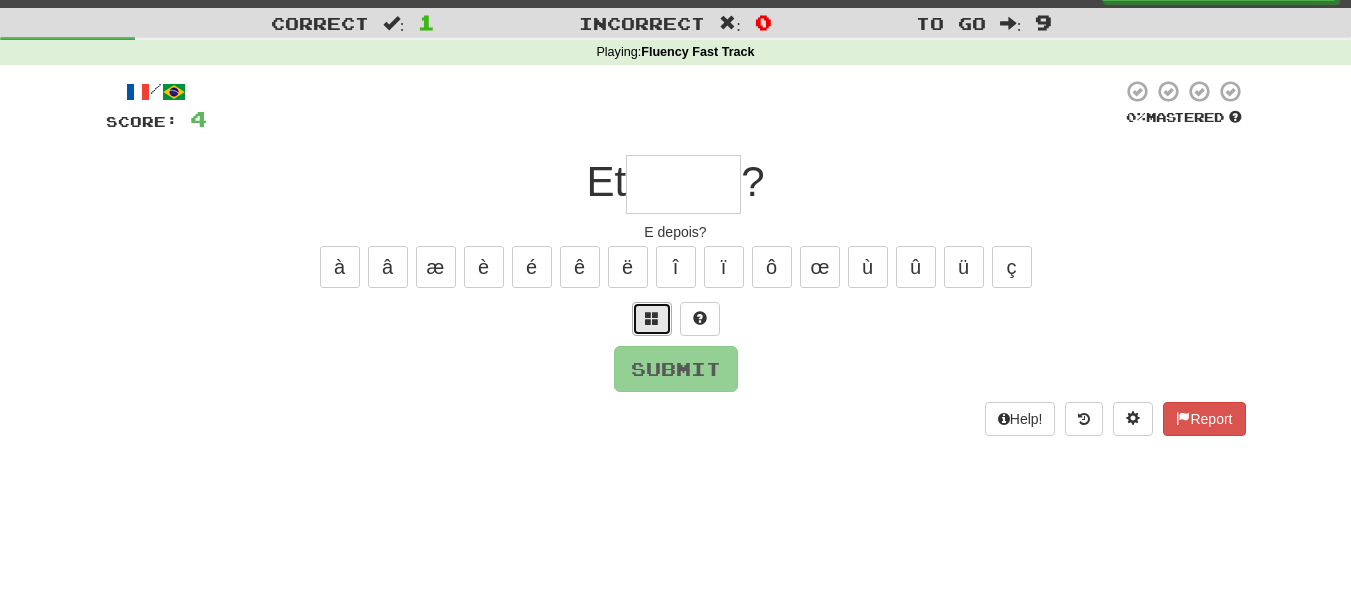 click at bounding box center [652, 319] 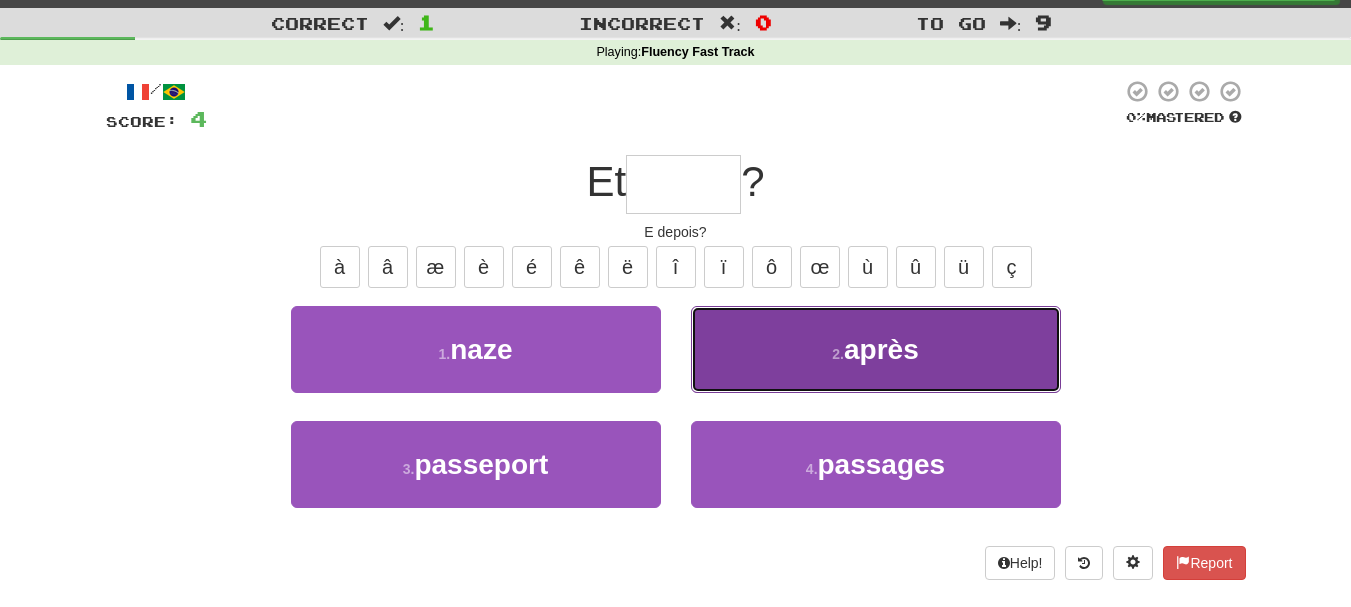 click on "2 .  après" at bounding box center (876, 349) 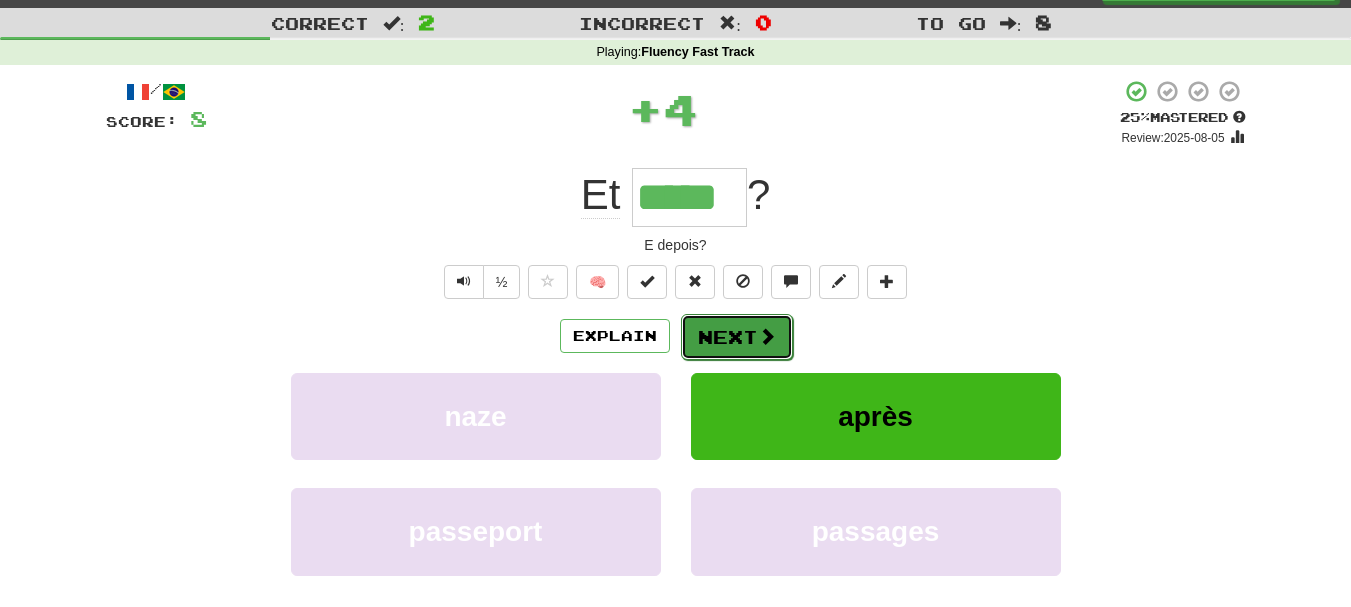 click on "Next" at bounding box center (737, 337) 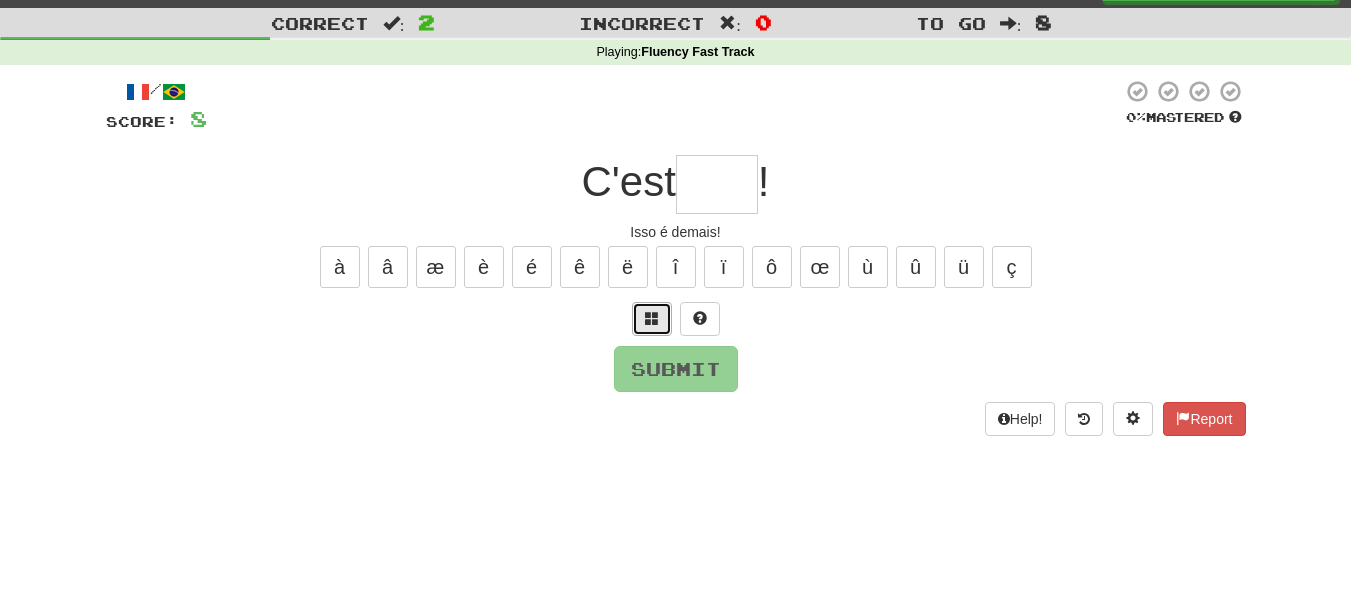 click at bounding box center [652, 318] 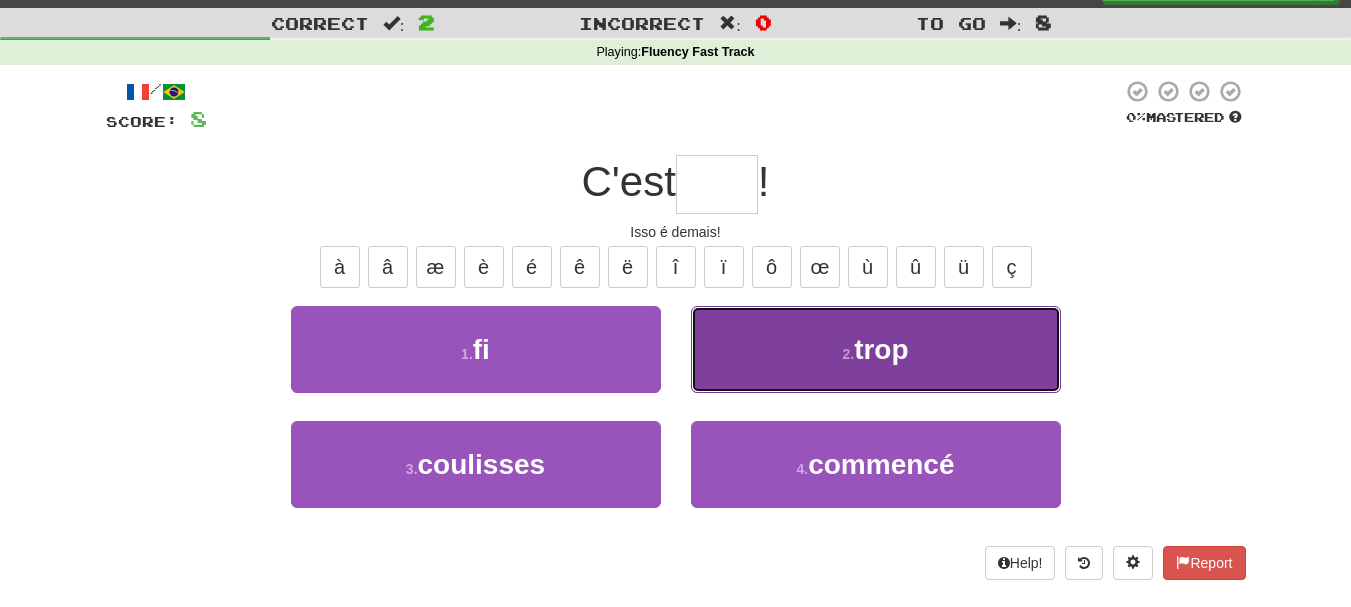 click on "2 .  trop" at bounding box center [876, 349] 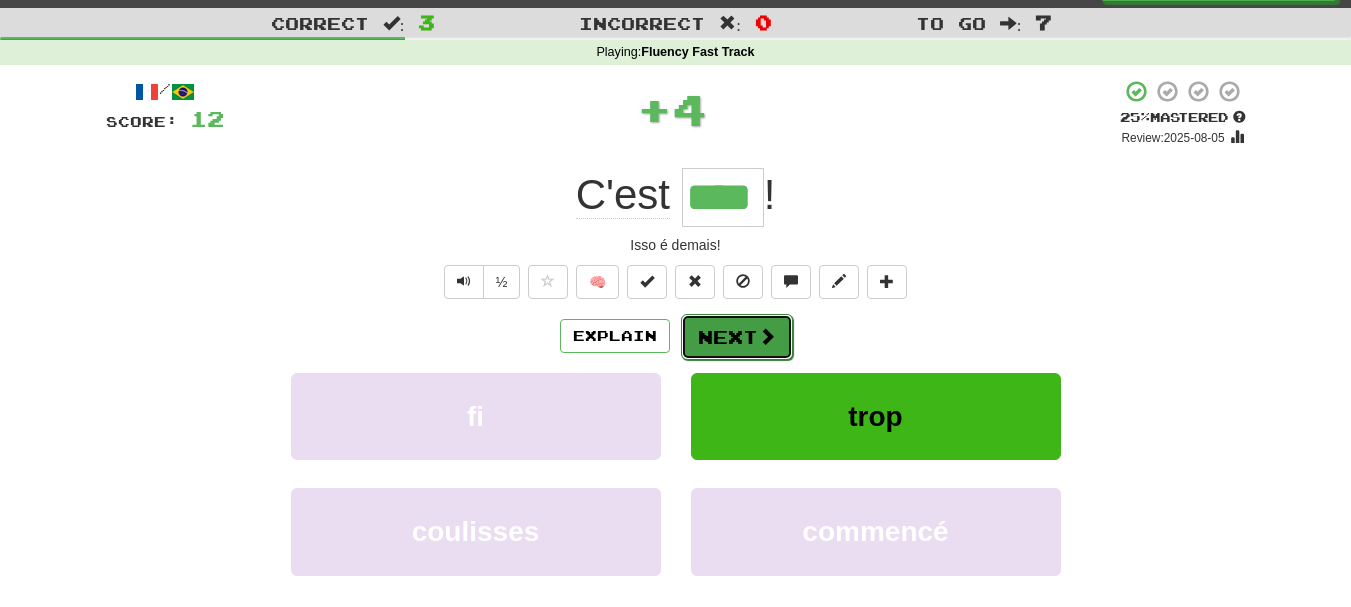 click on "Next" at bounding box center (737, 337) 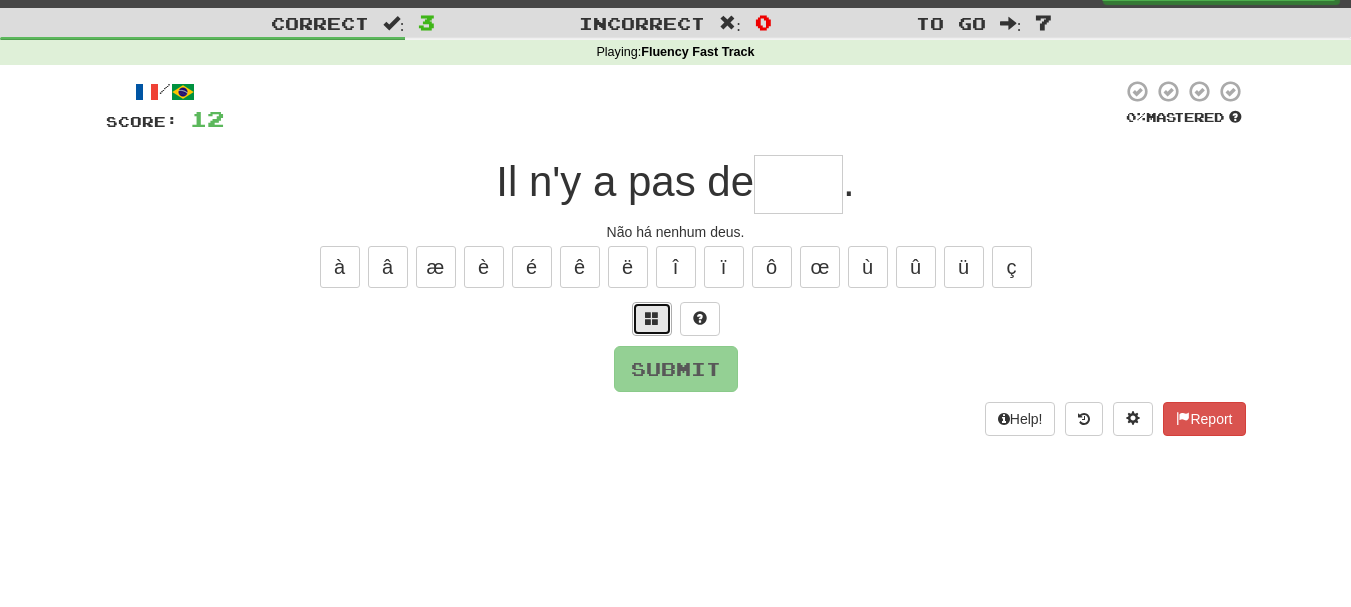 click at bounding box center (652, 318) 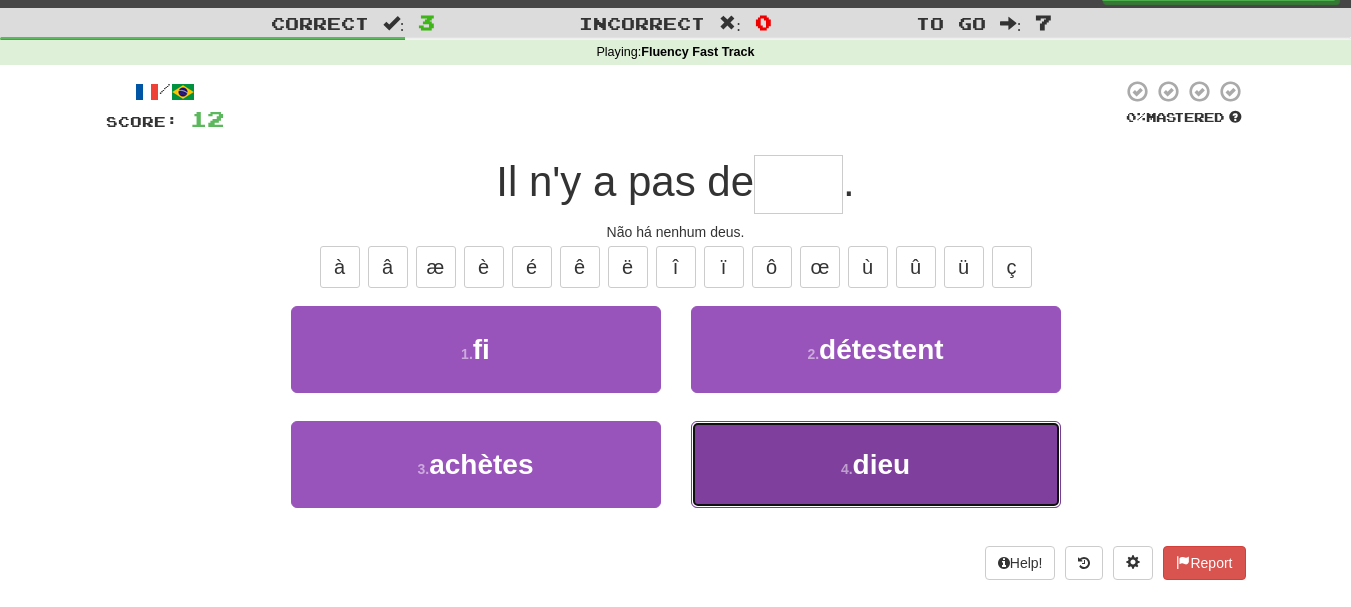 click on "4 .  dieu" at bounding box center (876, 464) 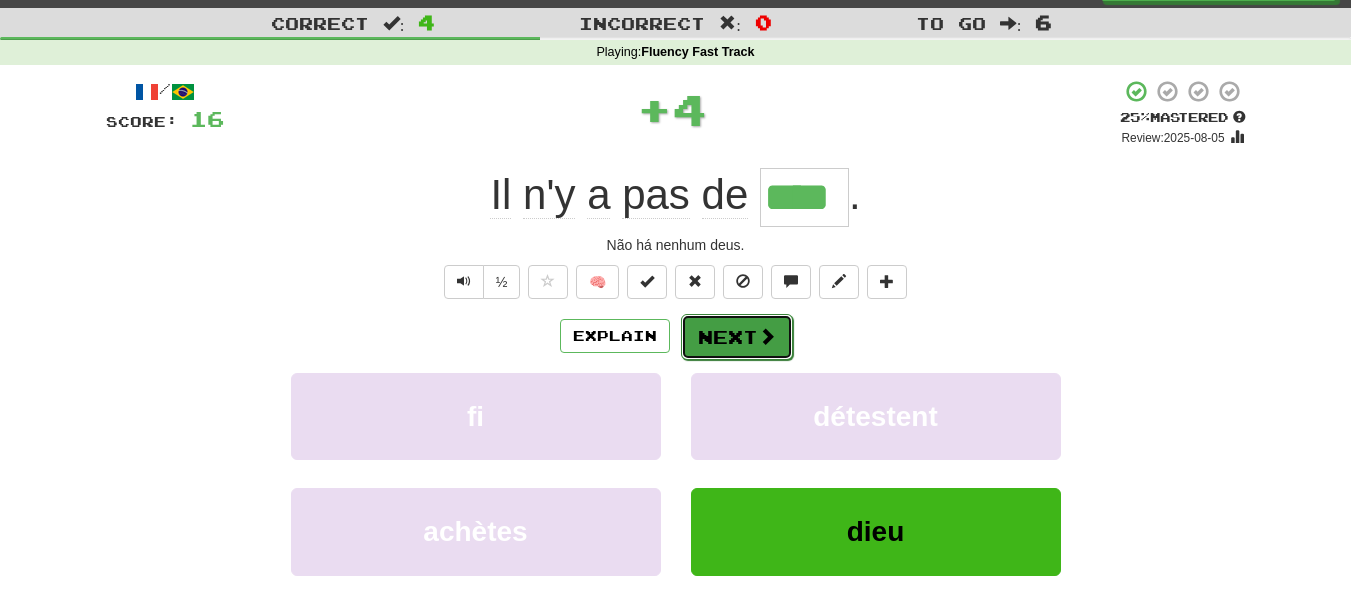click on "Next" at bounding box center (737, 337) 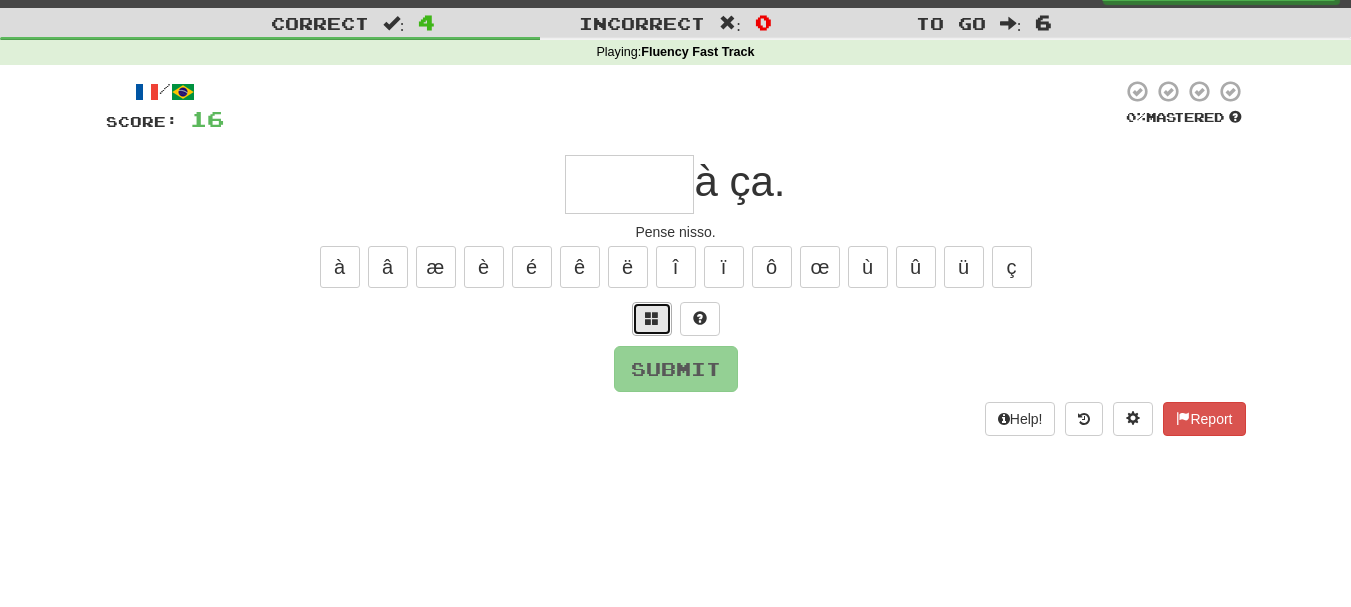 click at bounding box center (652, 319) 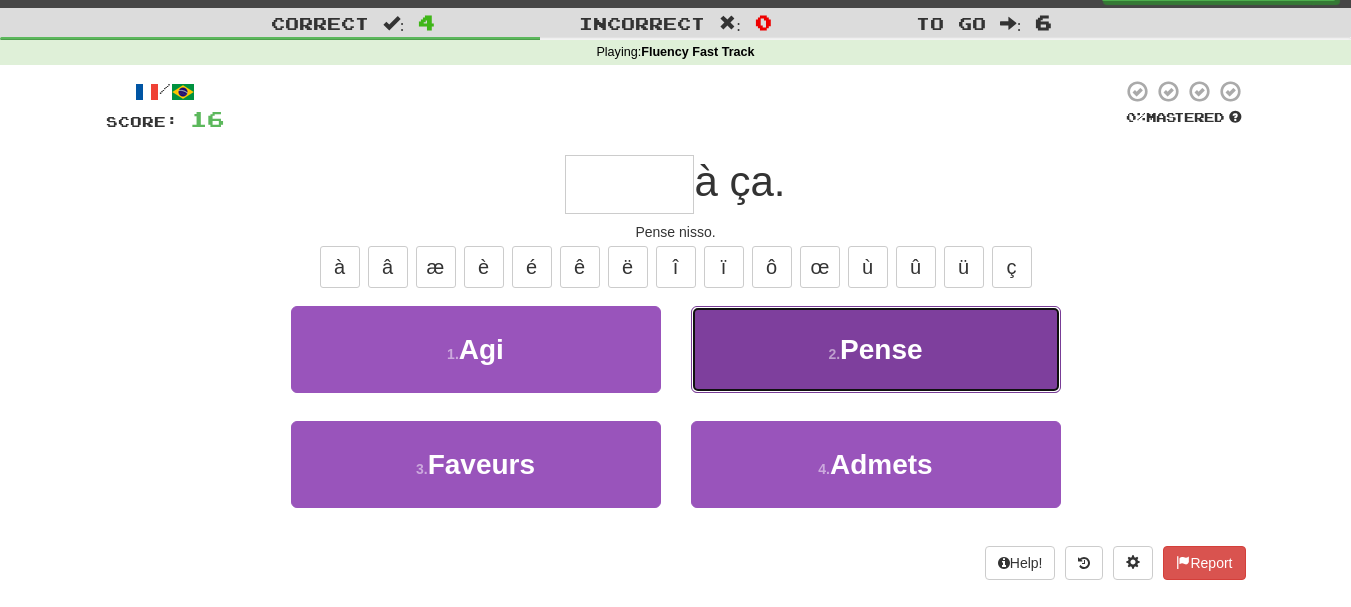 click on "2 .  Pense" at bounding box center [876, 349] 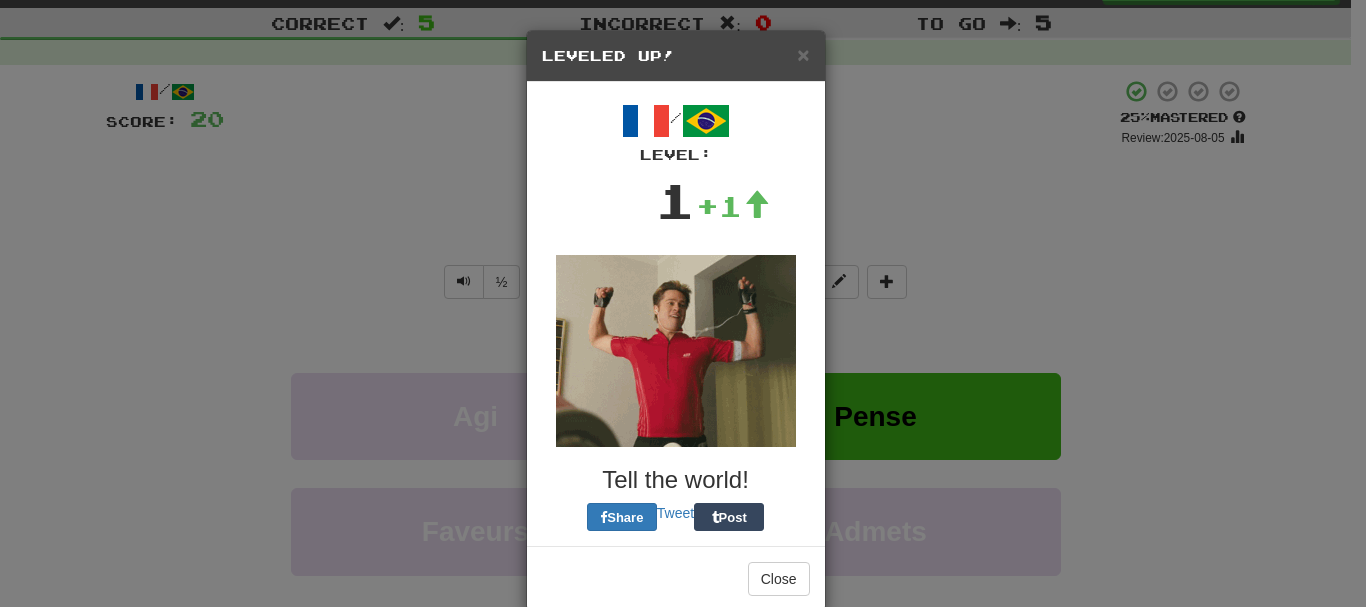 click at bounding box center (676, 351) 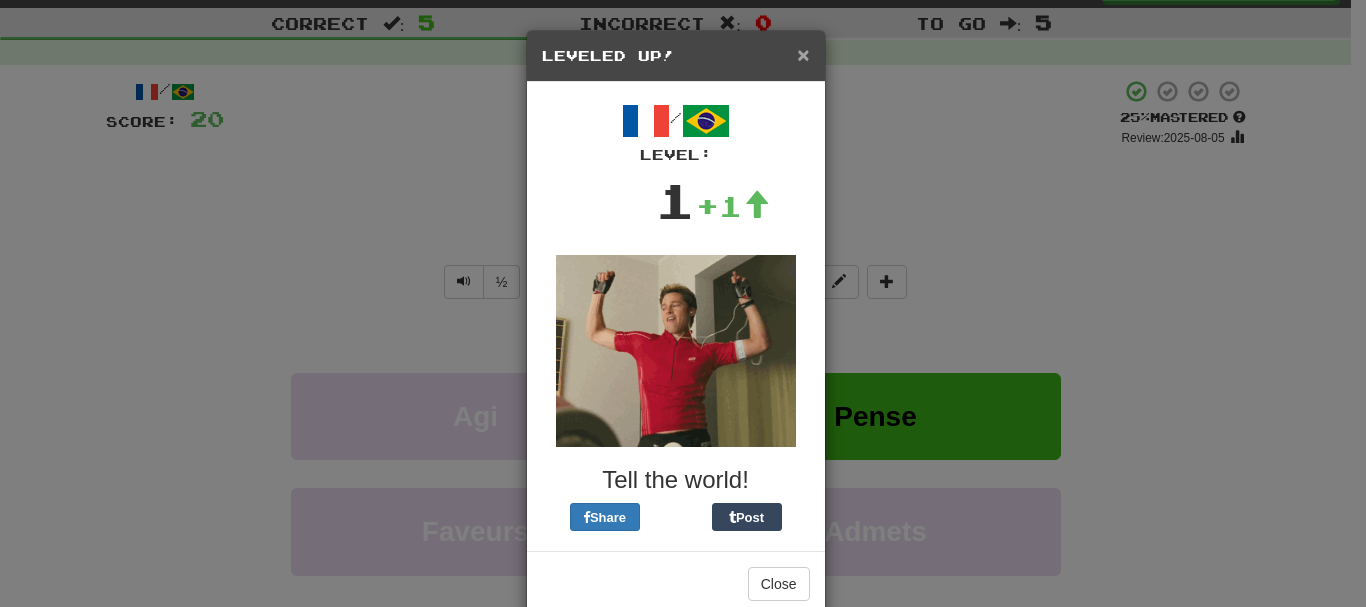 click on "×" at bounding box center (803, 54) 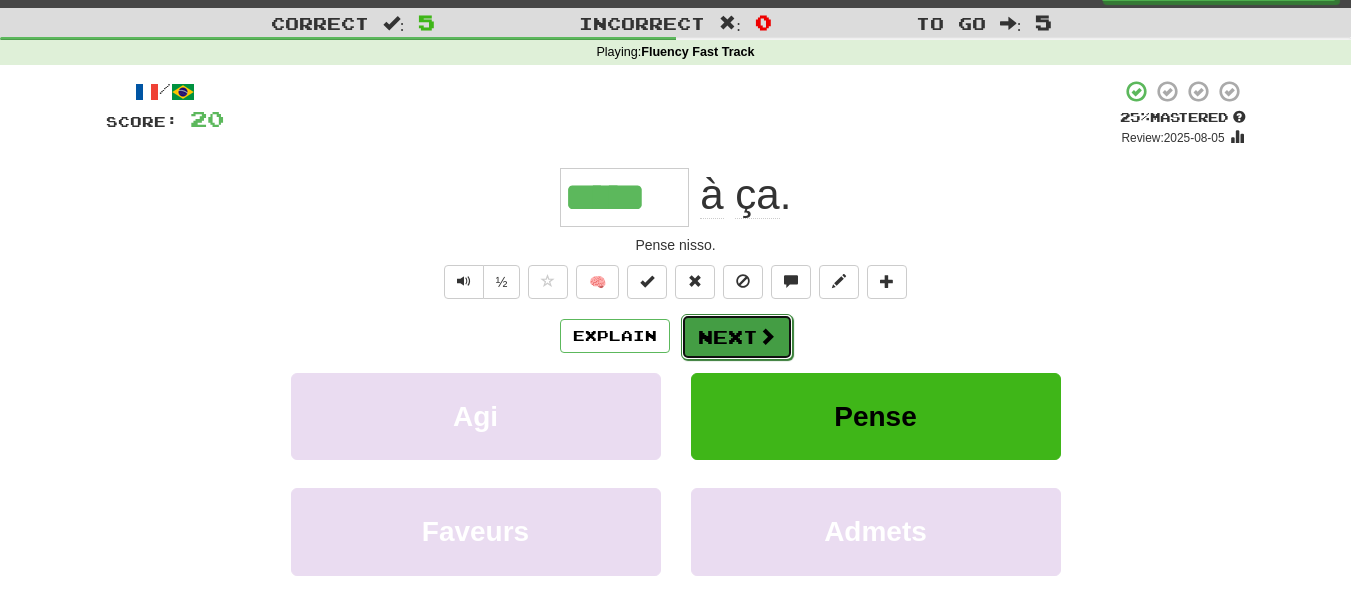 click at bounding box center (767, 336) 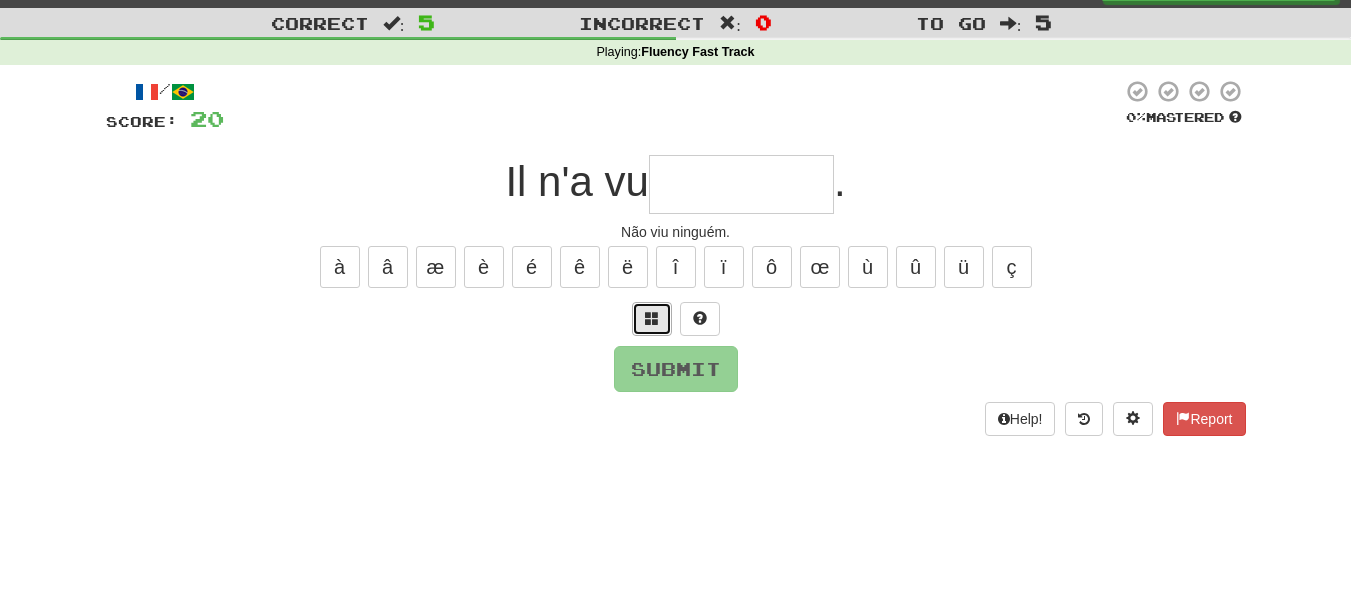 click at bounding box center (652, 318) 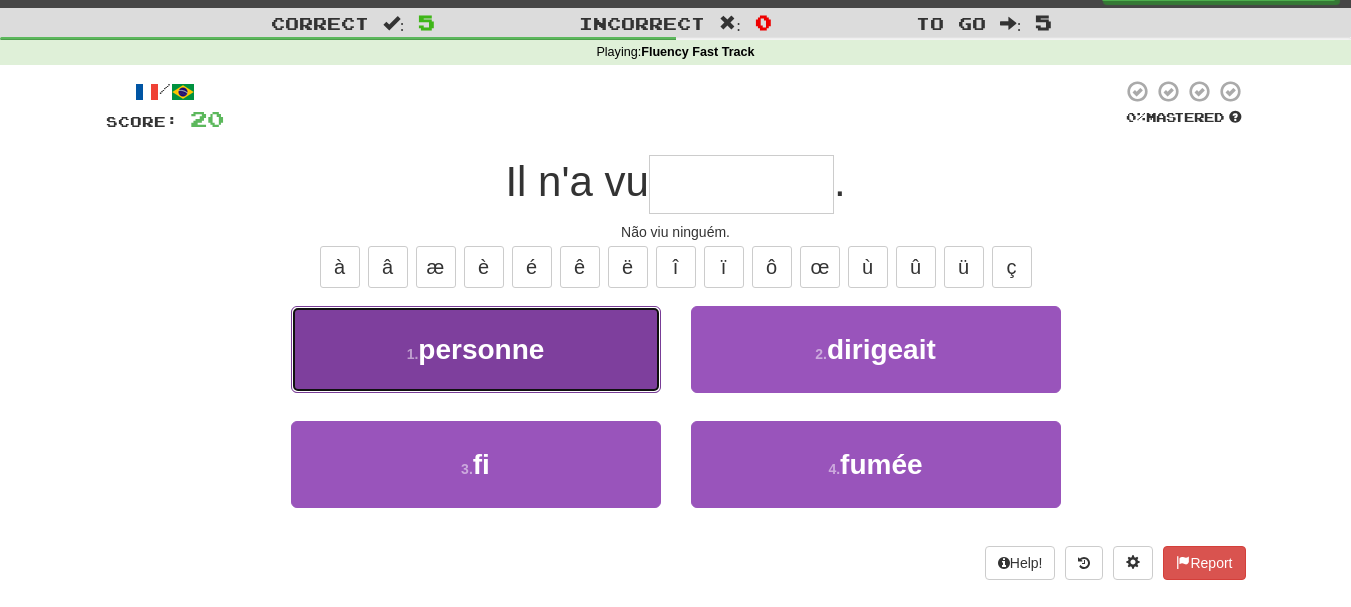 click on "1 .  personne" at bounding box center (476, 349) 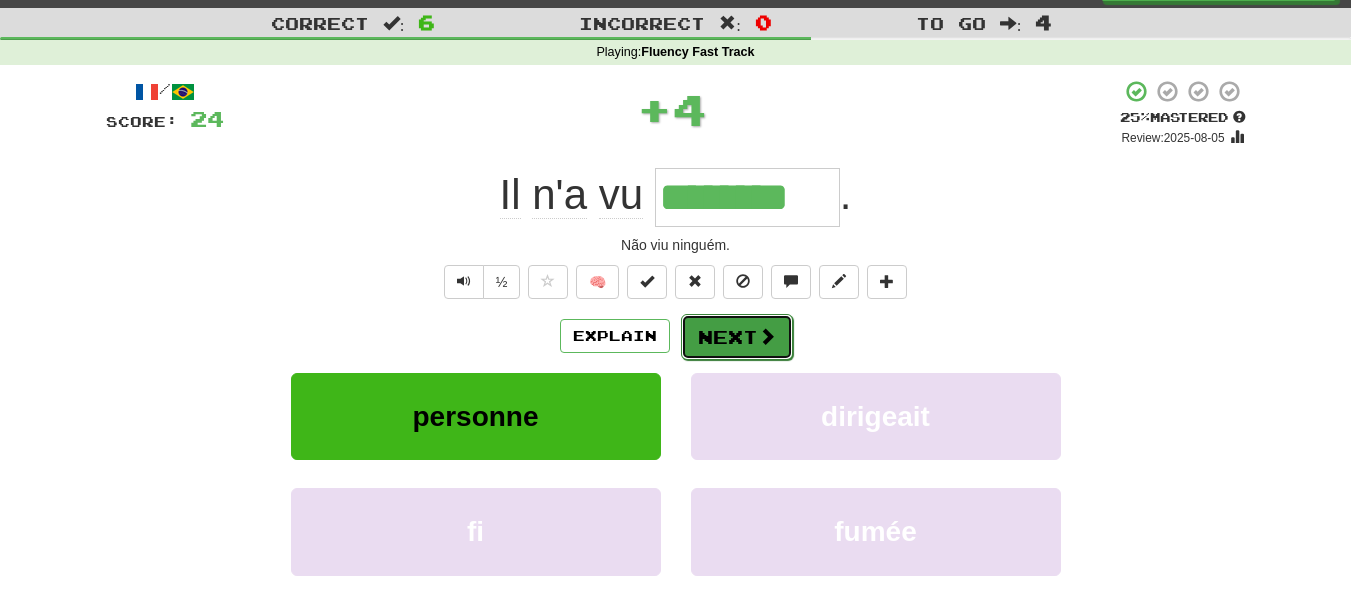 click on "Next" at bounding box center (737, 337) 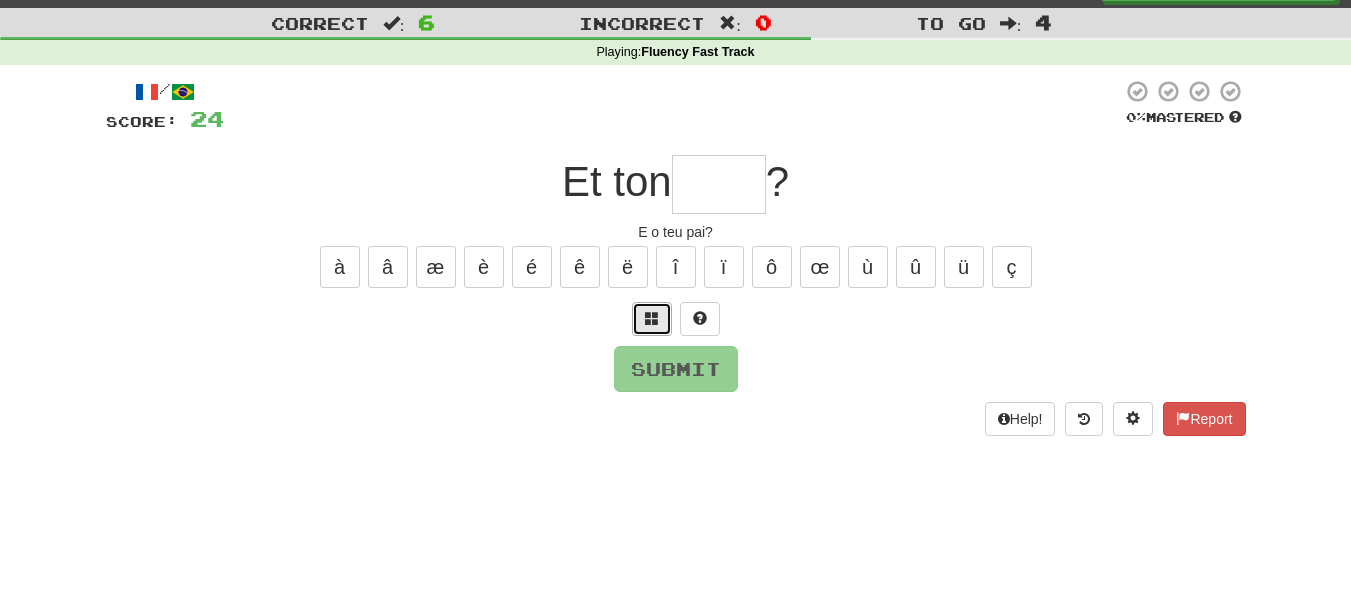 click at bounding box center (652, 319) 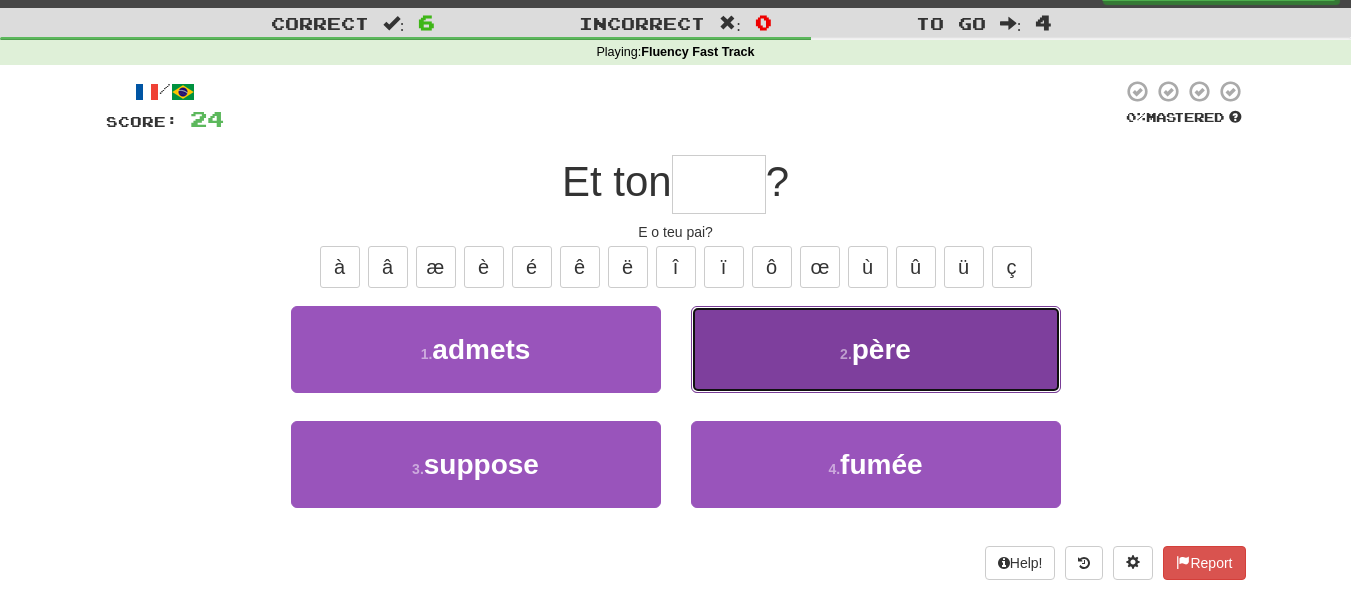 click on "2 .  père" at bounding box center [876, 349] 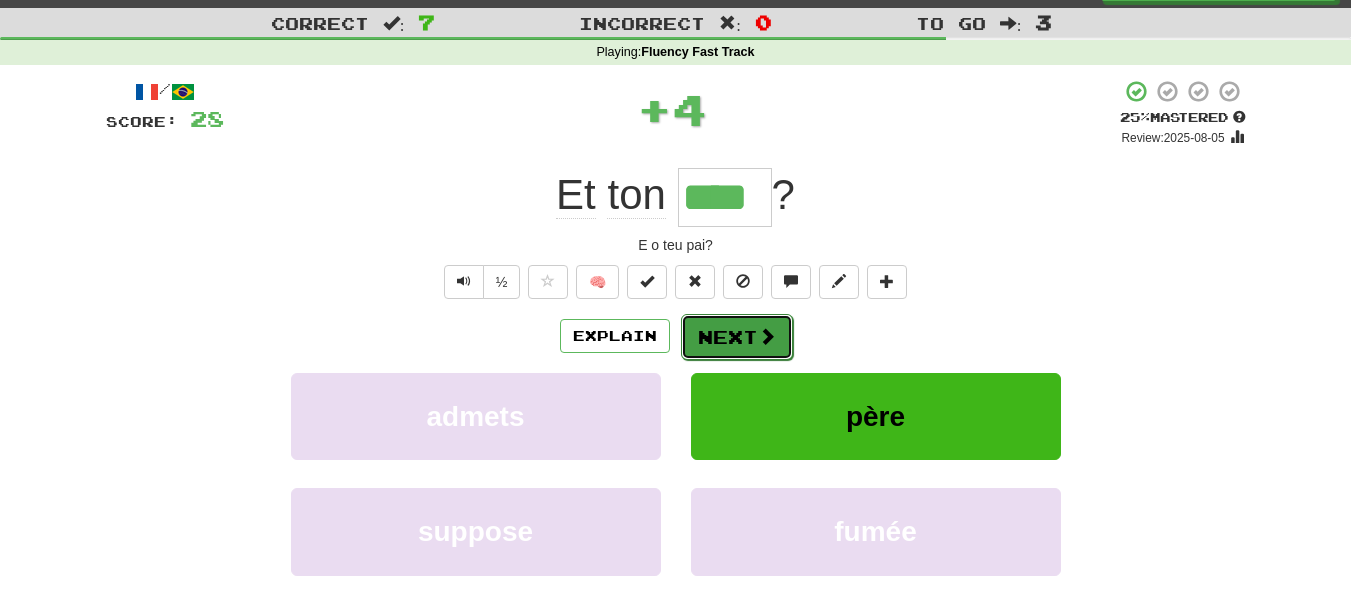 click on "Next" at bounding box center (737, 337) 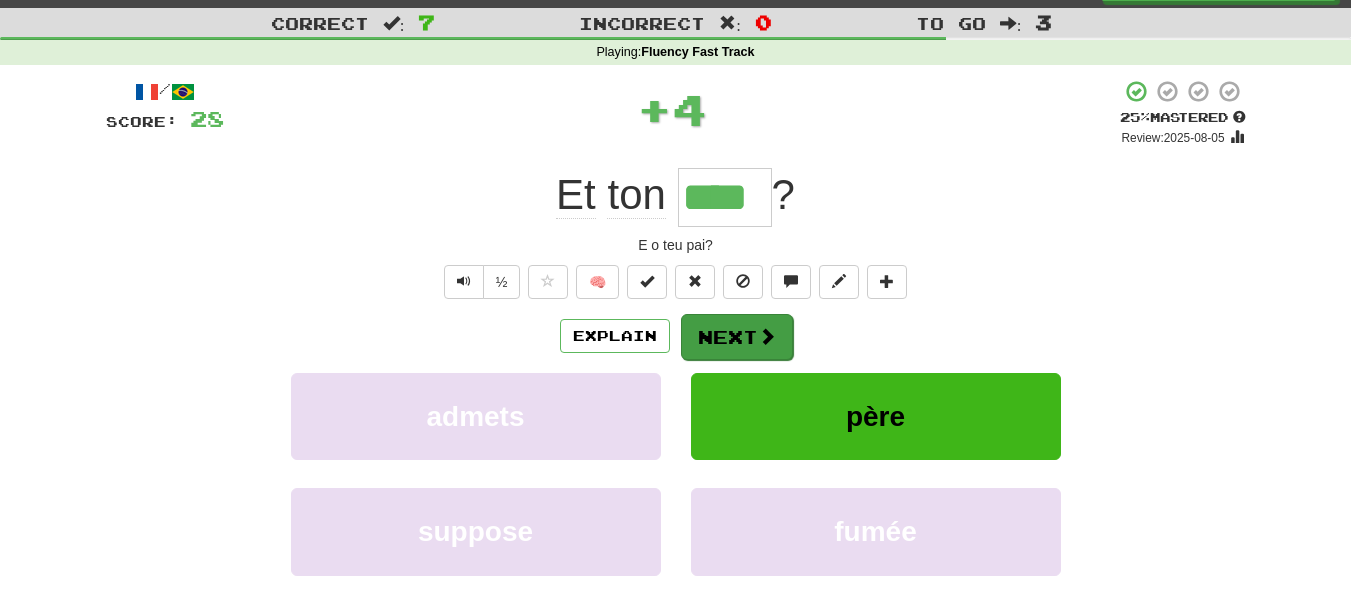 type 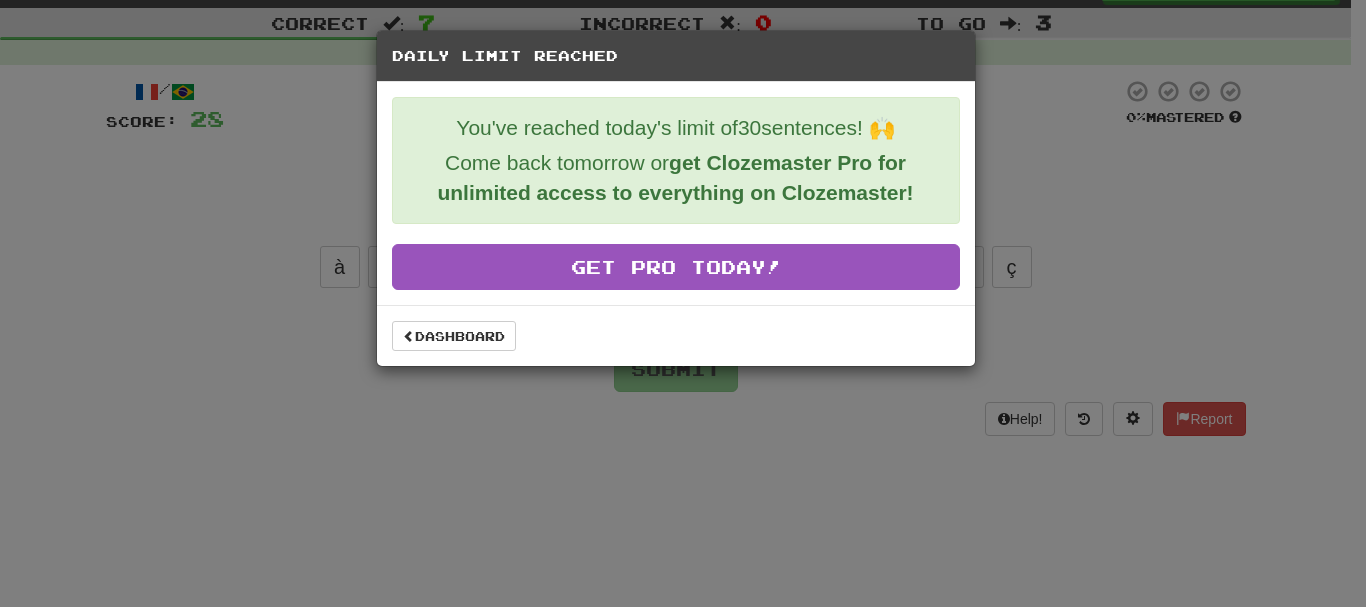 click on "Daily Limit Reached You've reached today's limit of  30  sentences! 🙌  Come back tomorrow or  get Clozemaster Pro for unlimited access to everything on Clozemaster! Get Pro Today! Dashboard" at bounding box center [683, 303] 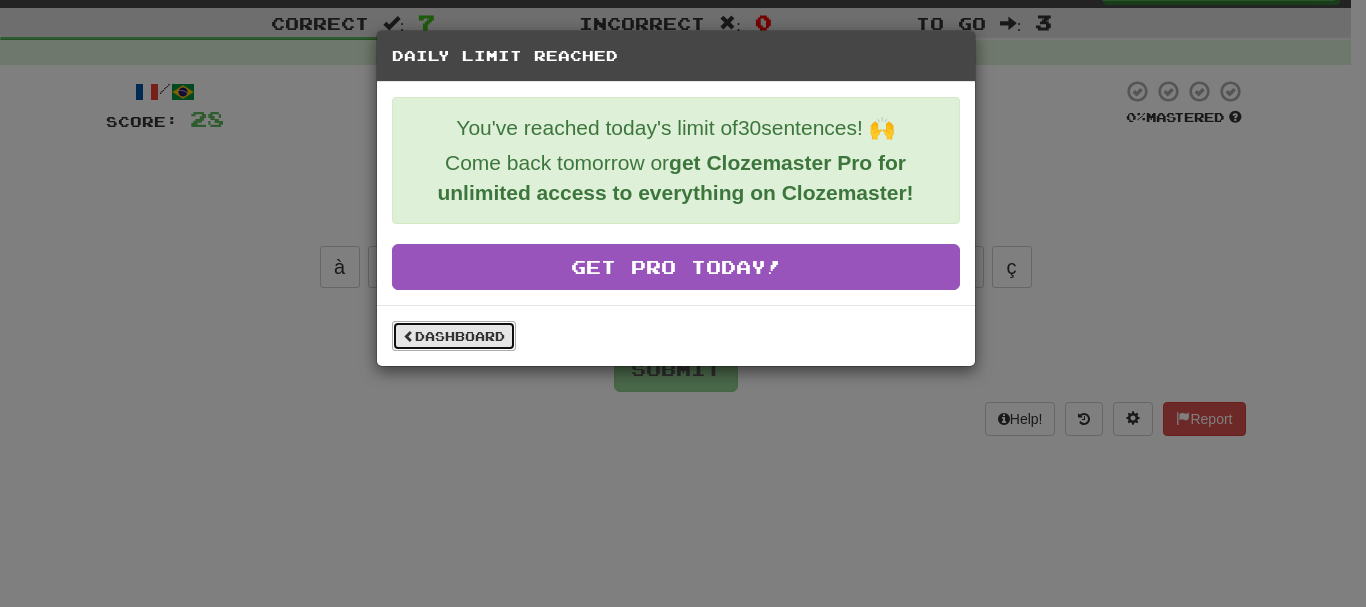 click on "Dashboard" at bounding box center [454, 336] 